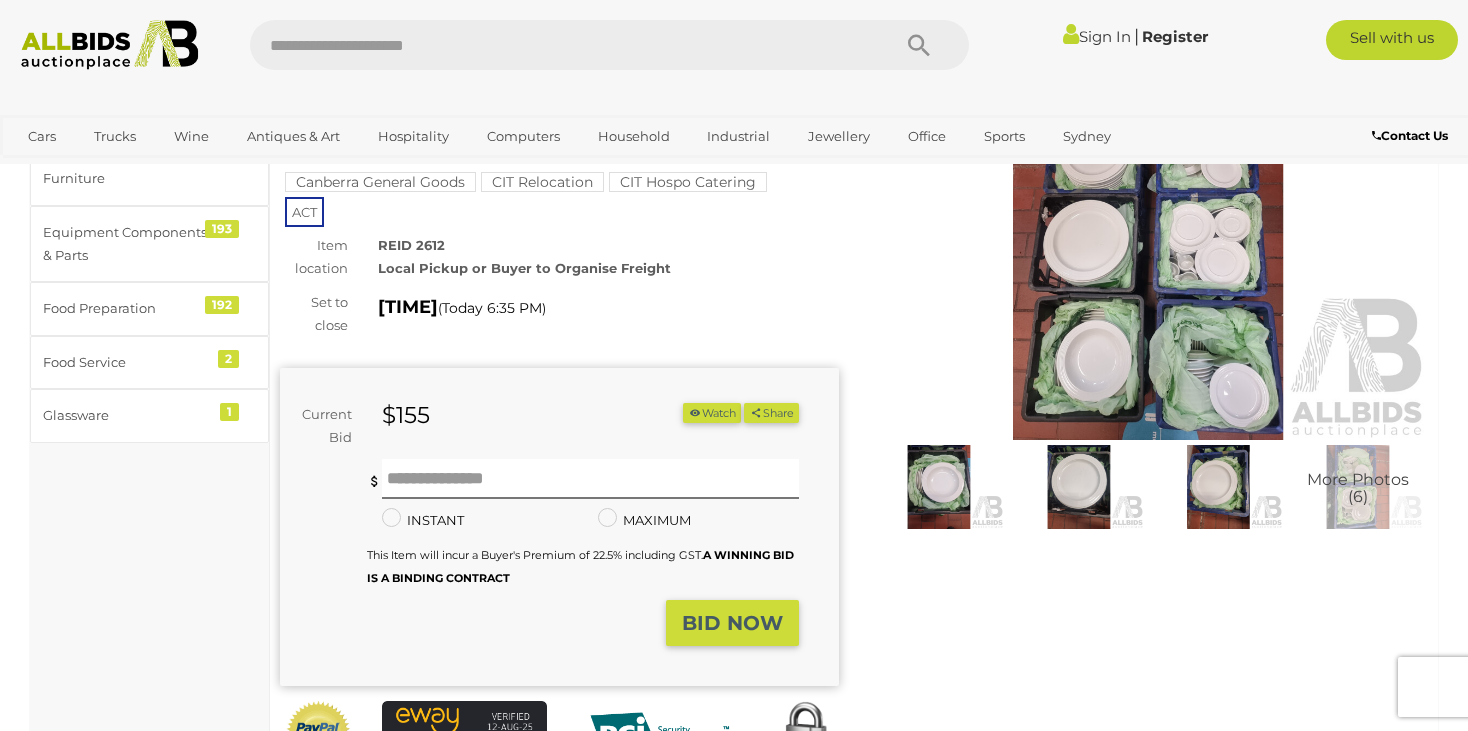 scroll, scrollTop: 175, scrollLeft: 0, axis: vertical 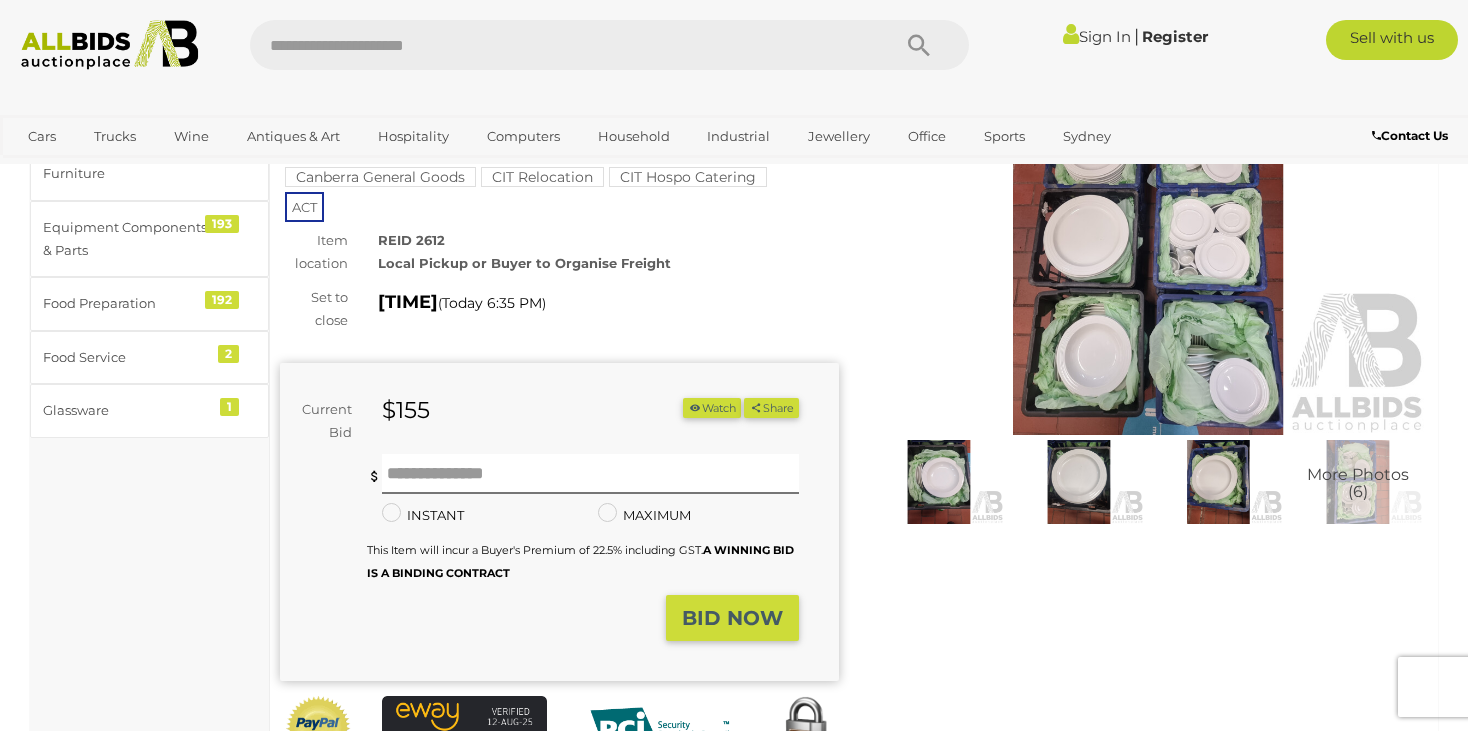 click at bounding box center [1148, 255] 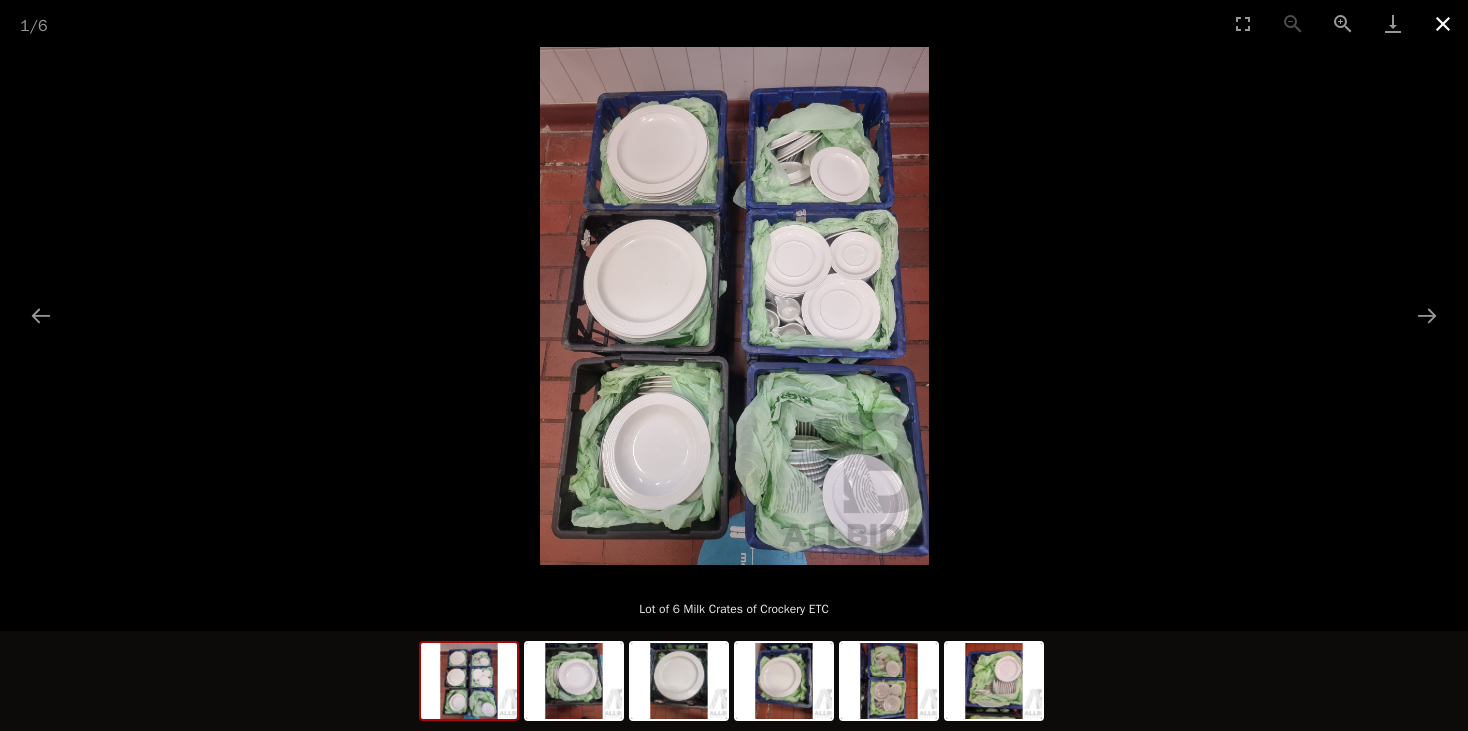 click at bounding box center (1443, 23) 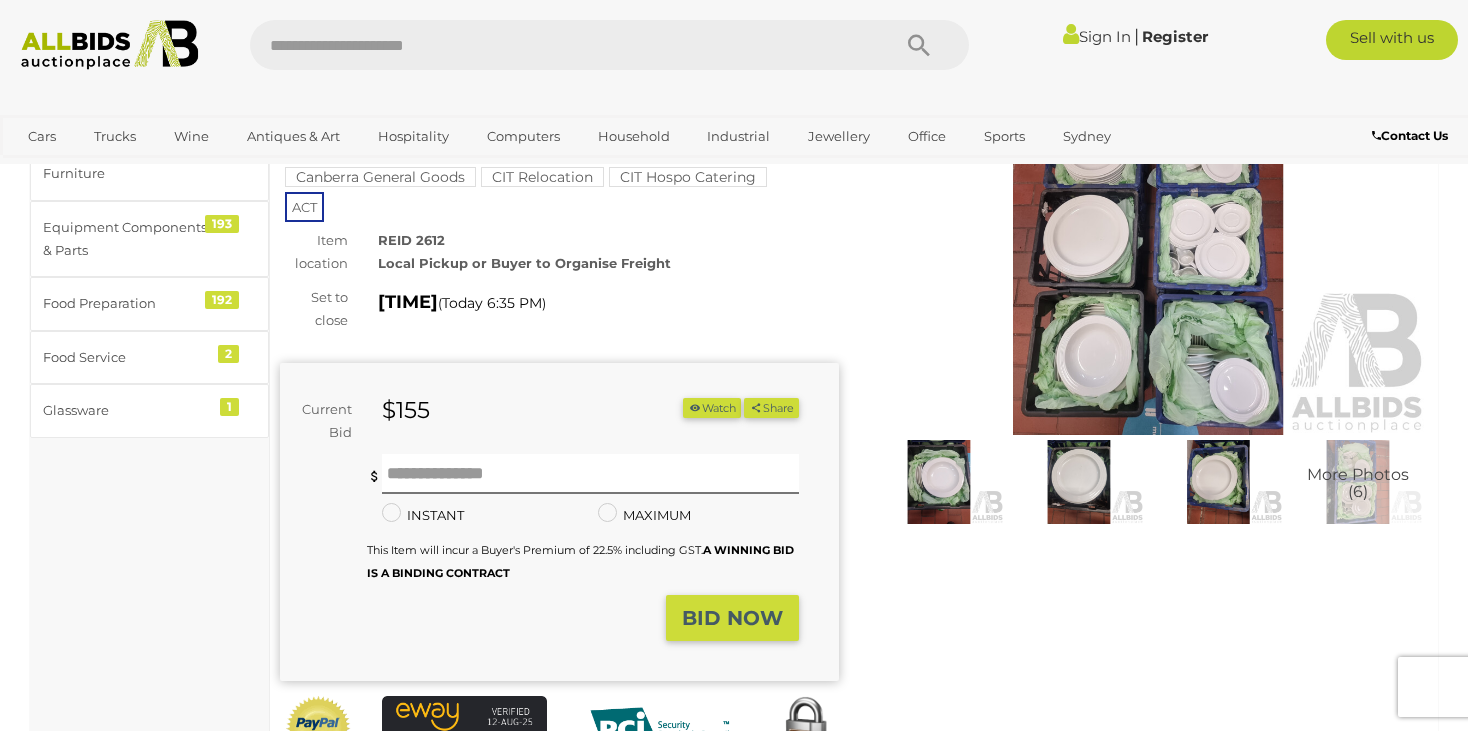 click on "Sign In" at bounding box center [1097, 36] 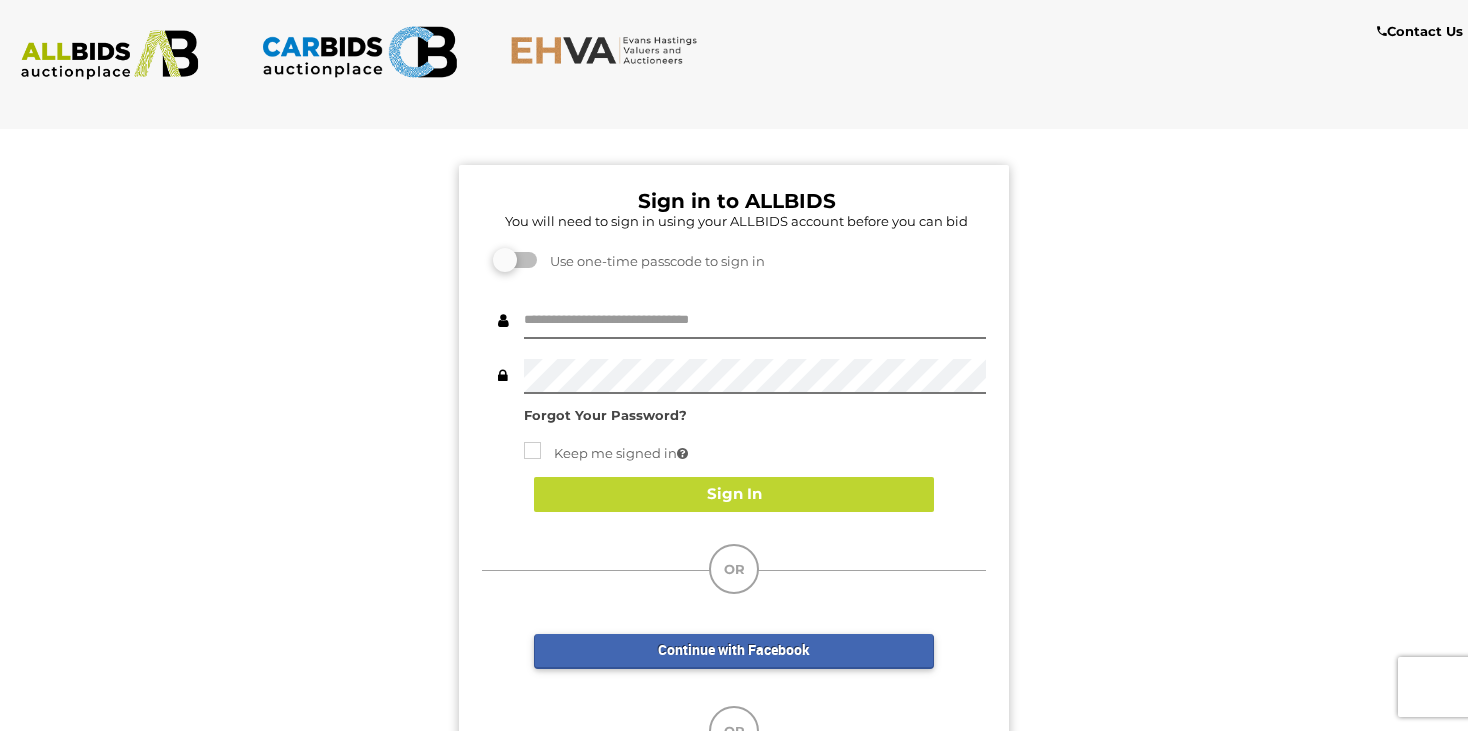 scroll, scrollTop: 0, scrollLeft: 0, axis: both 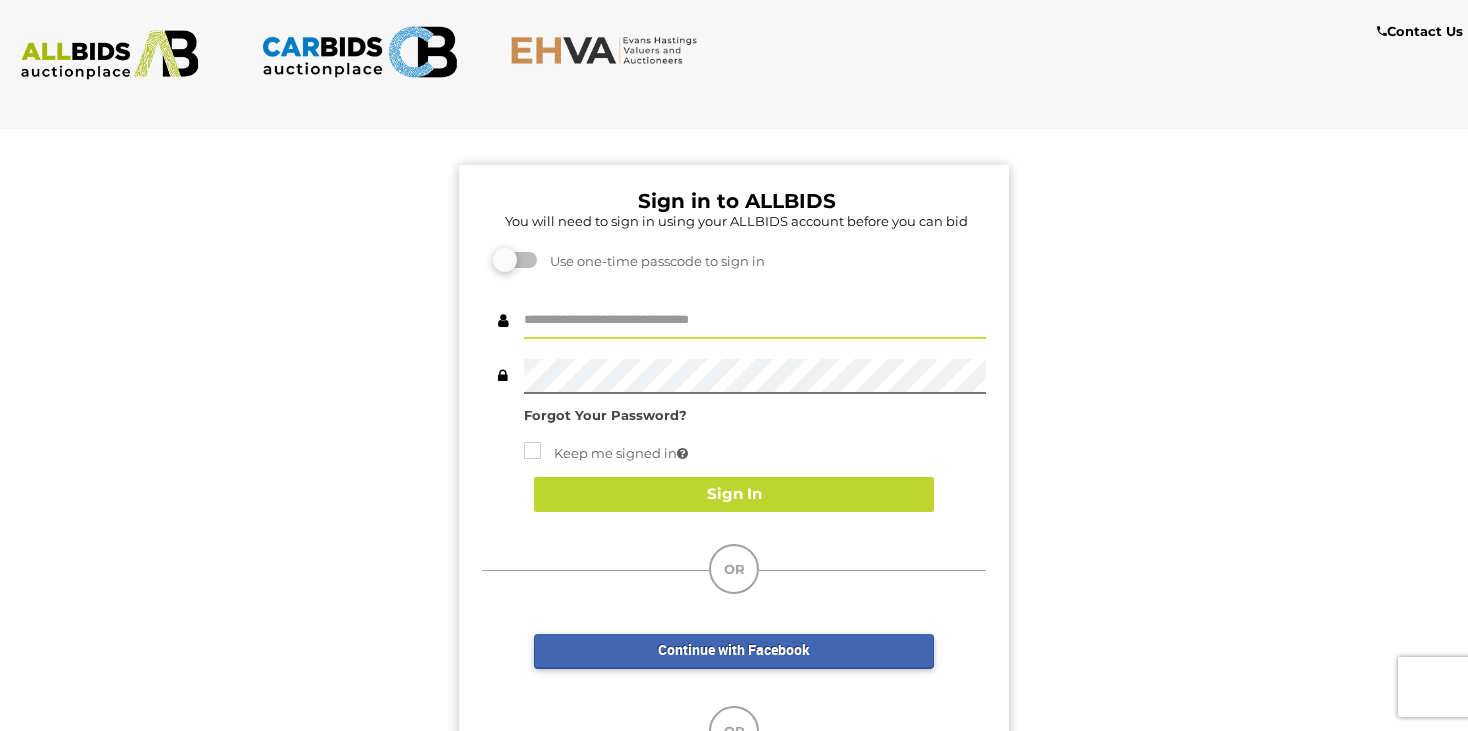 click at bounding box center [755, 321] 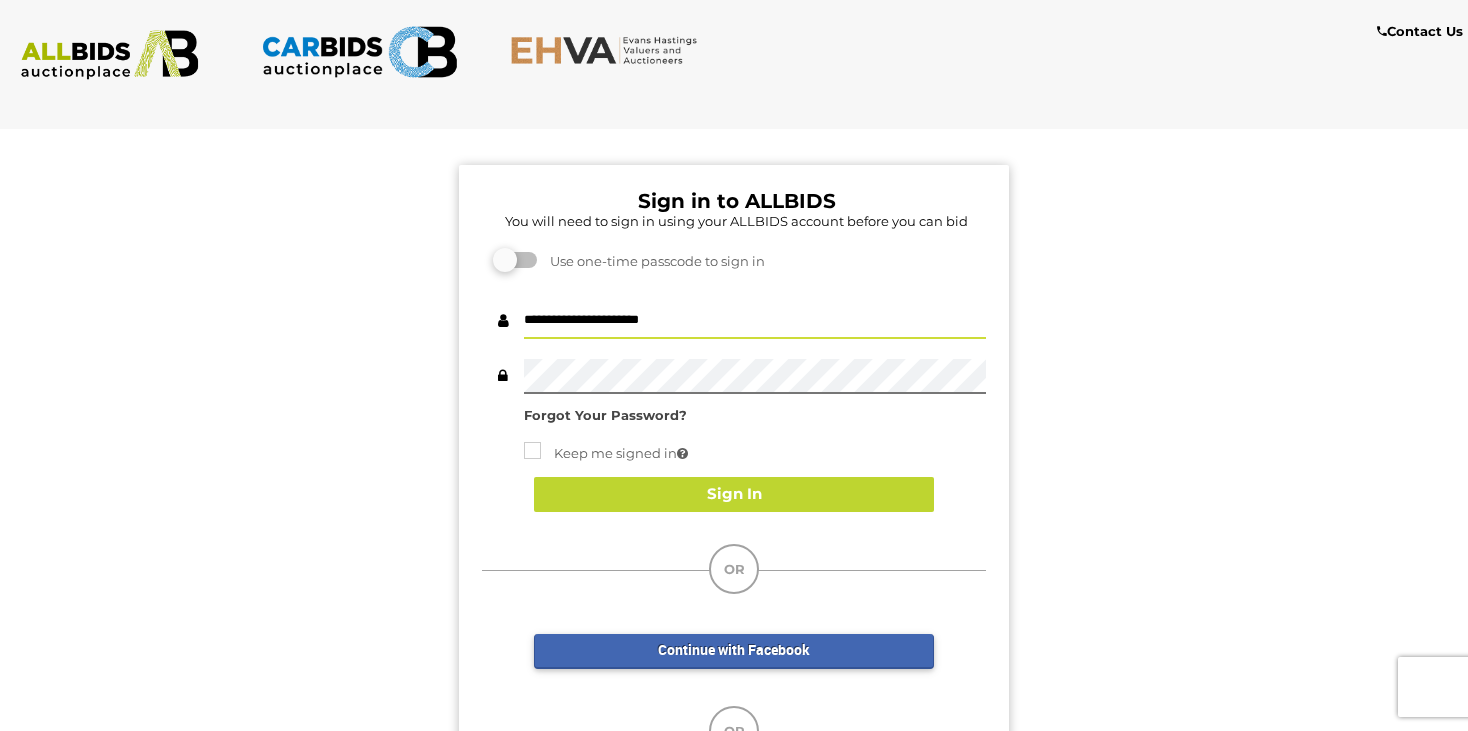 type on "**********" 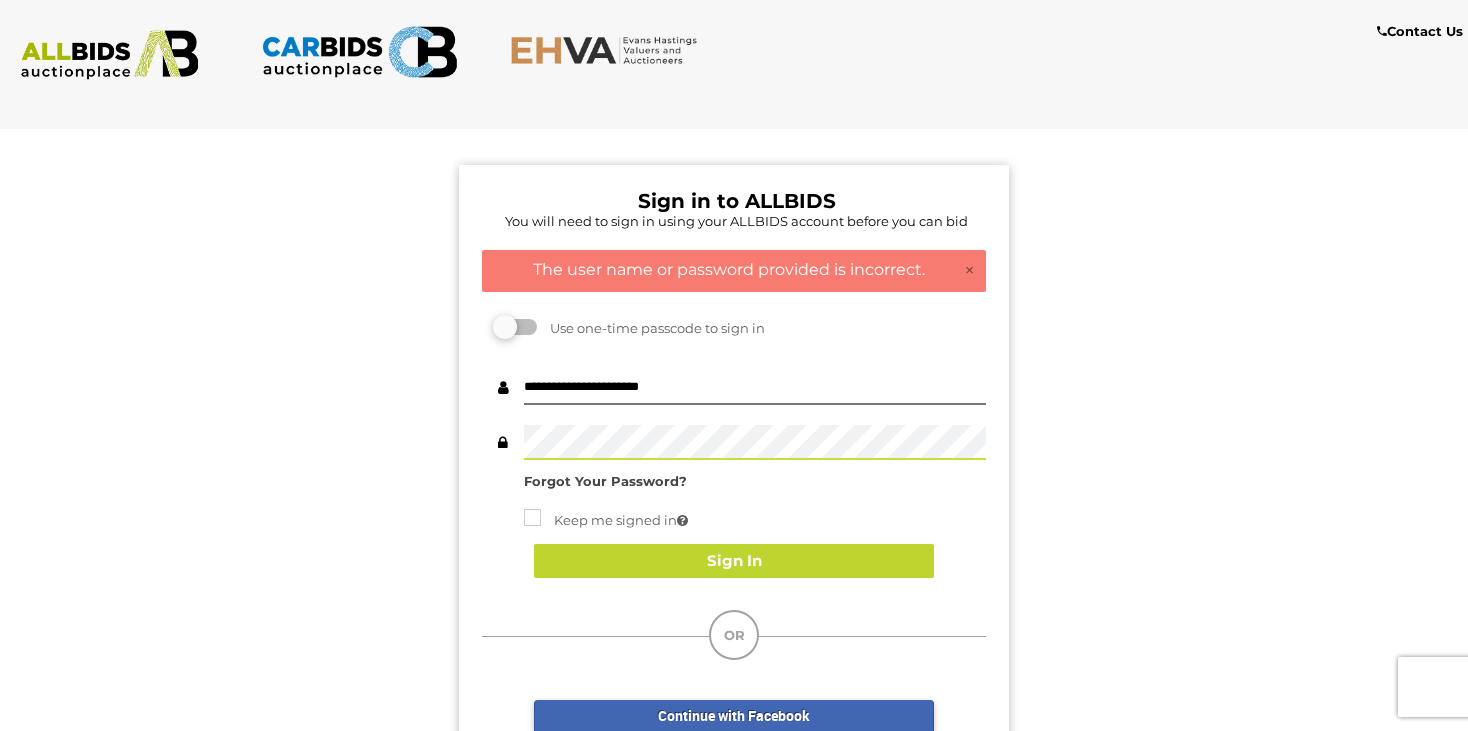click on "Sign in to ALLBIDS
You will need to sign in using your ALLBIDS account before you can bid
×
The user name or password provided is incorrect.
Unfortunately we are unable to process your request at this moment.  Please refresh the page and try again later or  contact us  for assistance.
Use one-time passcode to sign in
Sign In OR" at bounding box center (734, 537) 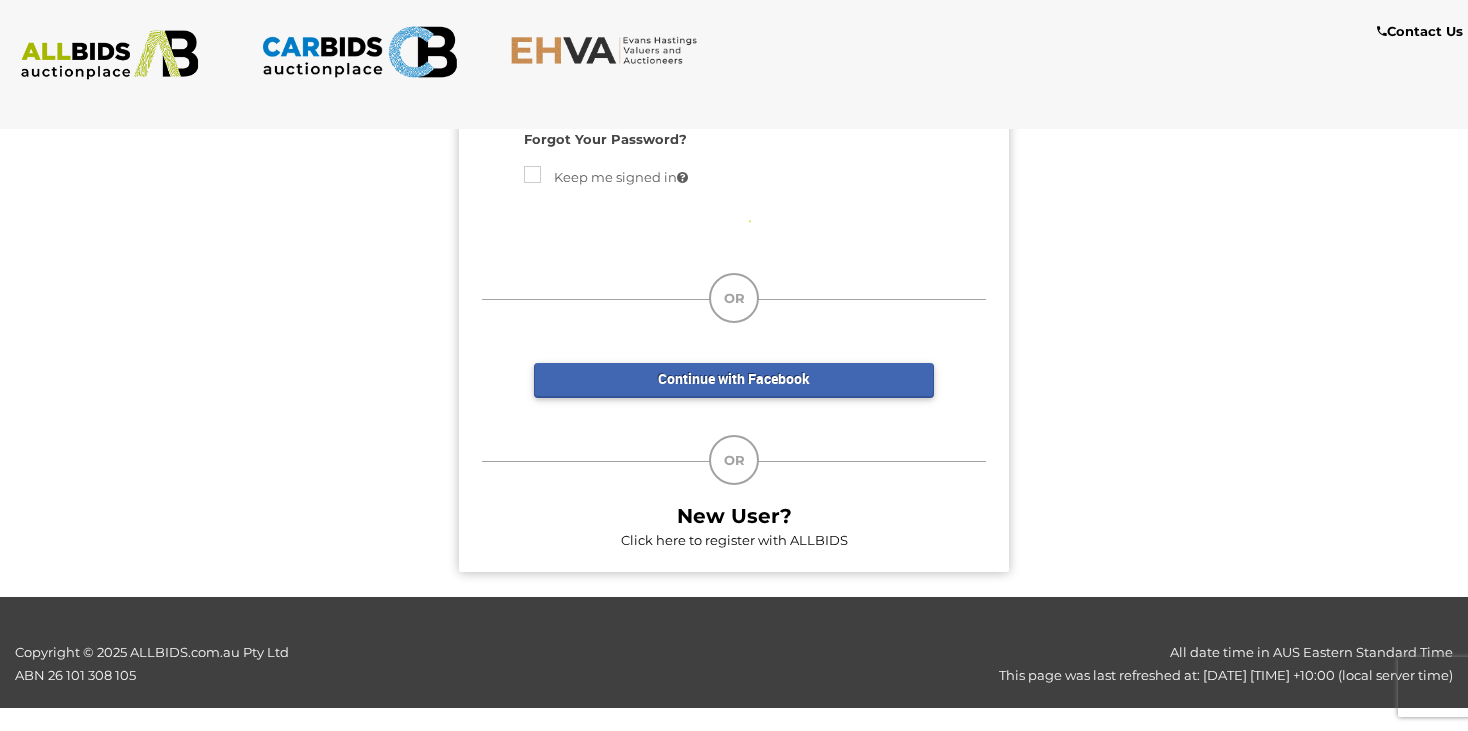 scroll, scrollTop: 0, scrollLeft: 0, axis: both 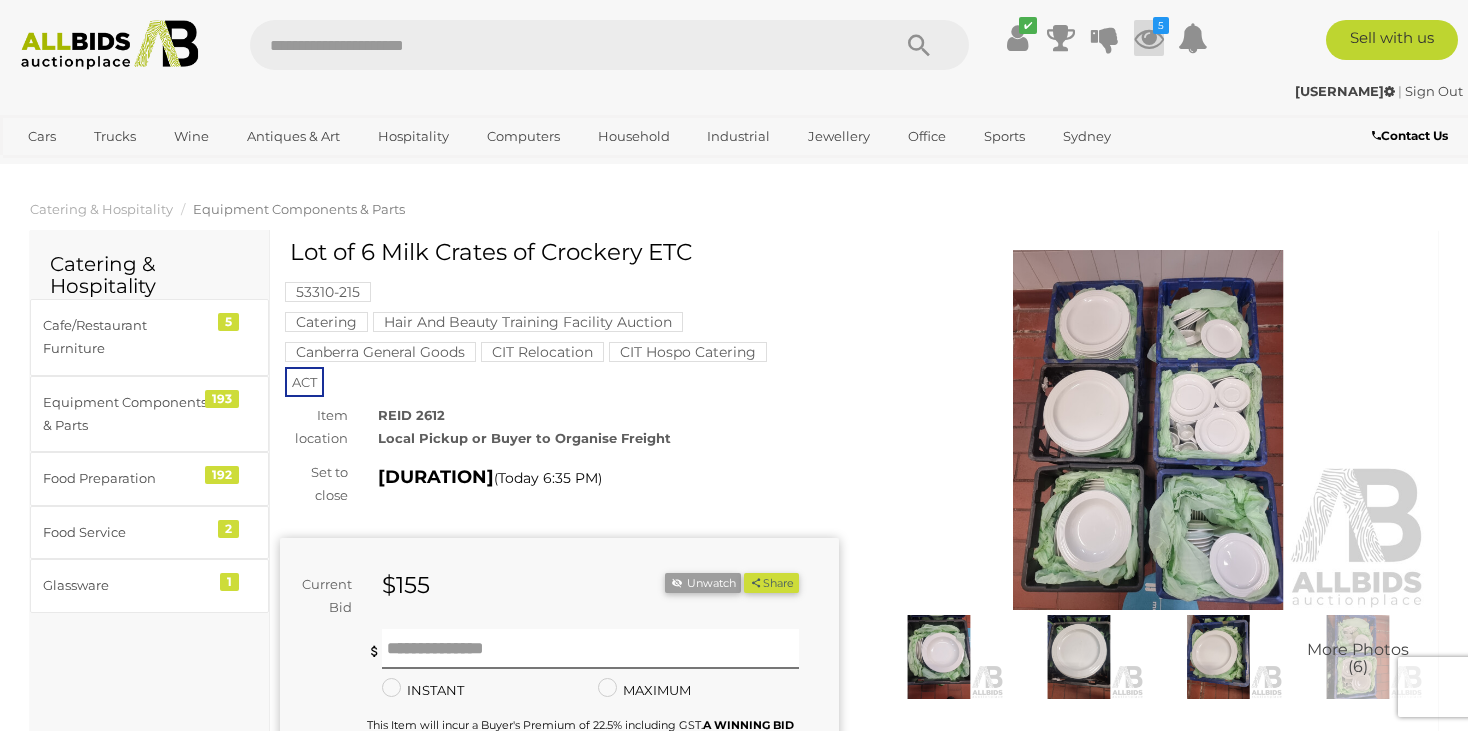 click on "5" at bounding box center [1161, 25] 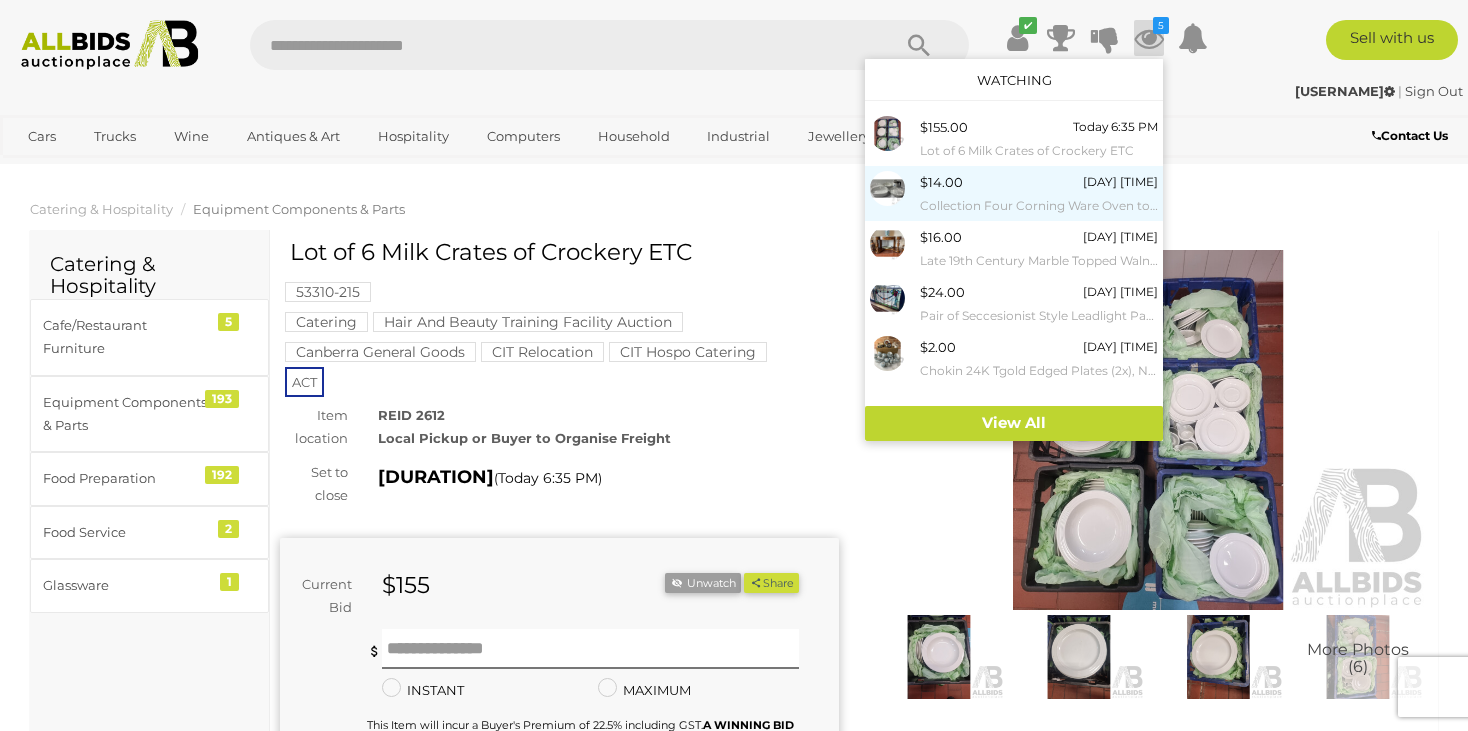 click on "[PRICE]
[DAY] [TIME]
Collection Four Corning Ware Oven to Table Ceramic Dishes with Lids and Corning Ware Coffee Percolator" at bounding box center [1039, 193] 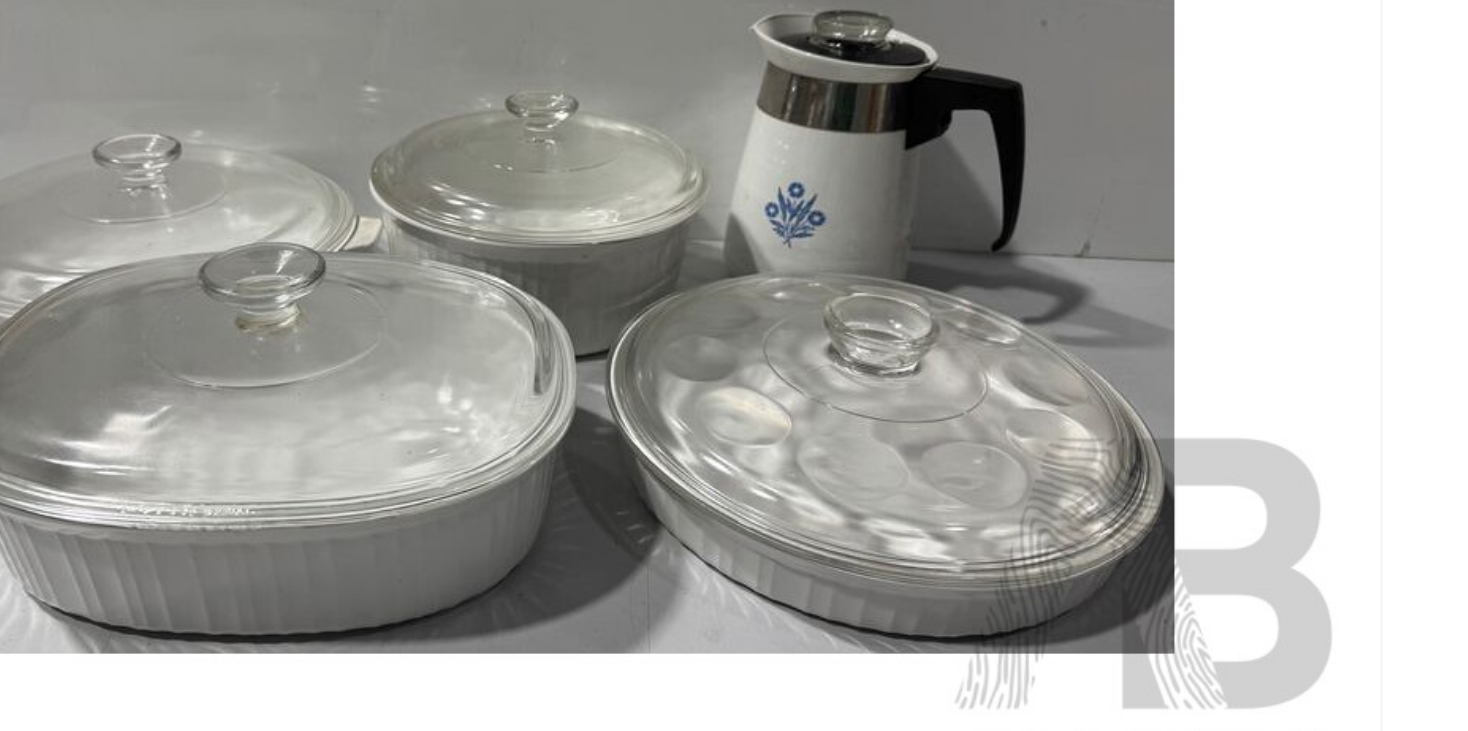 scroll, scrollTop: 0, scrollLeft: 0, axis: both 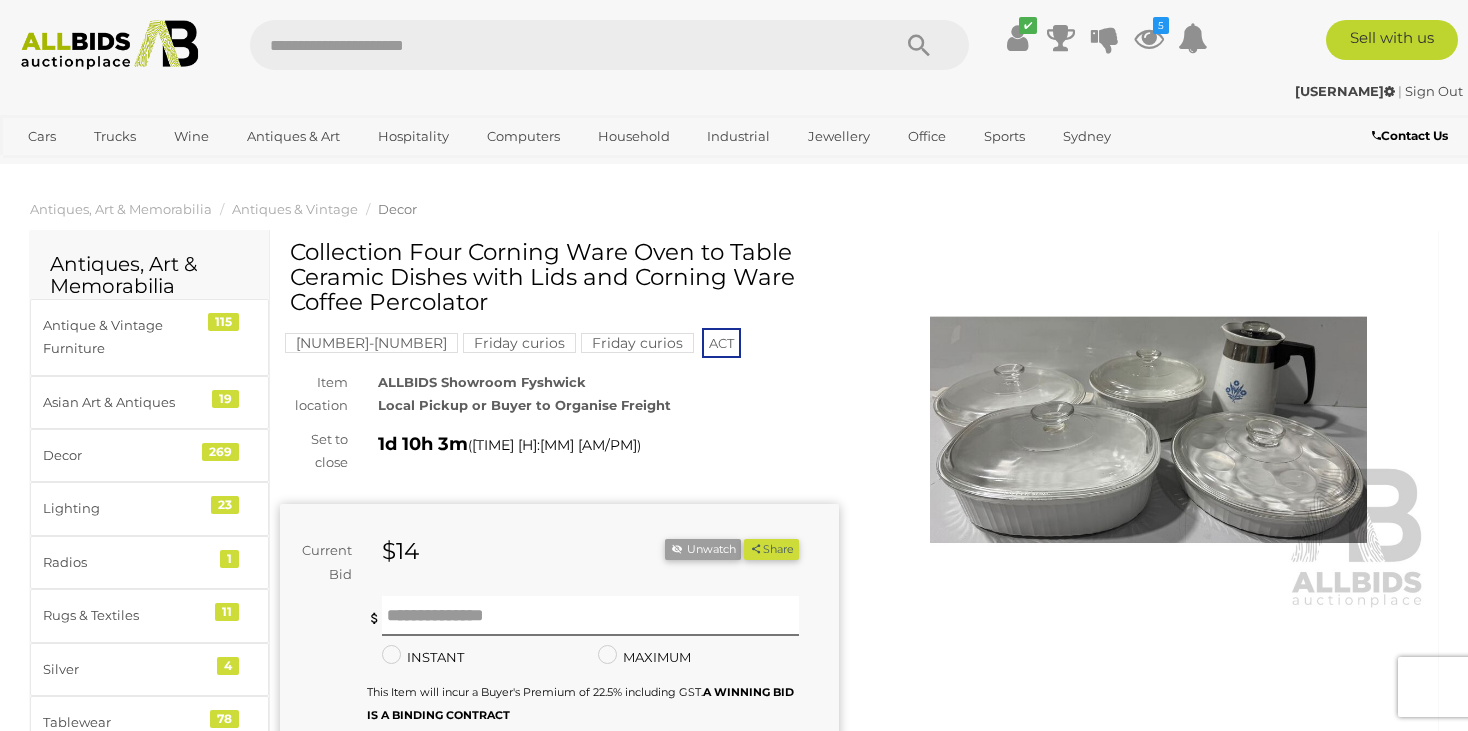 click at bounding box center (1148, 430) 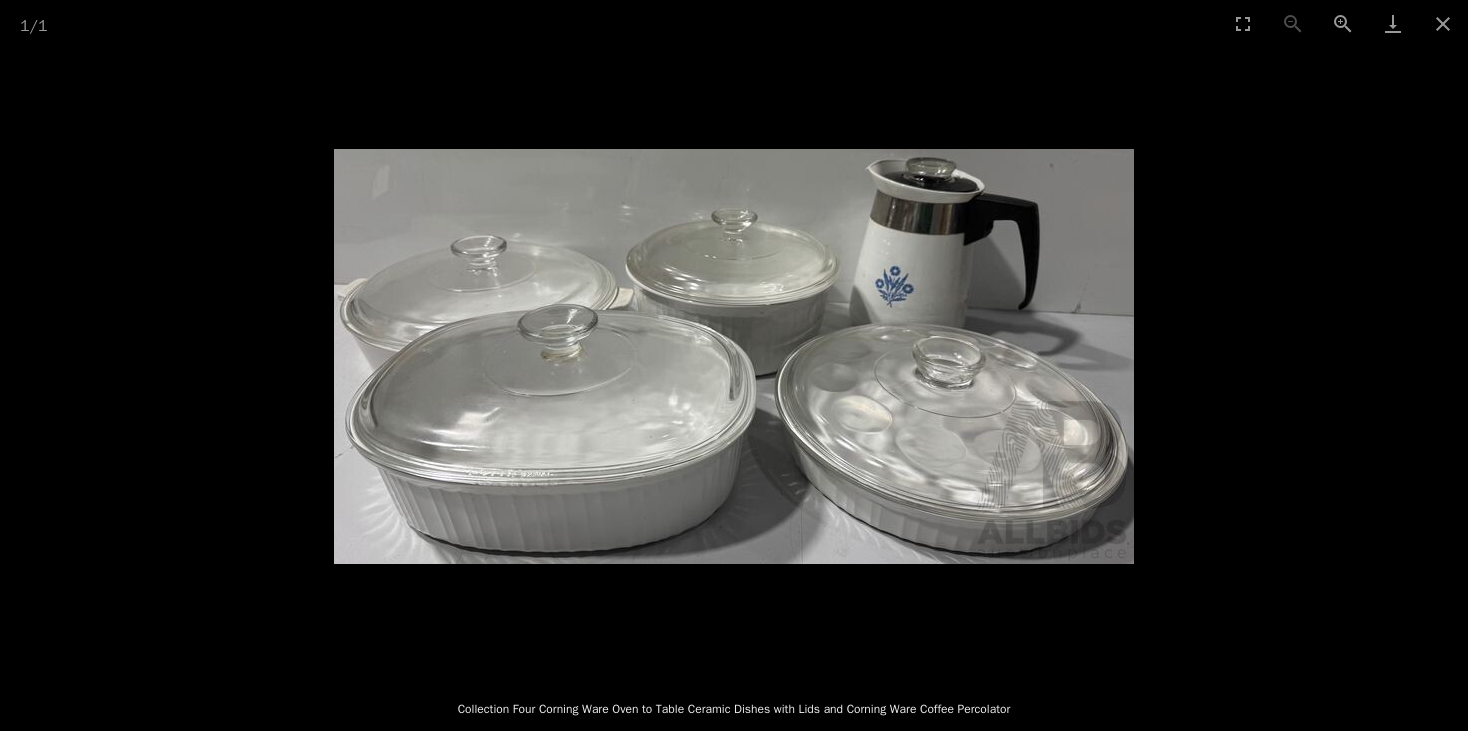 click at bounding box center (734, 356) 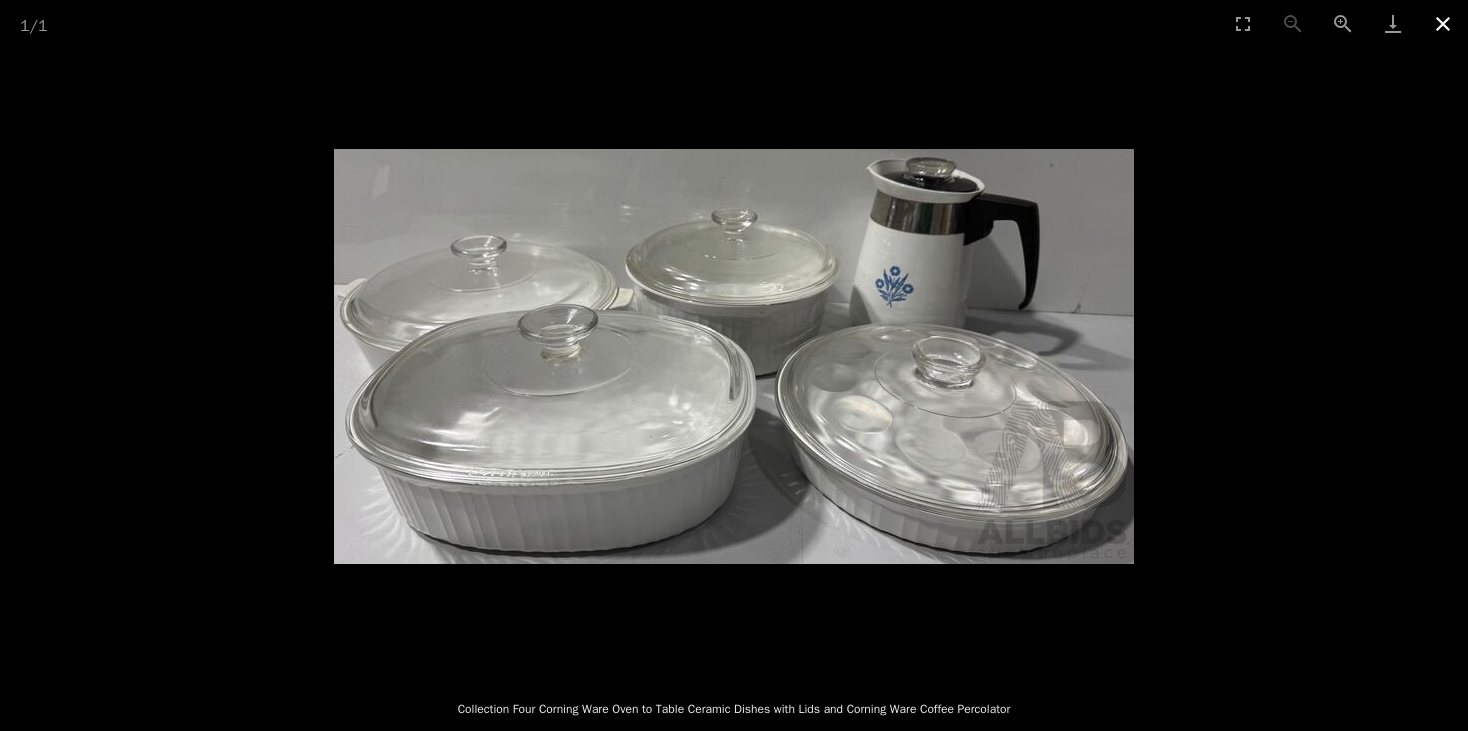 click at bounding box center [1443, 23] 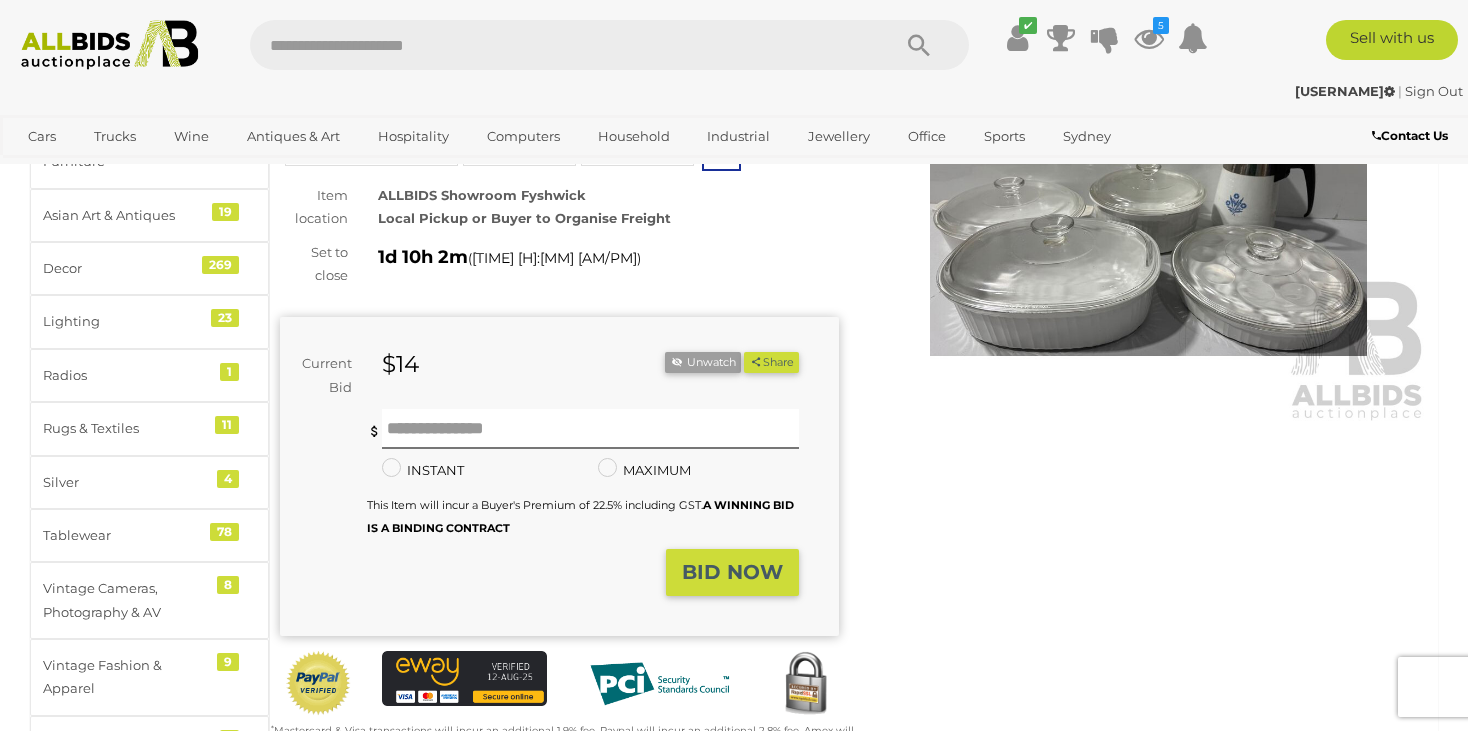 scroll, scrollTop: 188, scrollLeft: 0, axis: vertical 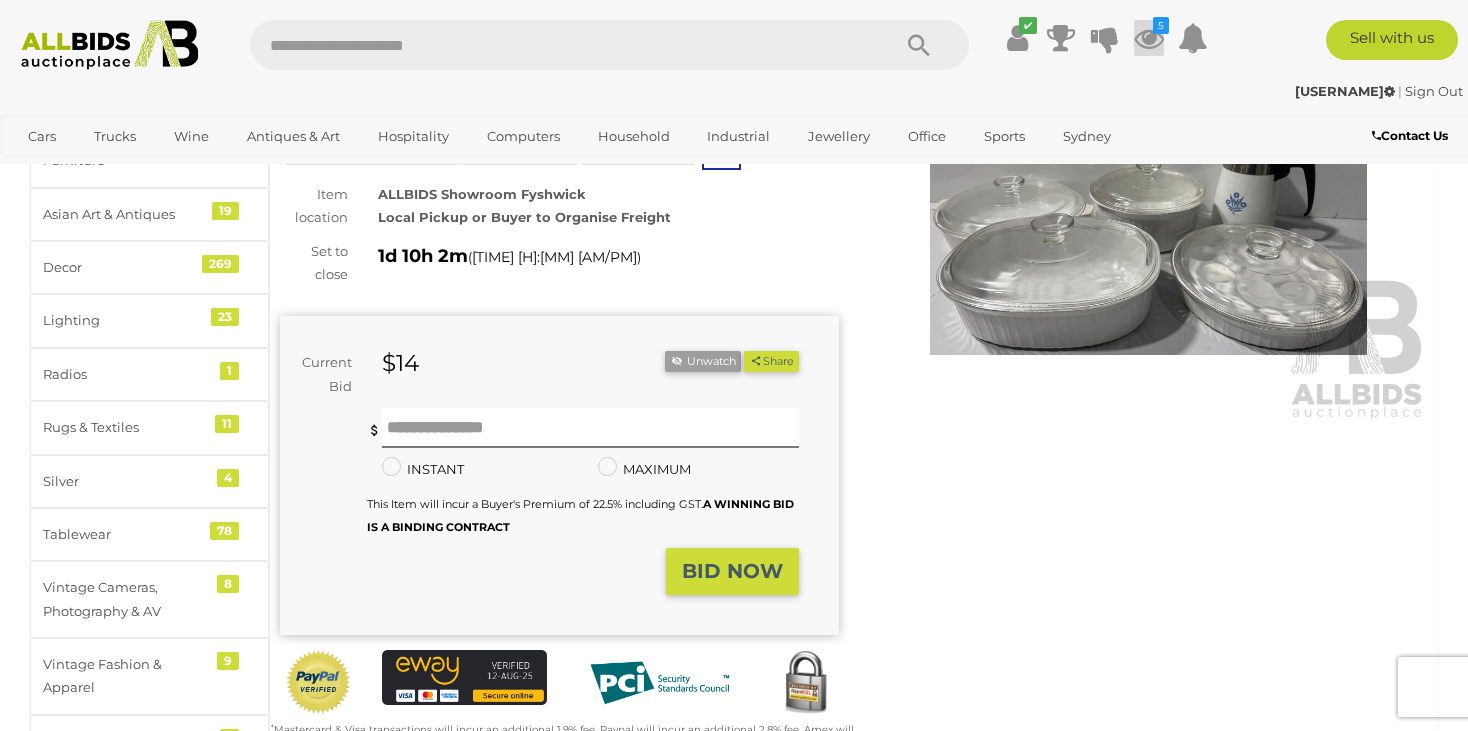 click on "5" at bounding box center [1161, 25] 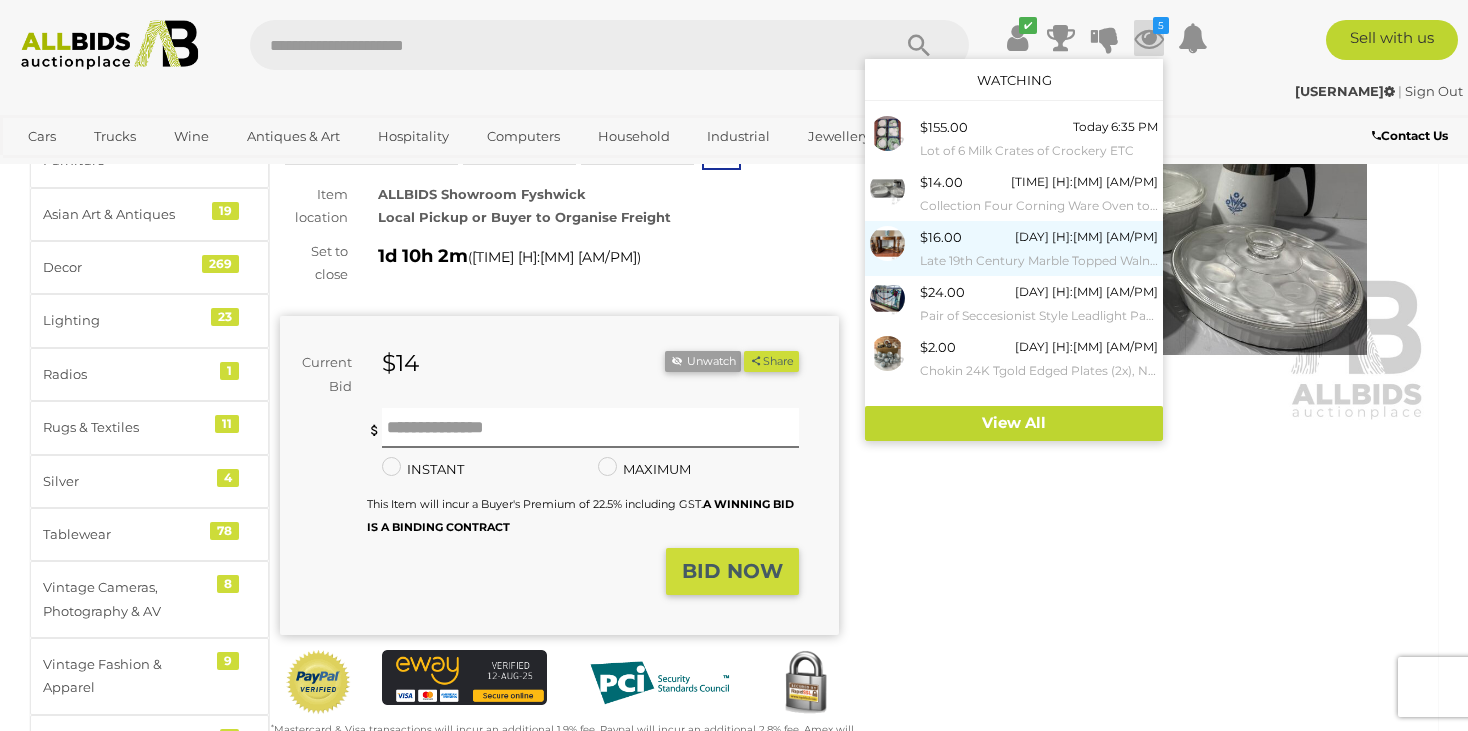 click on "$16.00
Monday 6:30 PM
Late 19th Century Marble Topped Walnut Hall Table" at bounding box center (1039, 248) 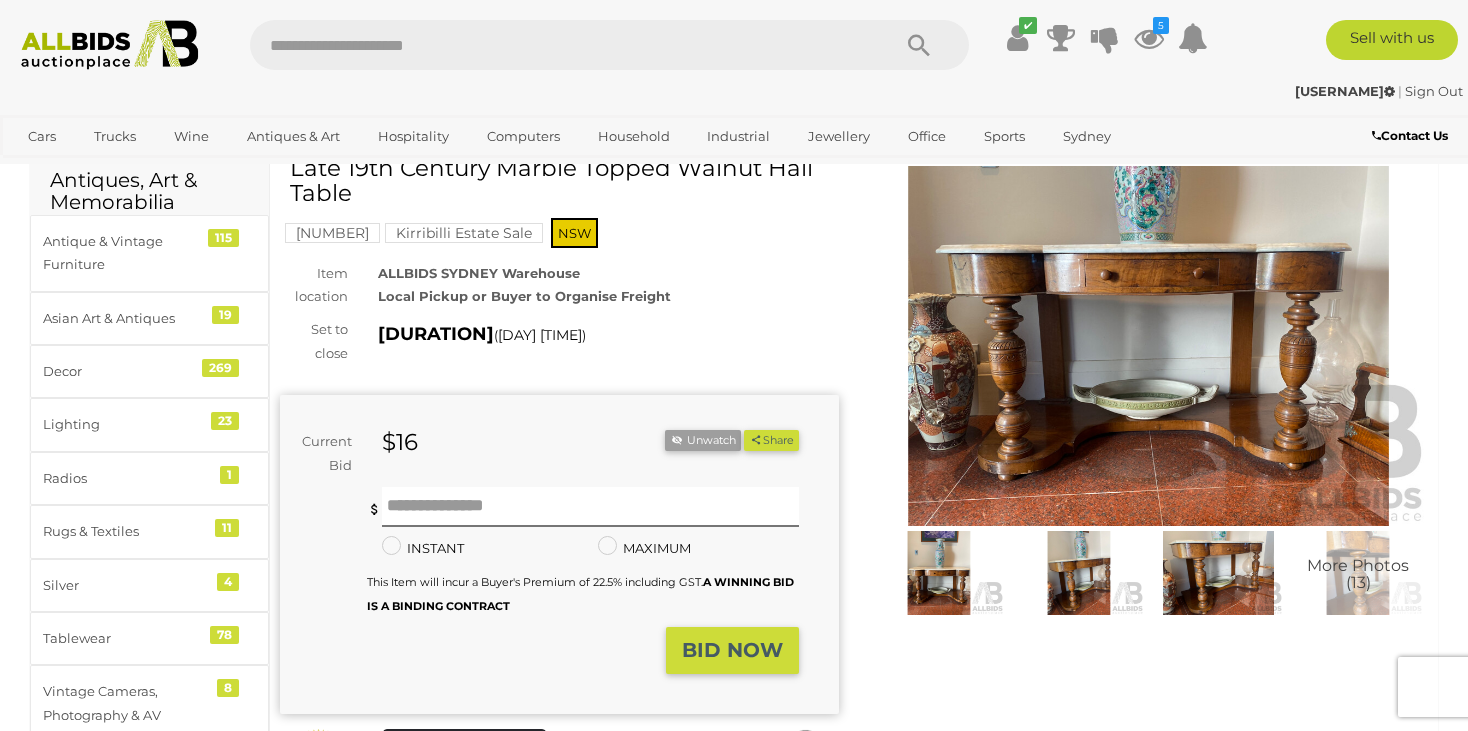 scroll, scrollTop: 67, scrollLeft: 0, axis: vertical 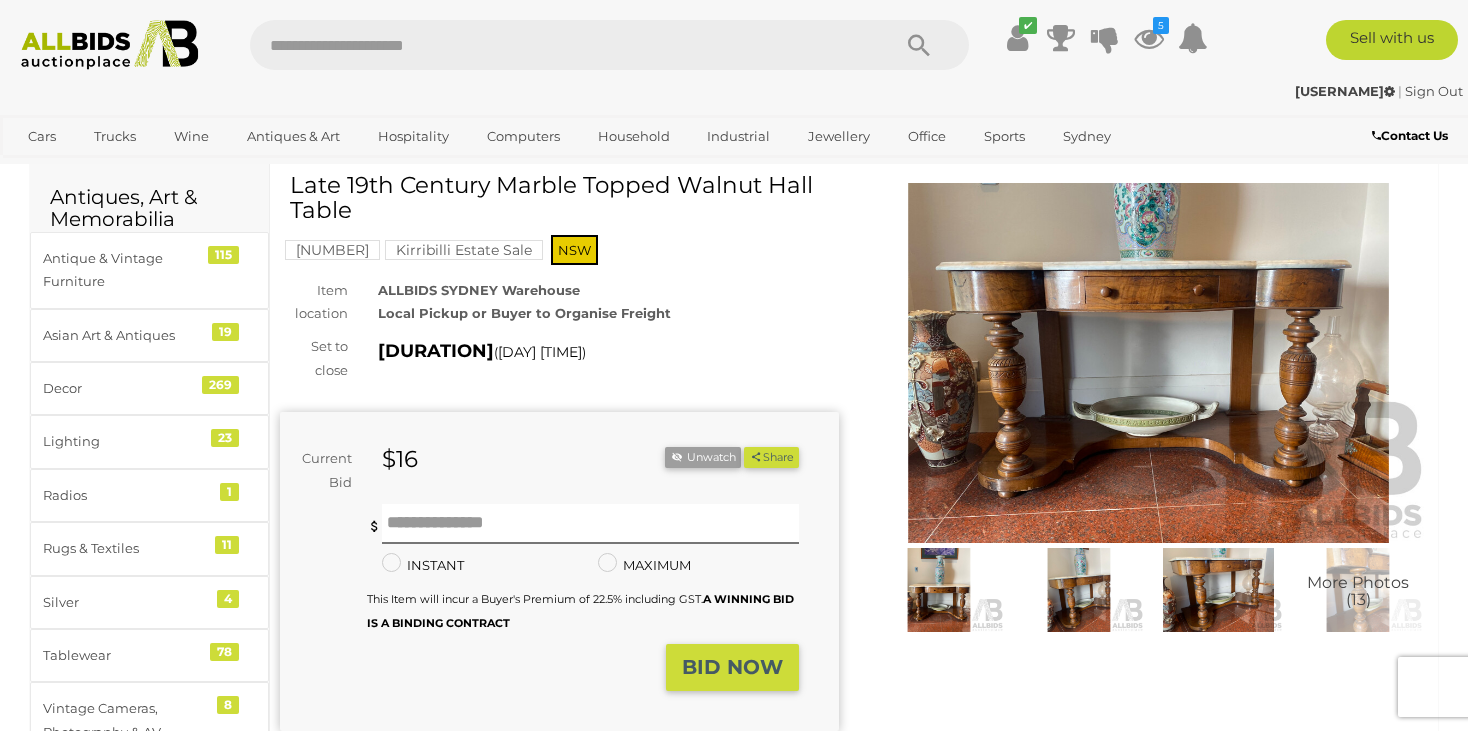 click at bounding box center (1148, 363) 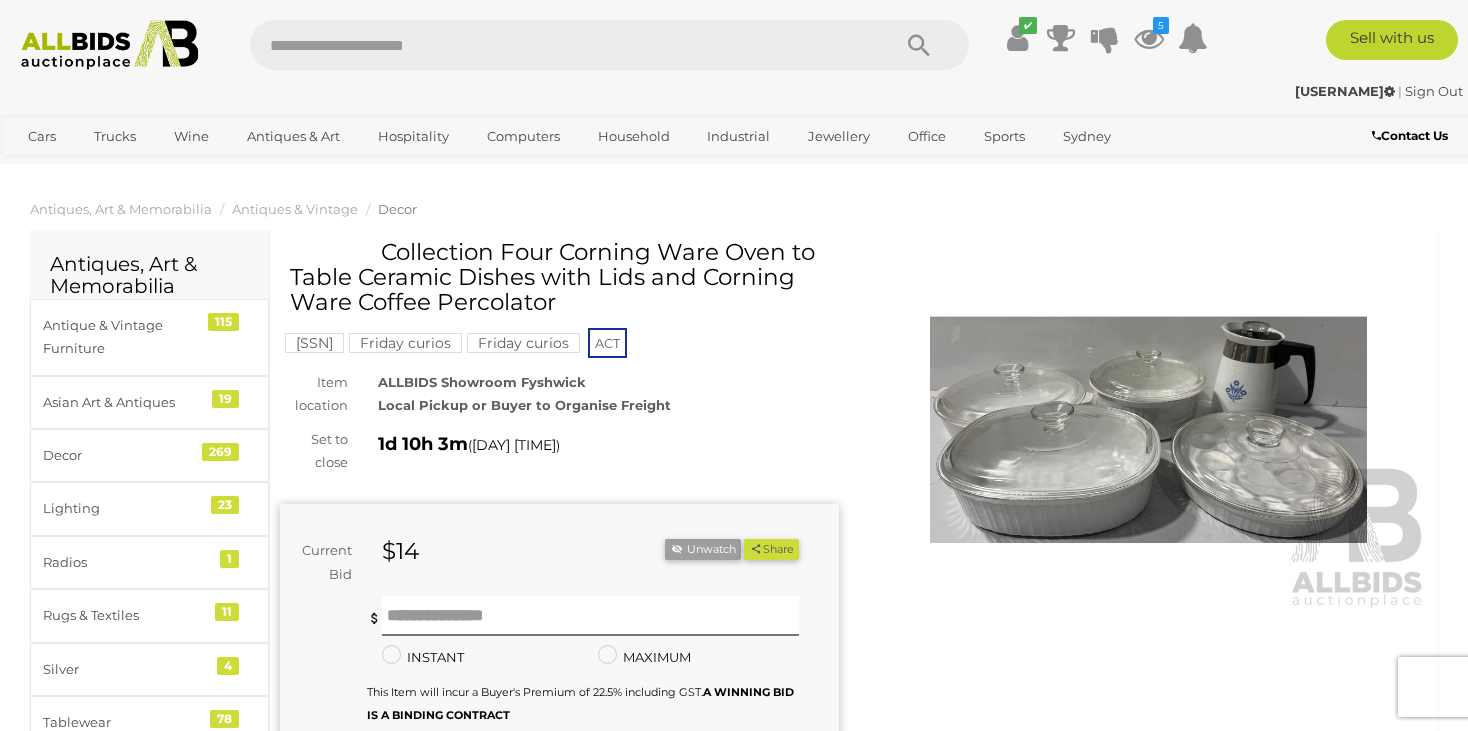 scroll, scrollTop: 188, scrollLeft: 0, axis: vertical 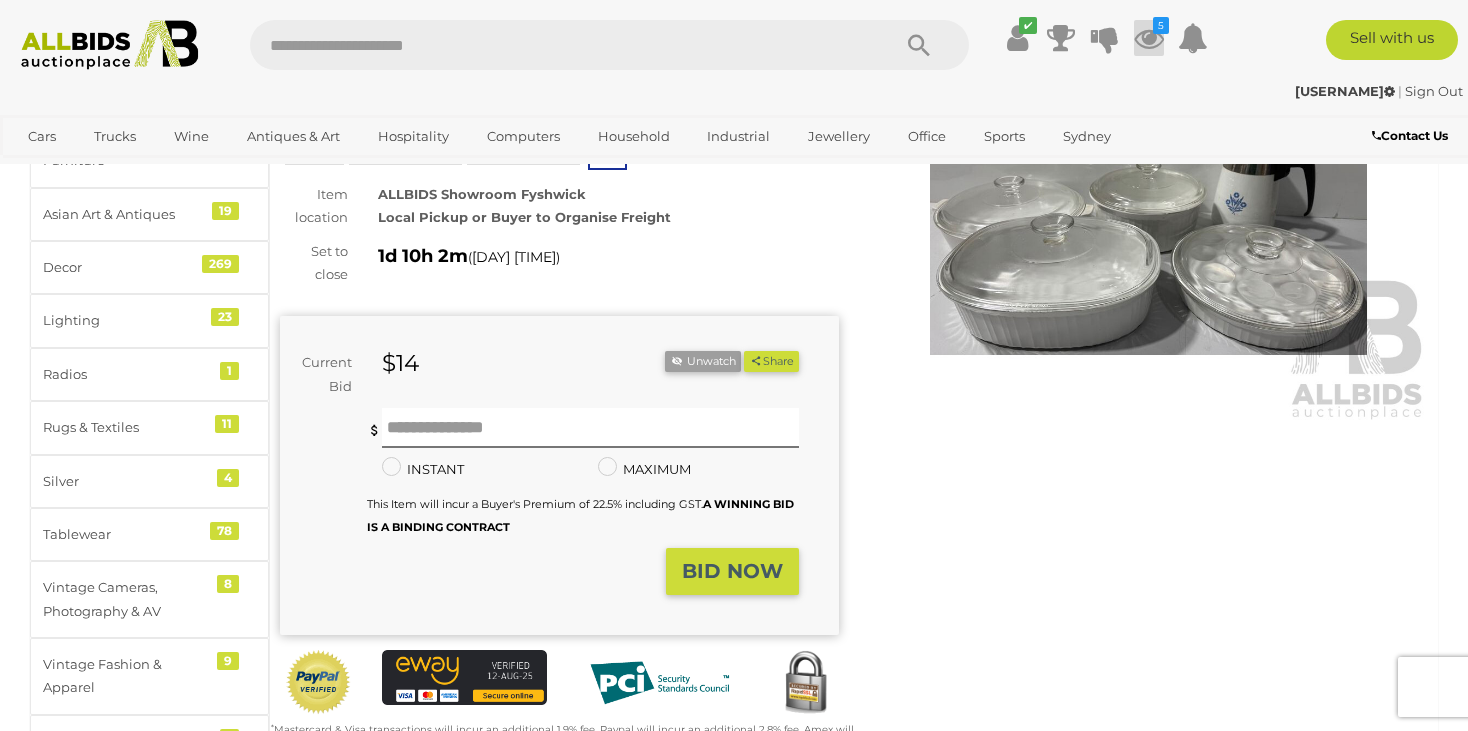 click on "5" at bounding box center (1161, 25) 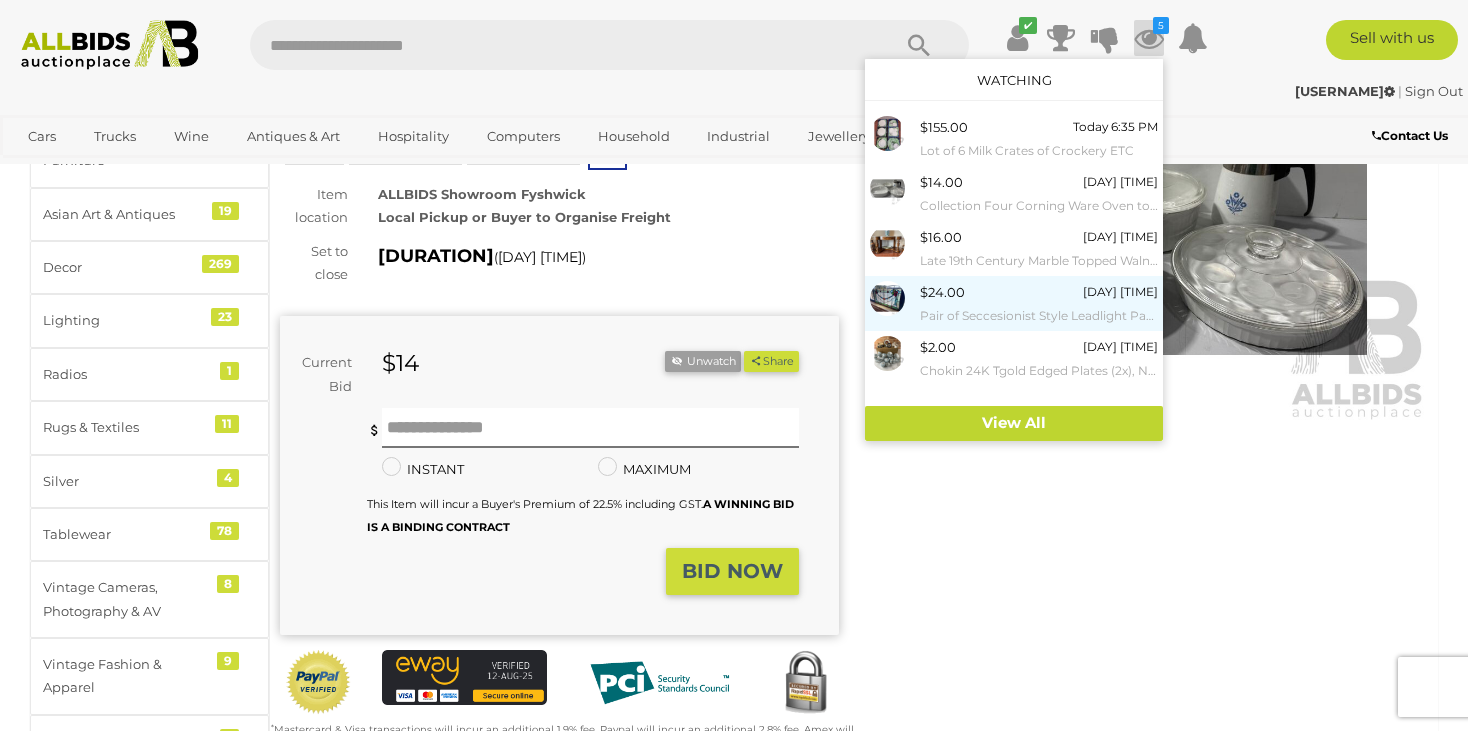 click on "$24.00
[DAY_OF_WEEK] [TIME]
Pair of Seccesionist Style Leadlight Panels" at bounding box center [1039, 303] 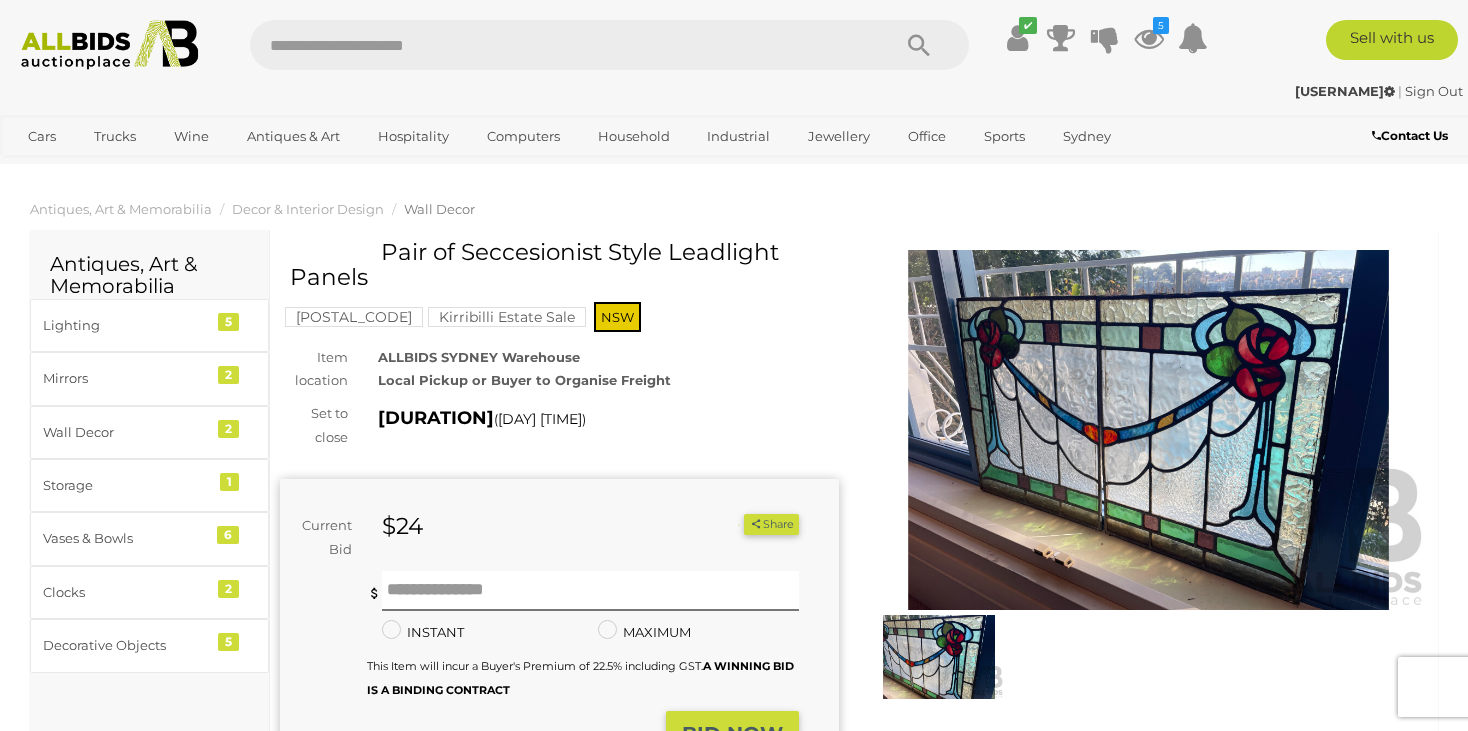 scroll, scrollTop: 0, scrollLeft: 0, axis: both 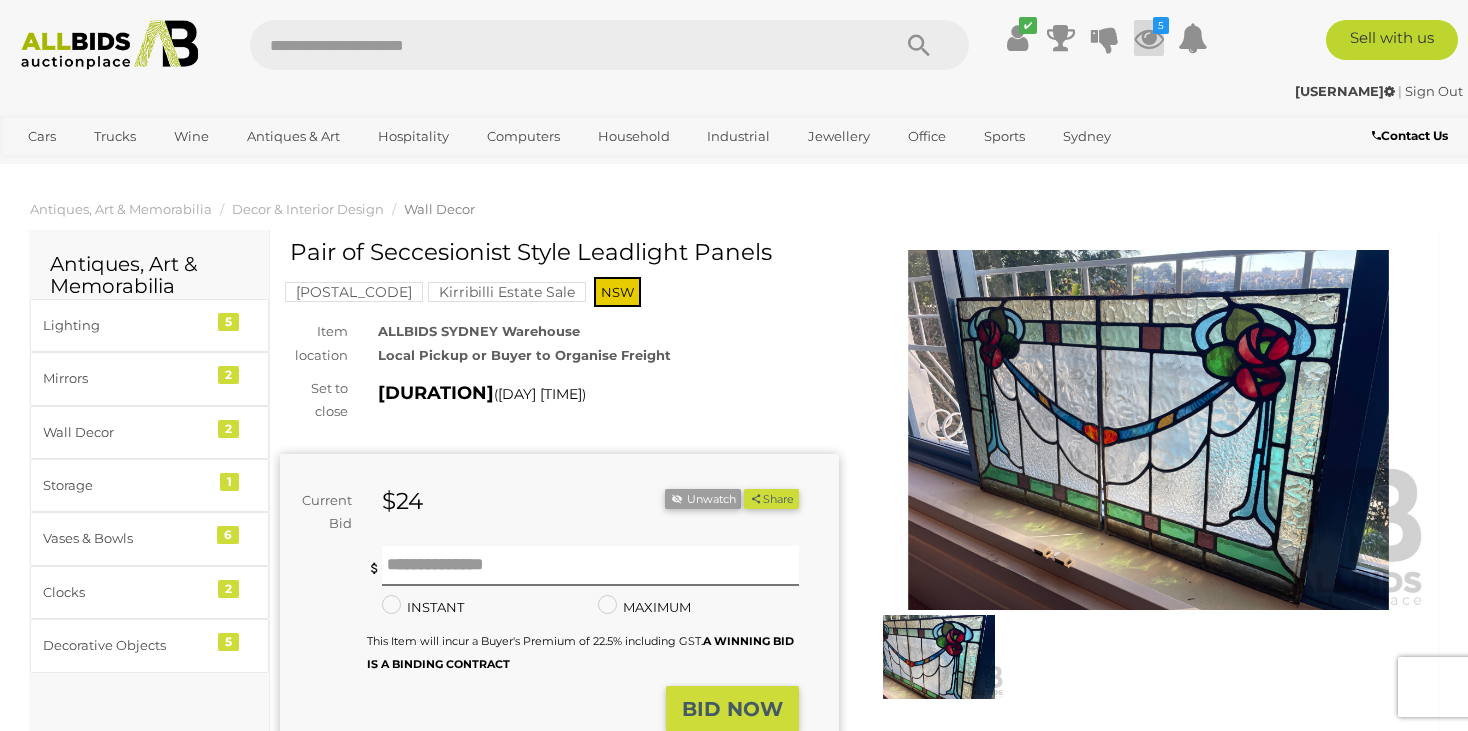 click at bounding box center [1149, 38] 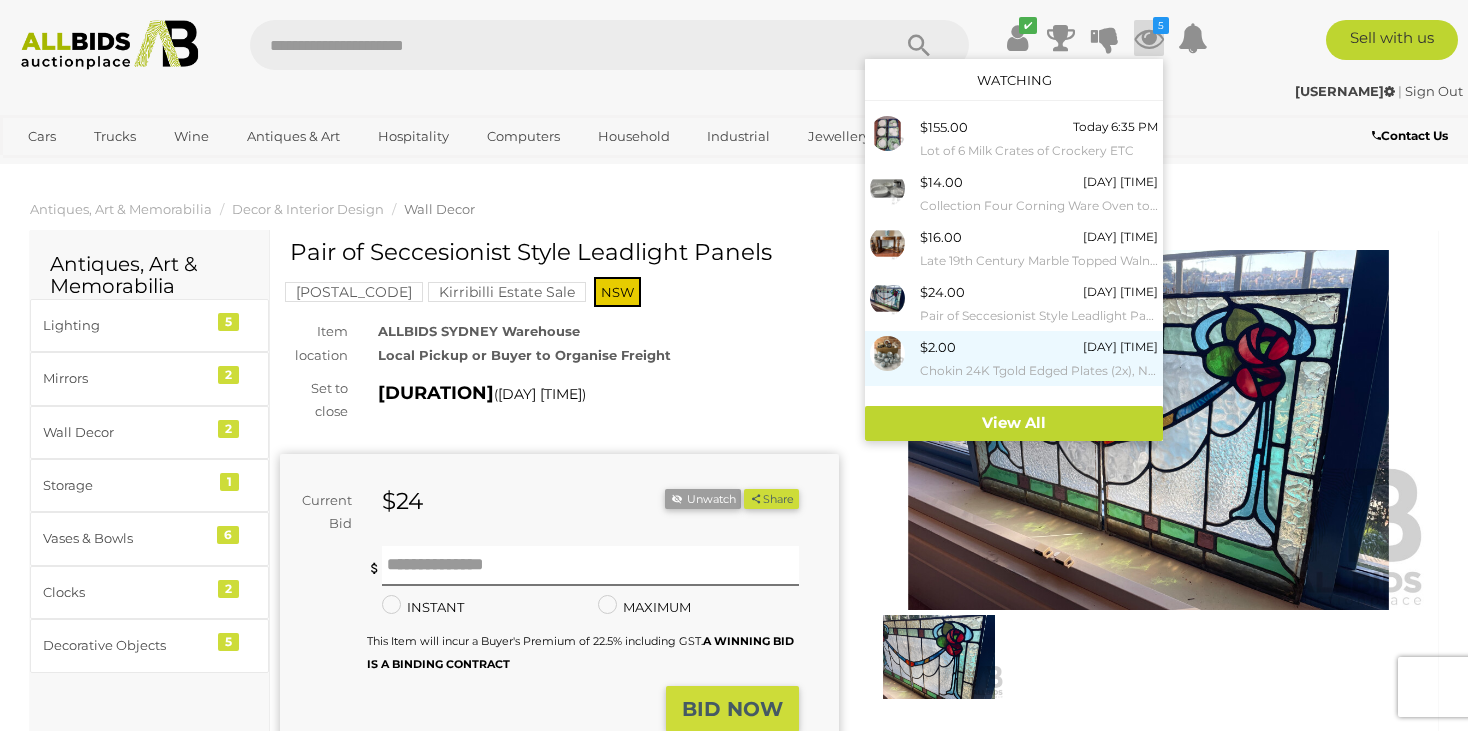 click on "$2.00" at bounding box center (938, 347) 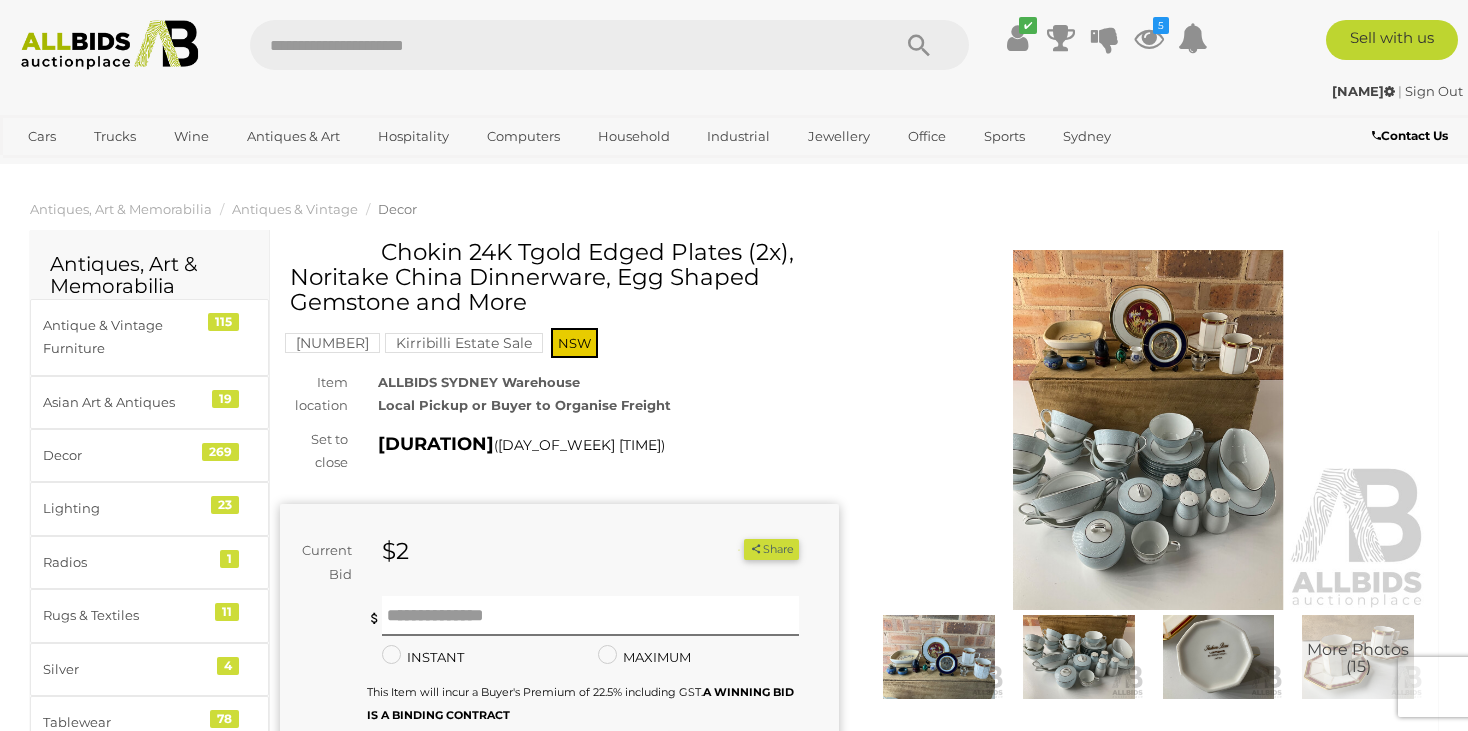scroll, scrollTop: 0, scrollLeft: 0, axis: both 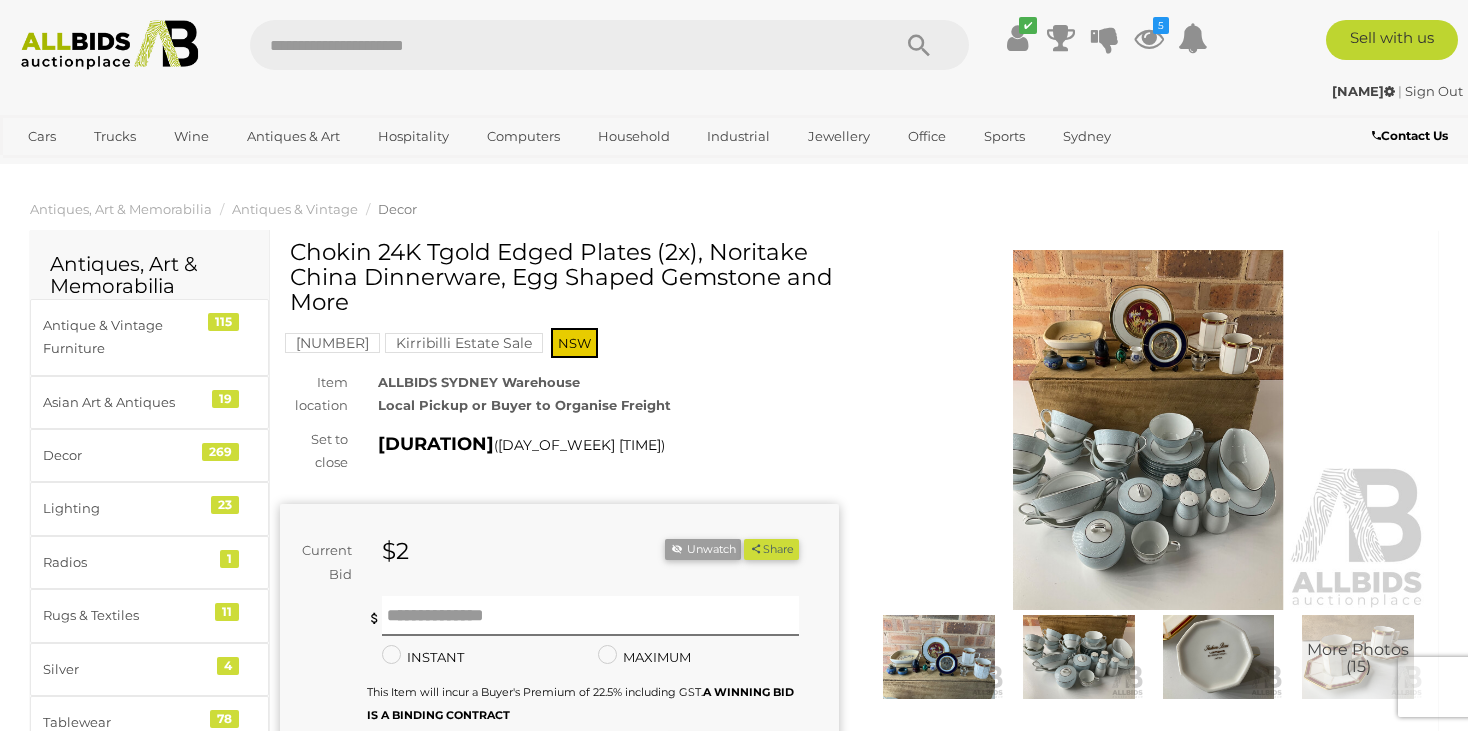 click at bounding box center [1148, 430] 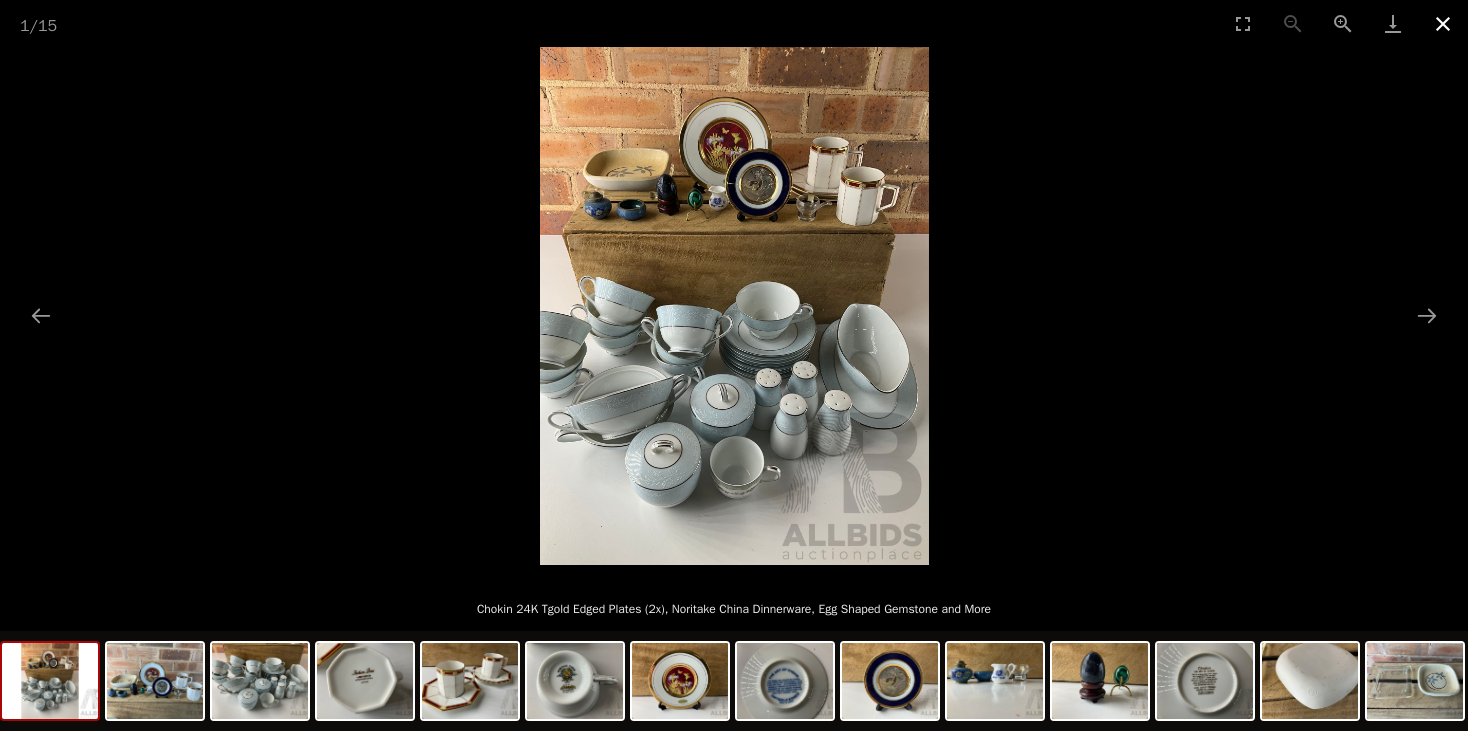 click at bounding box center (1443, 23) 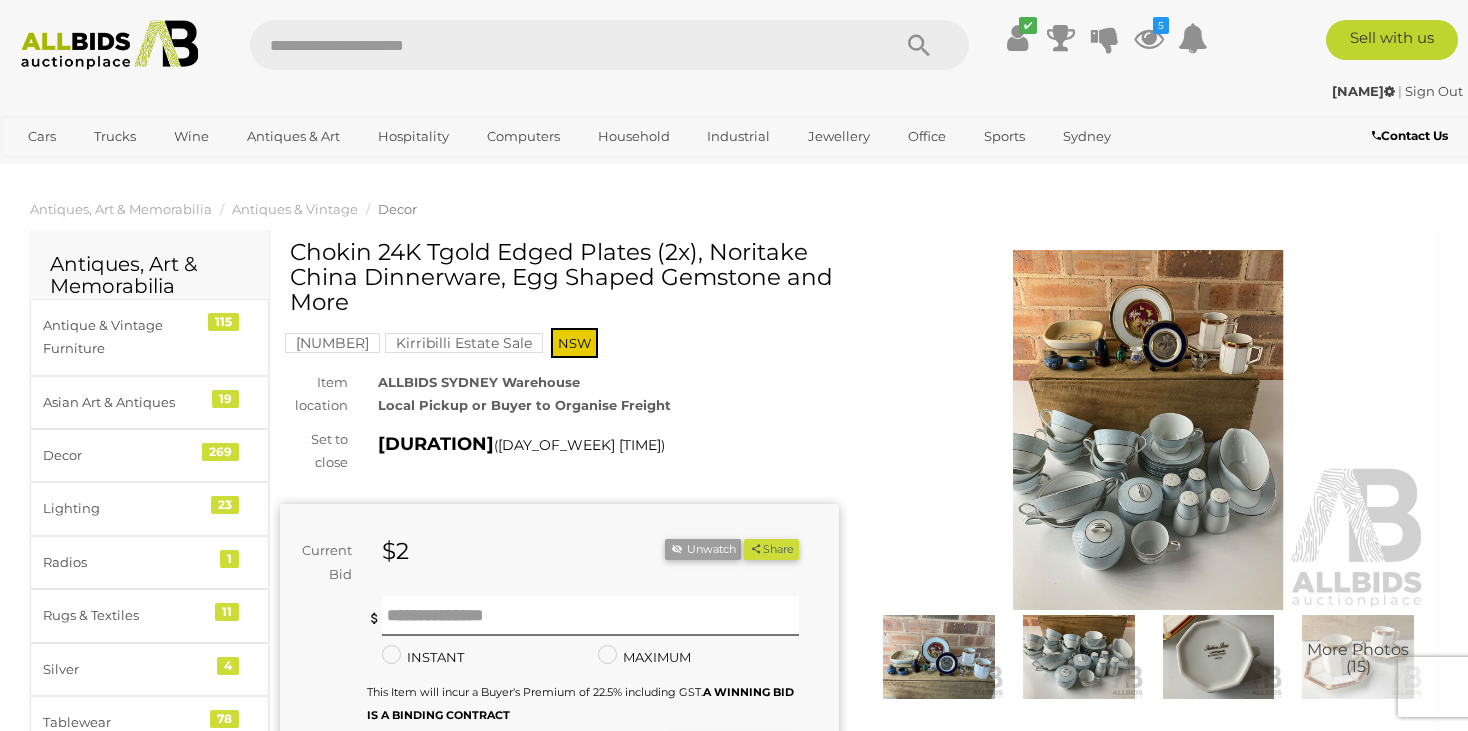click at bounding box center (939, 657) 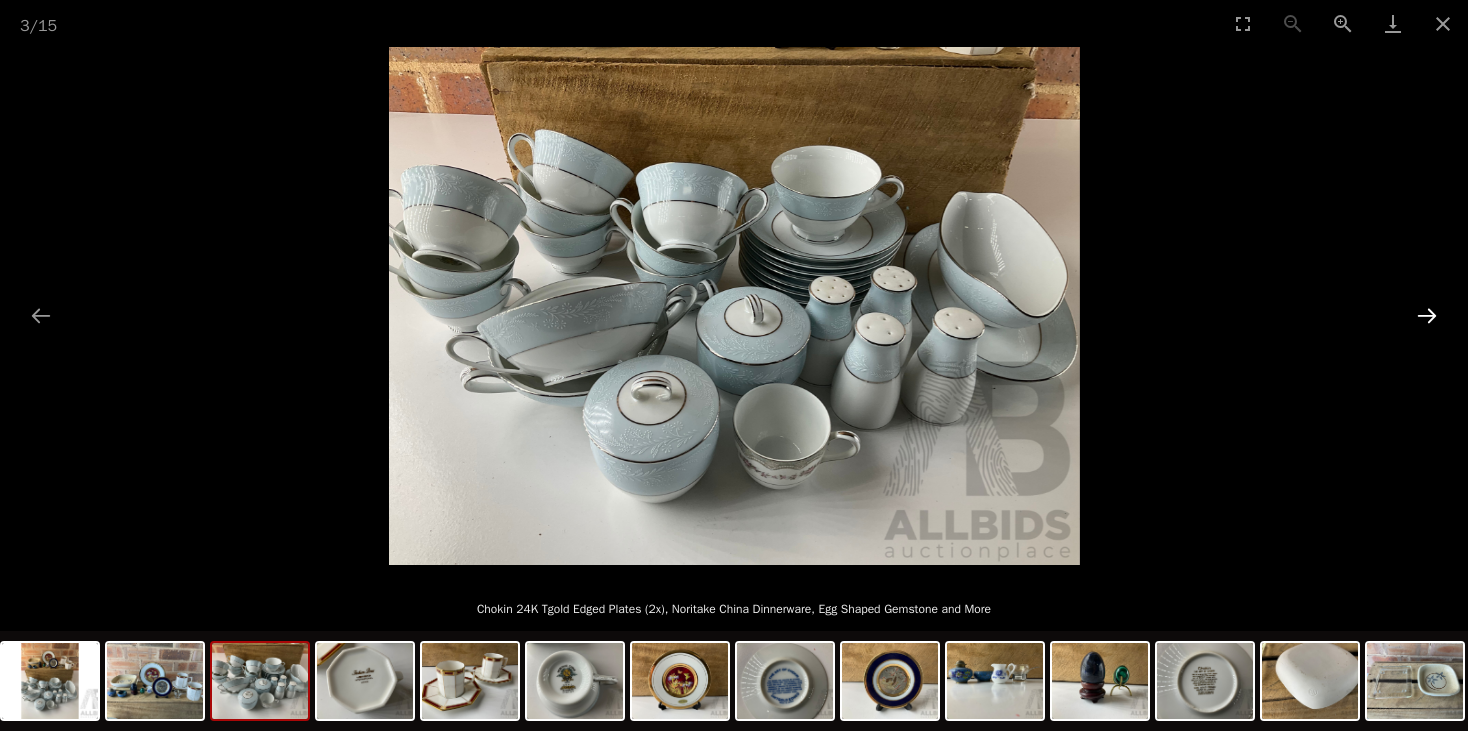 click at bounding box center (1427, 315) 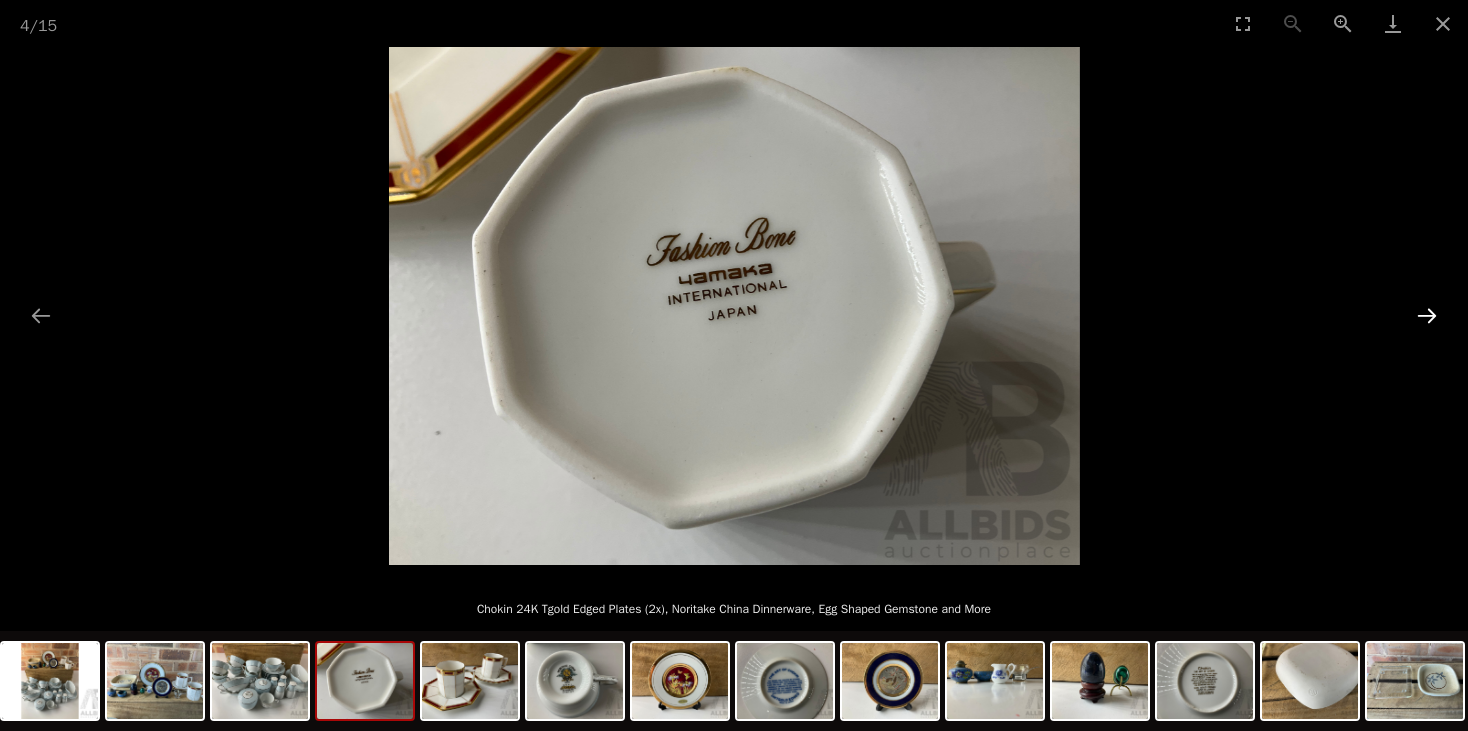 click at bounding box center (1427, 315) 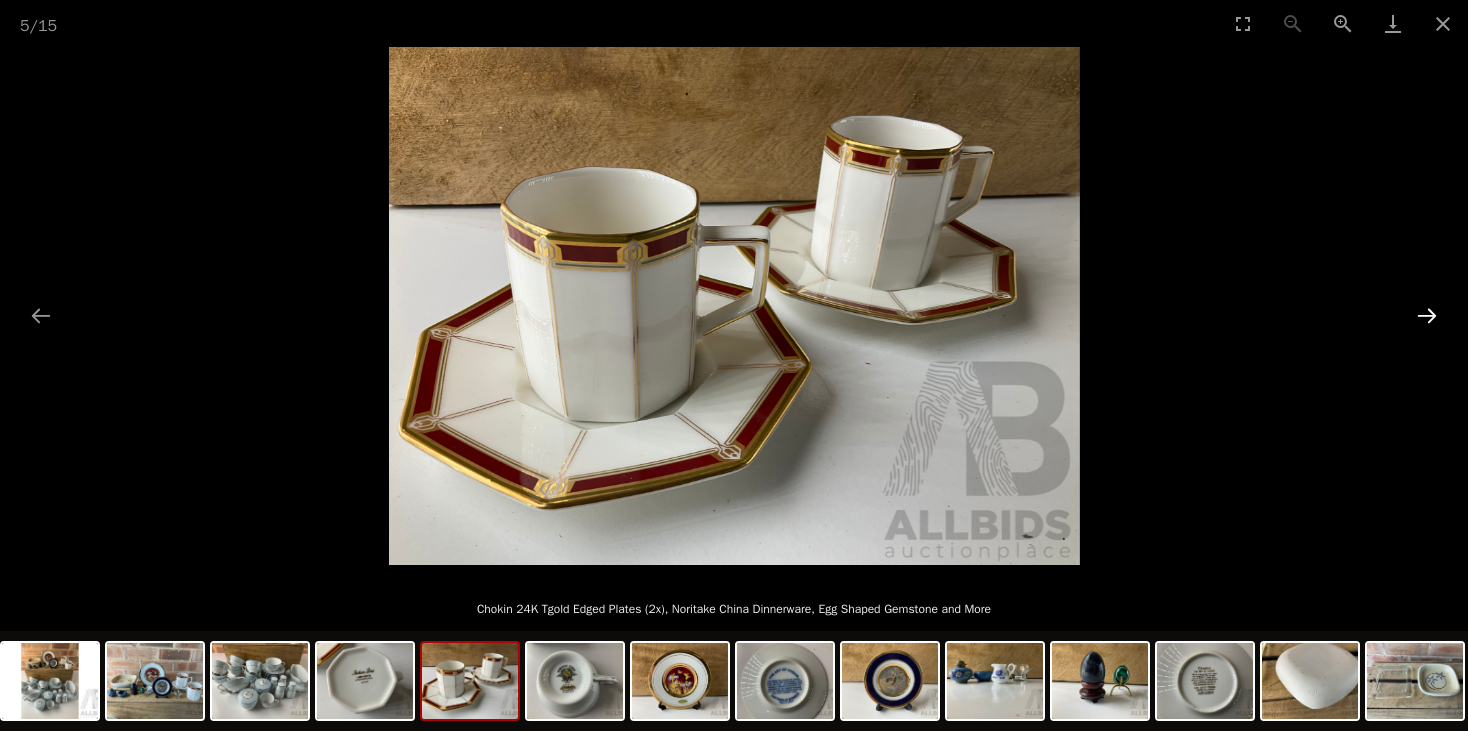 click at bounding box center (1427, 315) 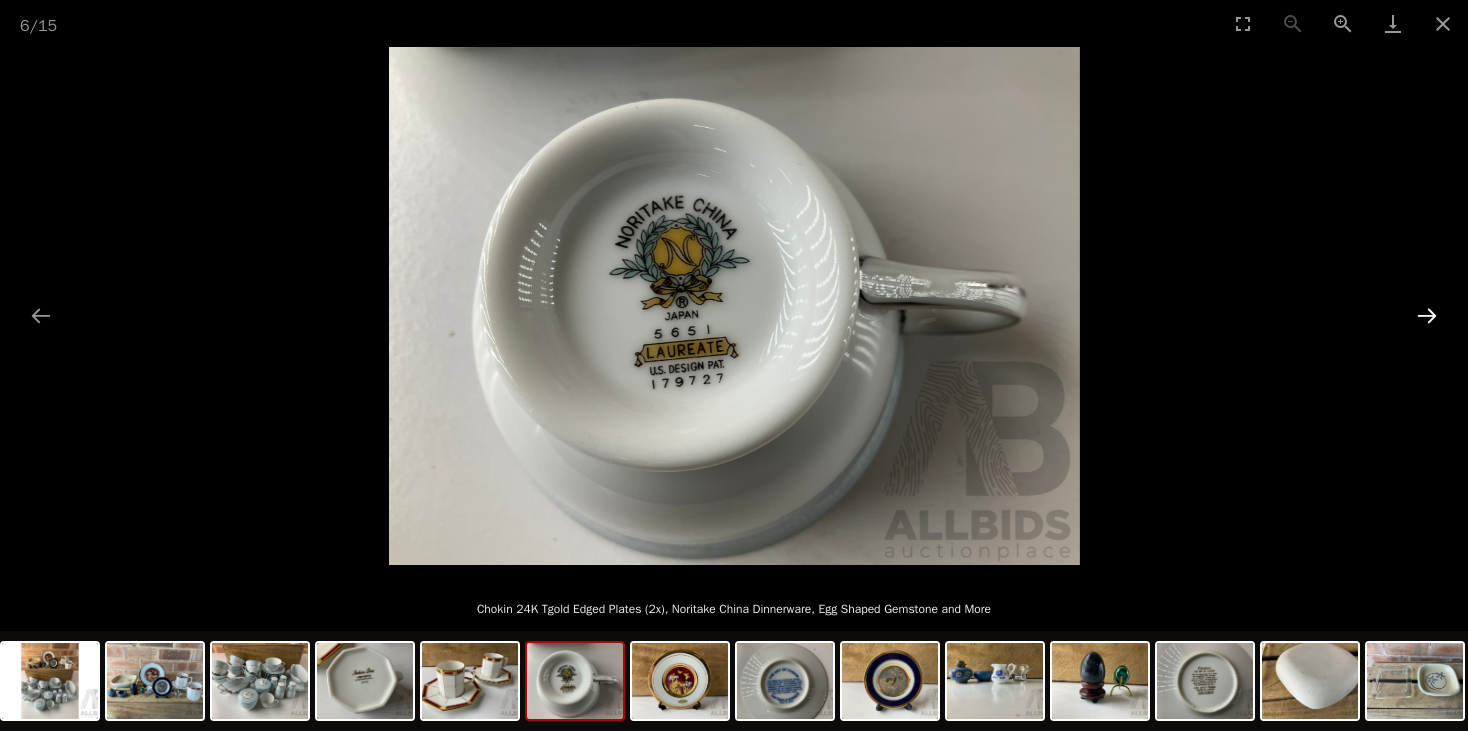 click at bounding box center [1427, 315] 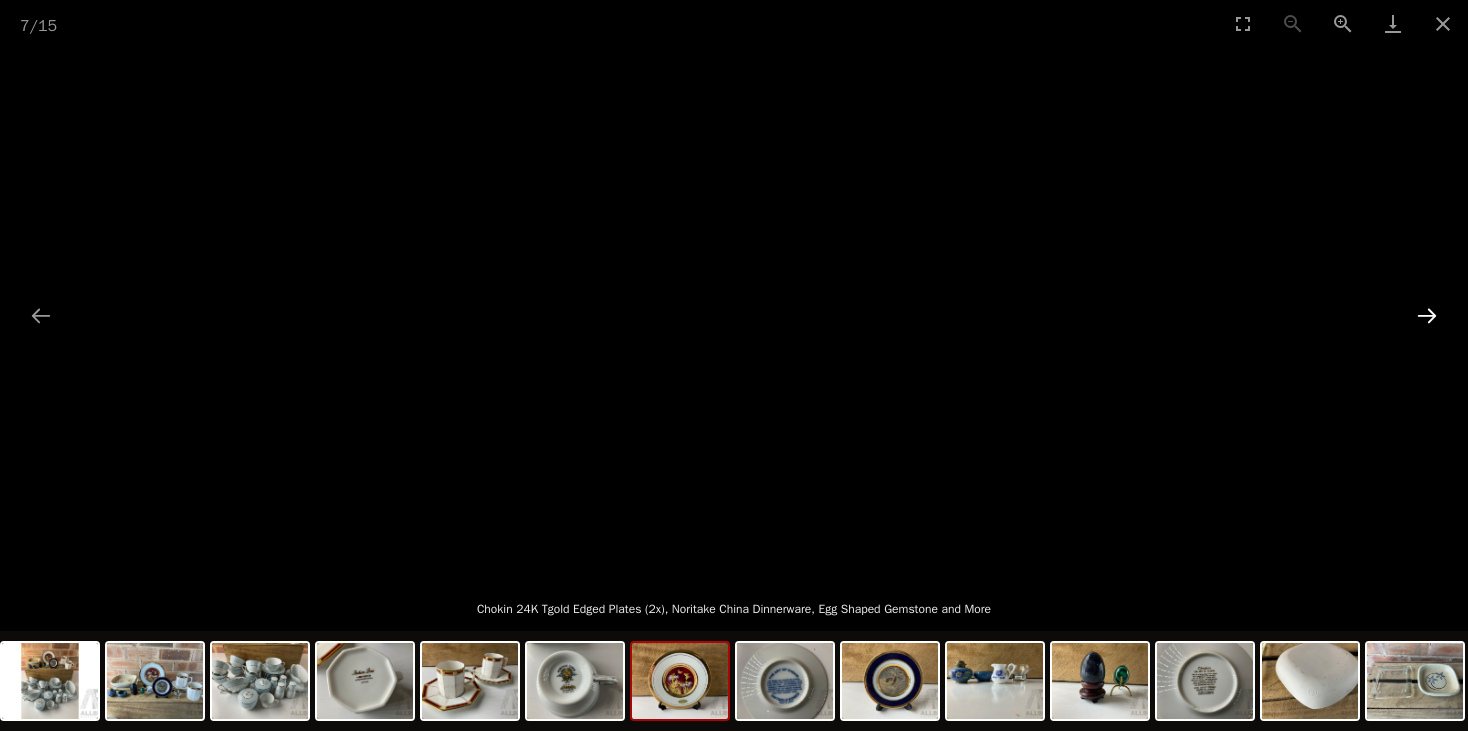 click at bounding box center [1427, 315] 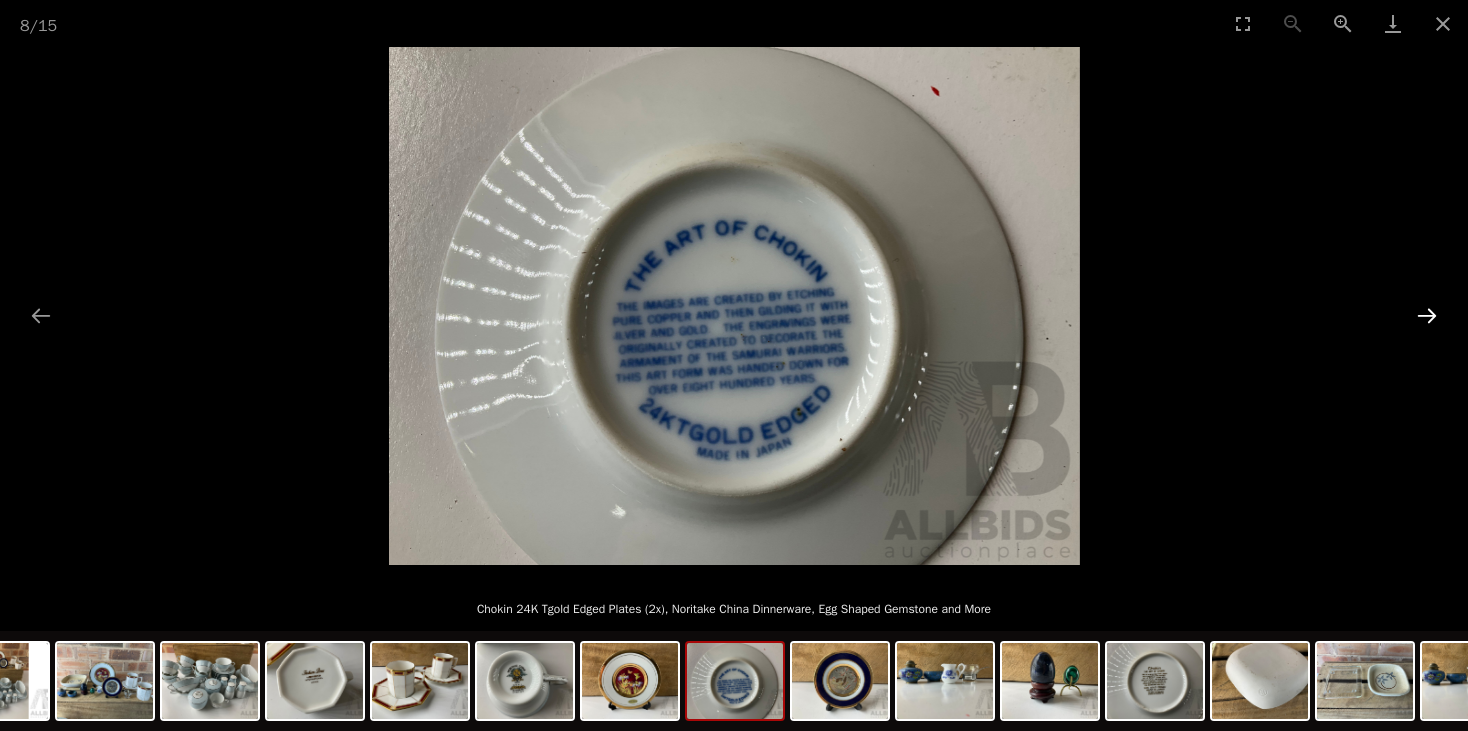 click at bounding box center [1427, 315] 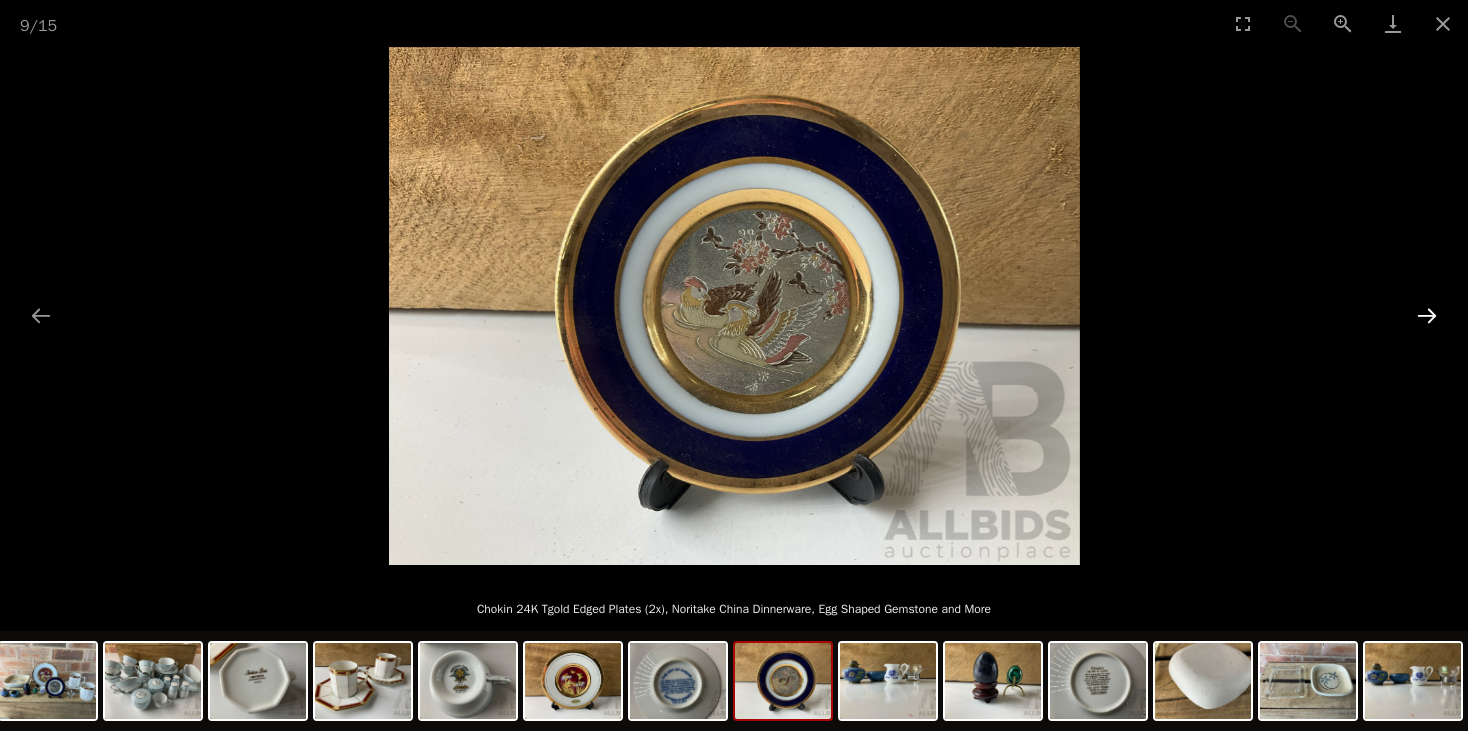 click at bounding box center (1427, 315) 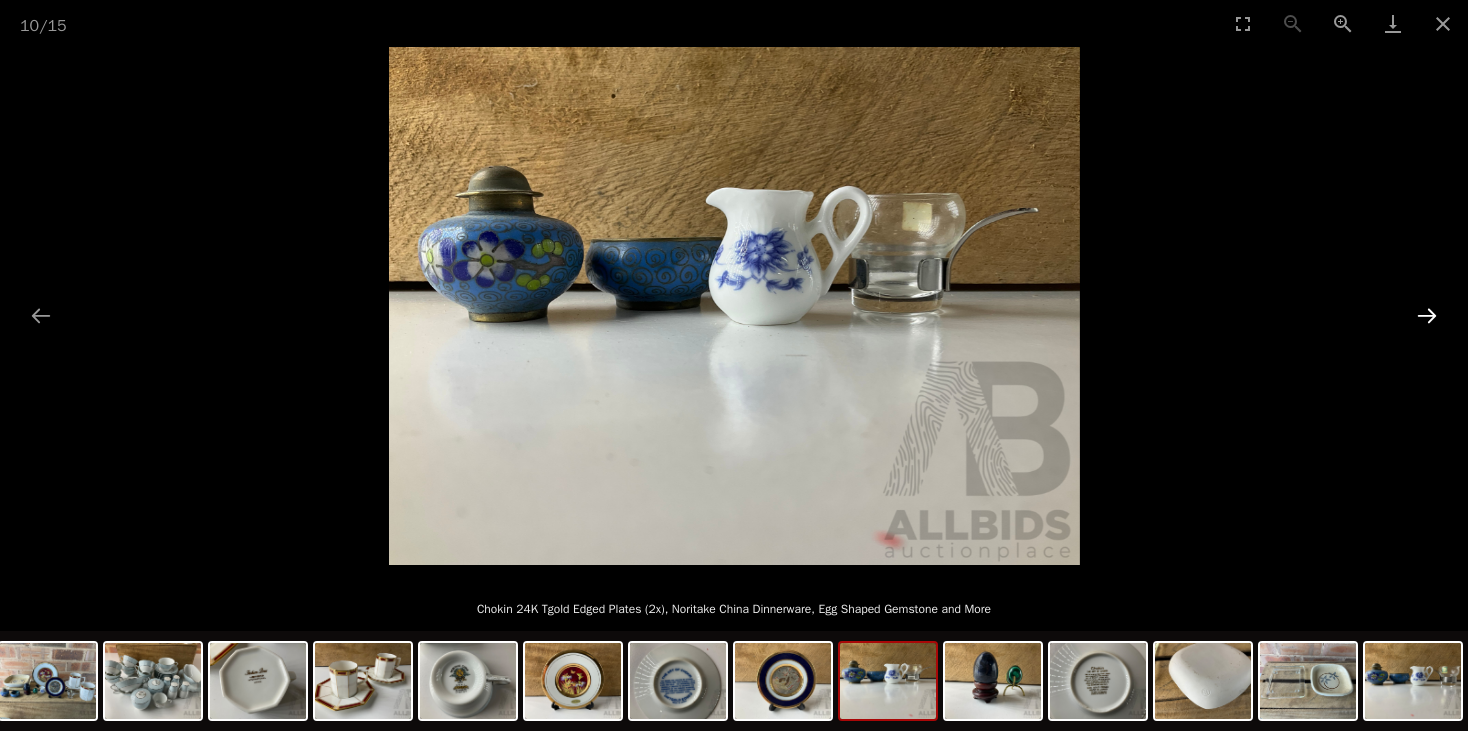 click at bounding box center (1427, 315) 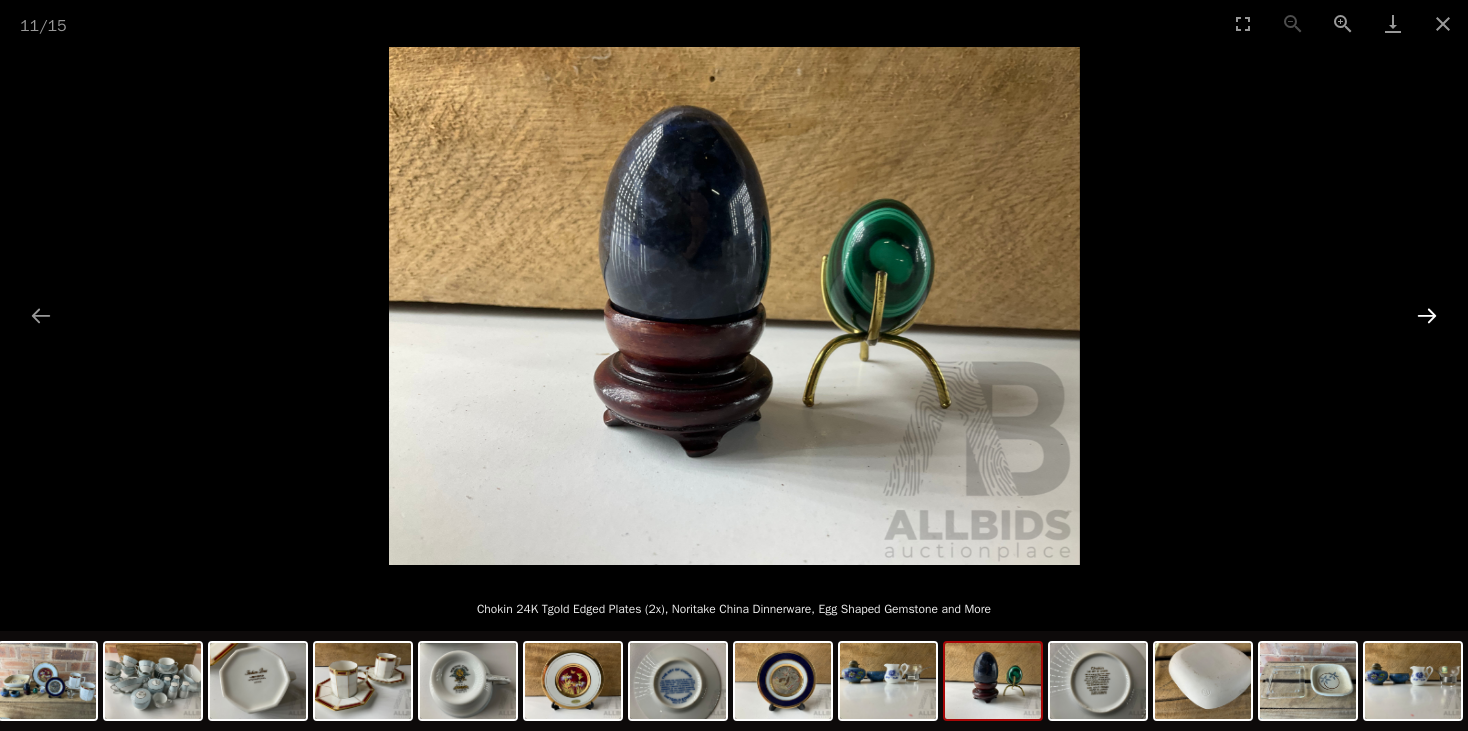 click at bounding box center (1427, 315) 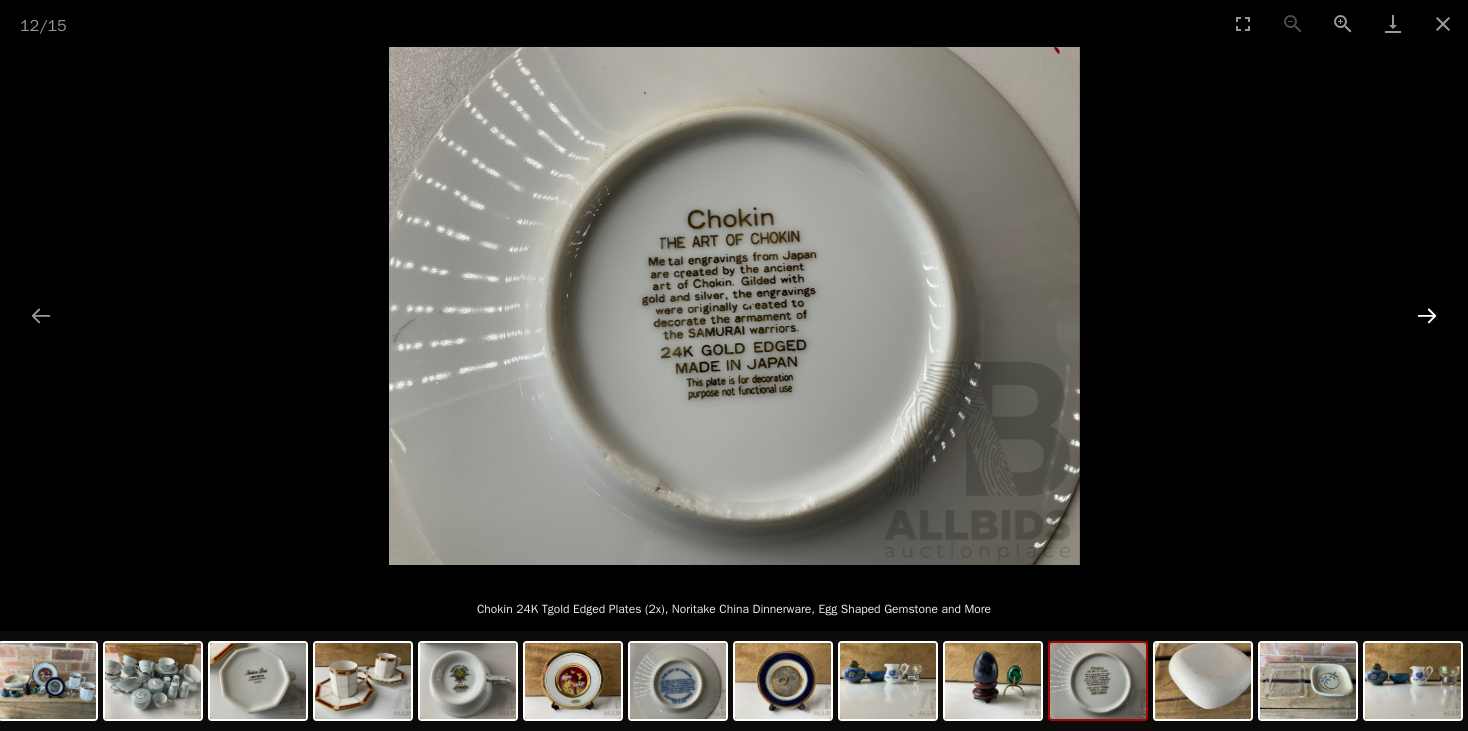 click at bounding box center (1427, 315) 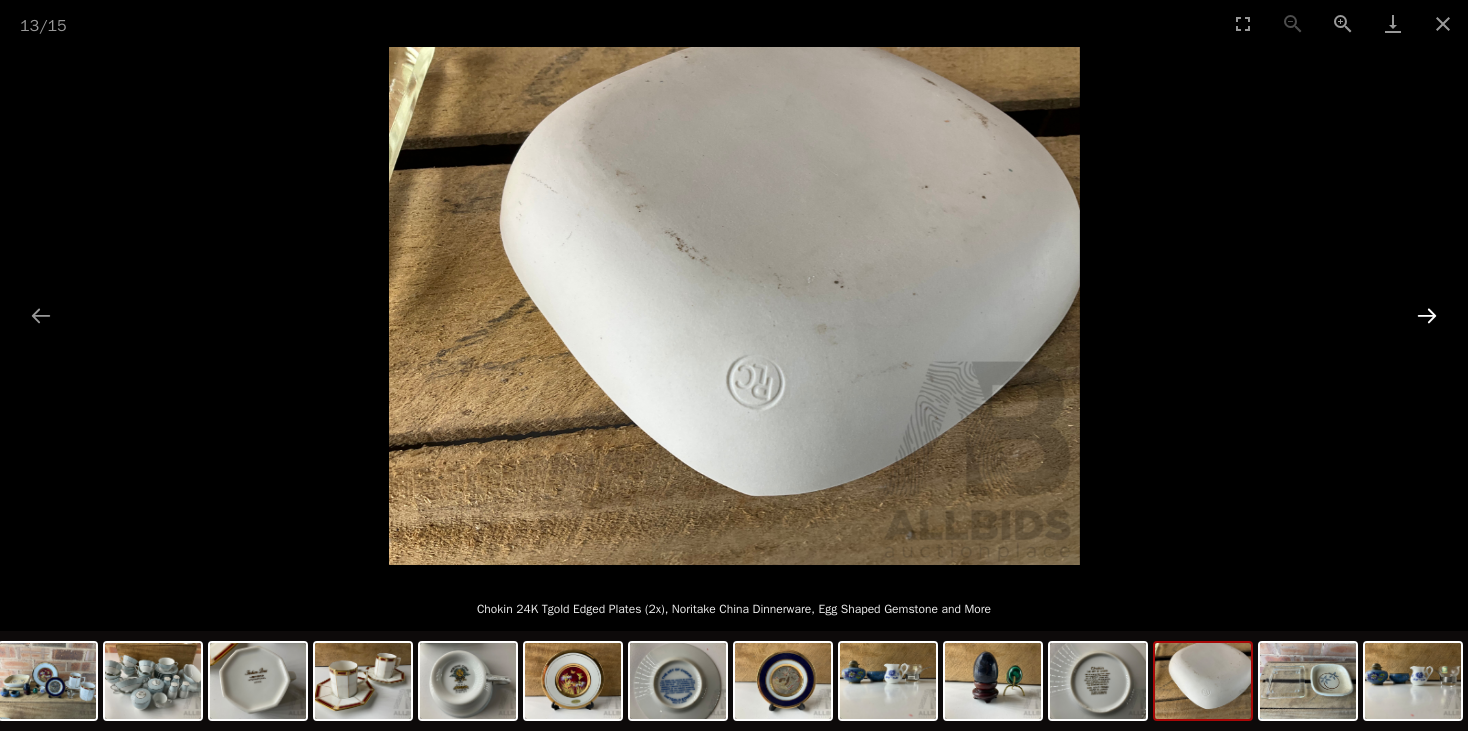 click at bounding box center (1427, 315) 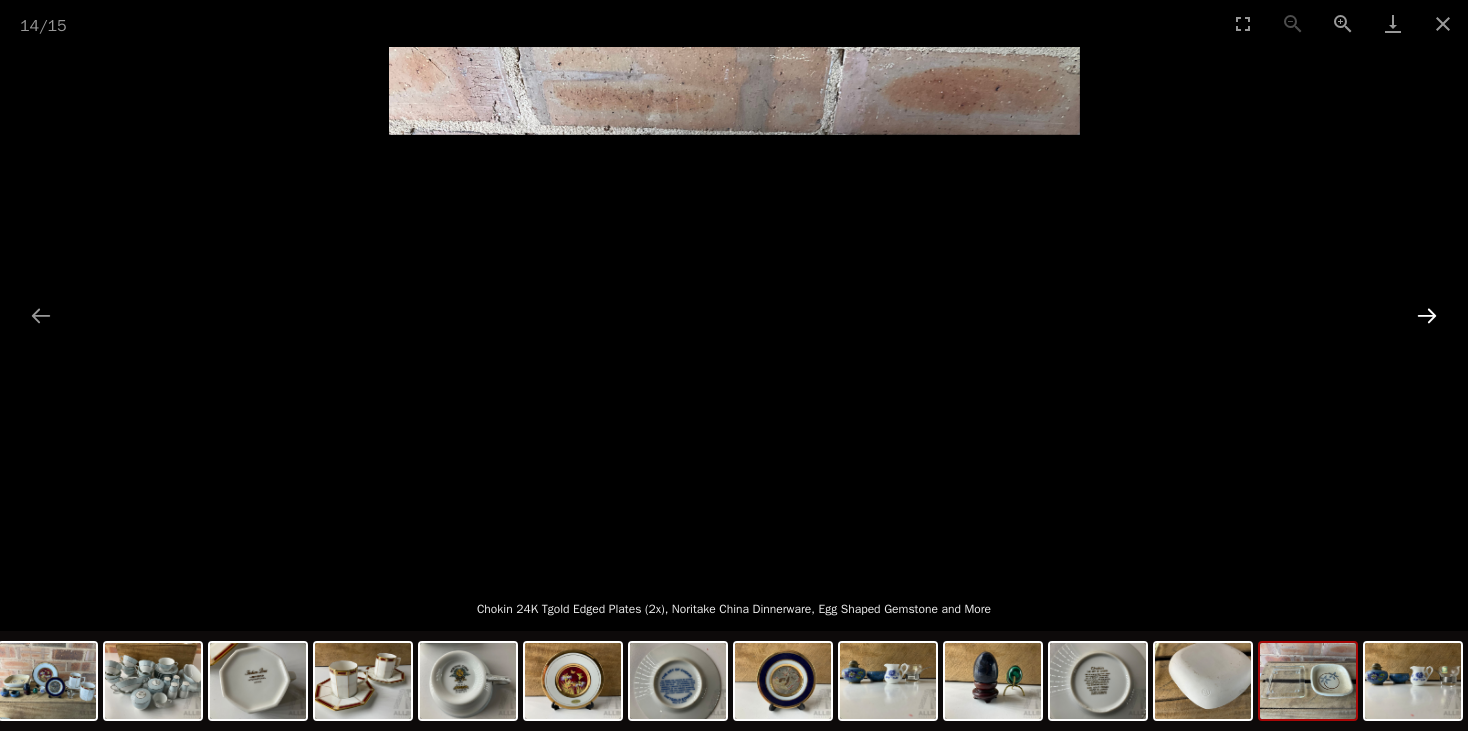 click at bounding box center (1427, 315) 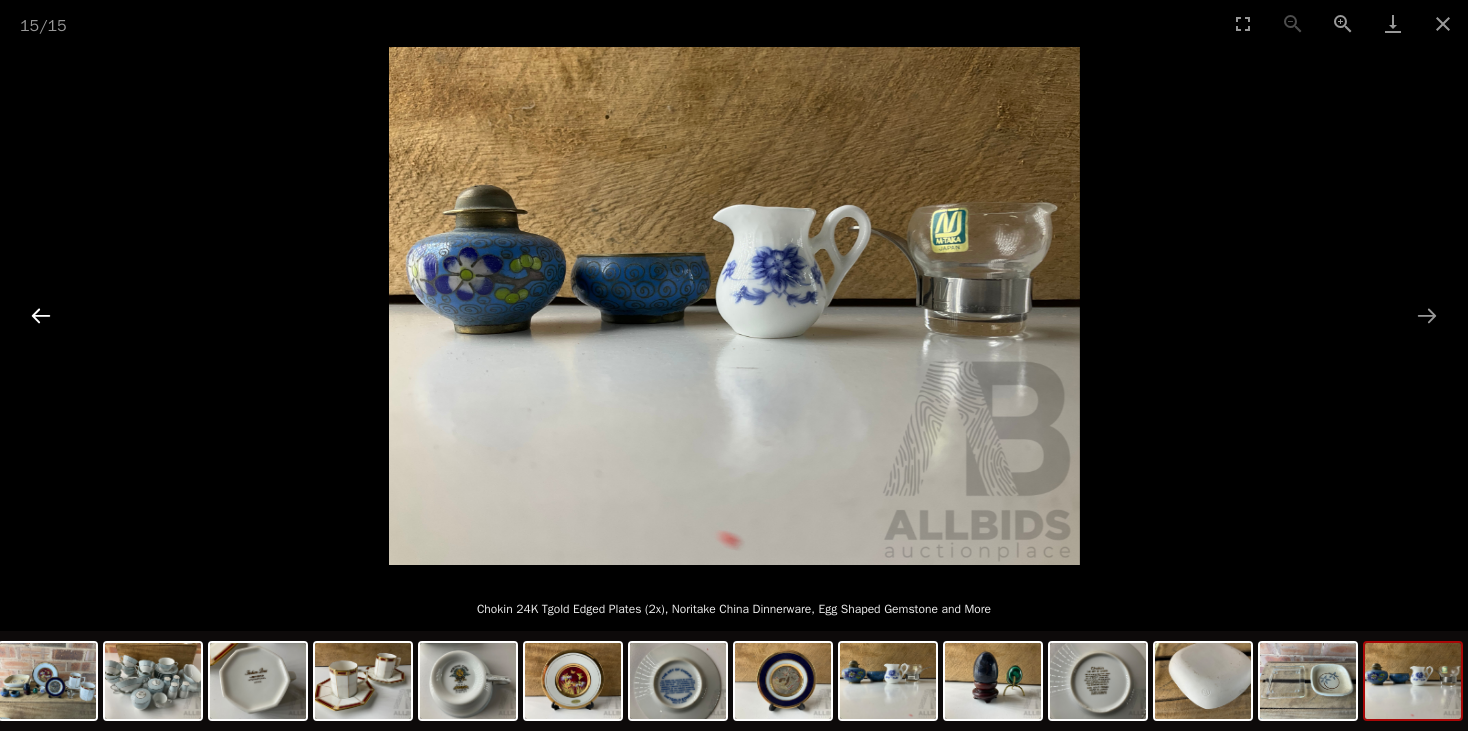click at bounding box center [41, 315] 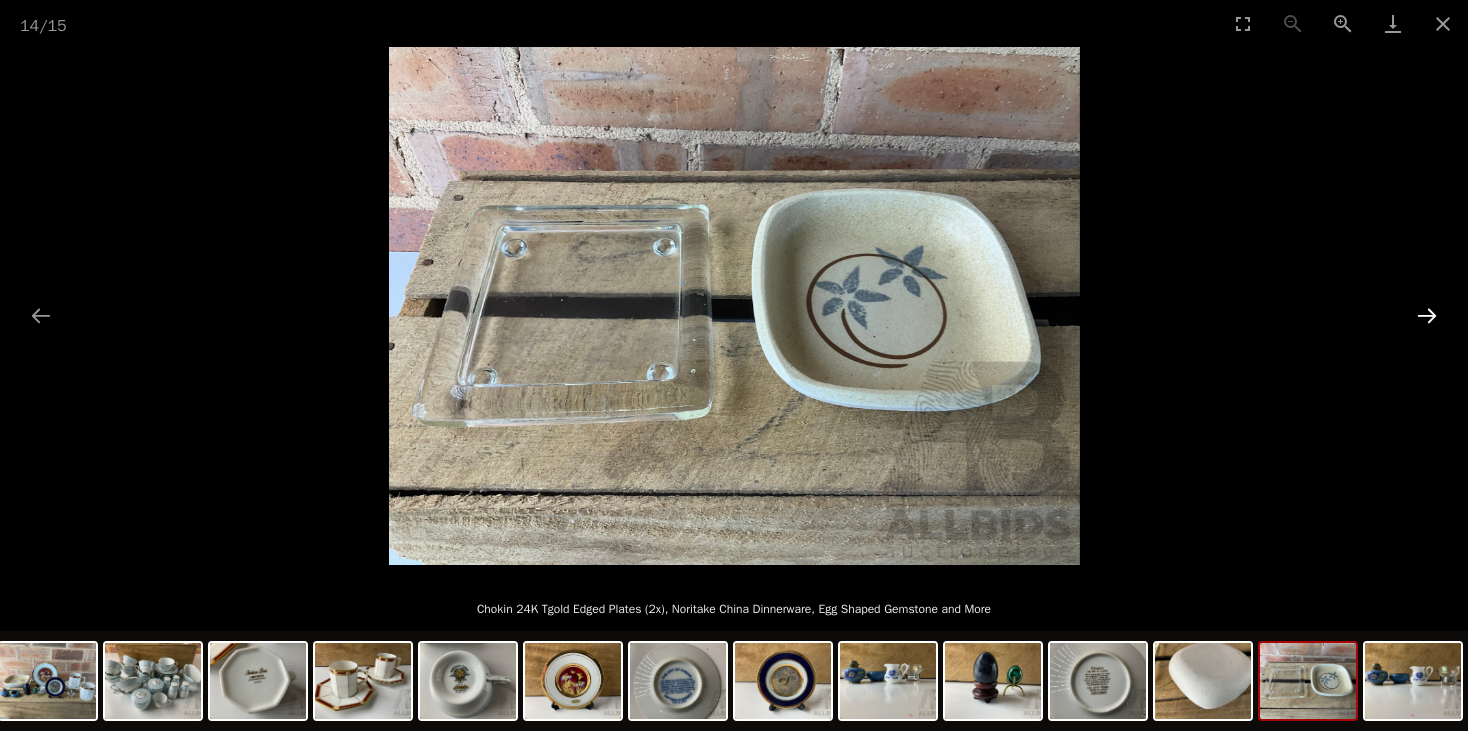 click at bounding box center [1427, 315] 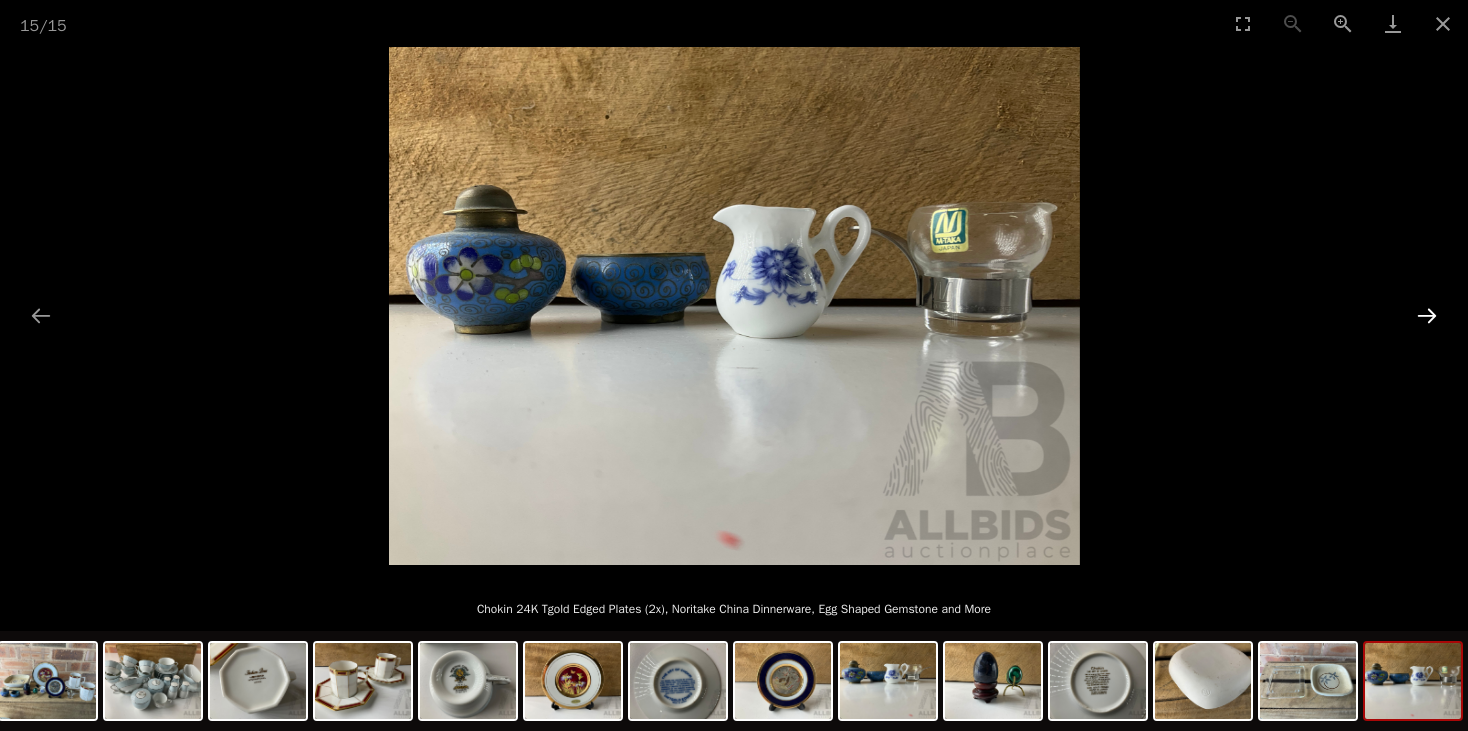 click at bounding box center (1427, 315) 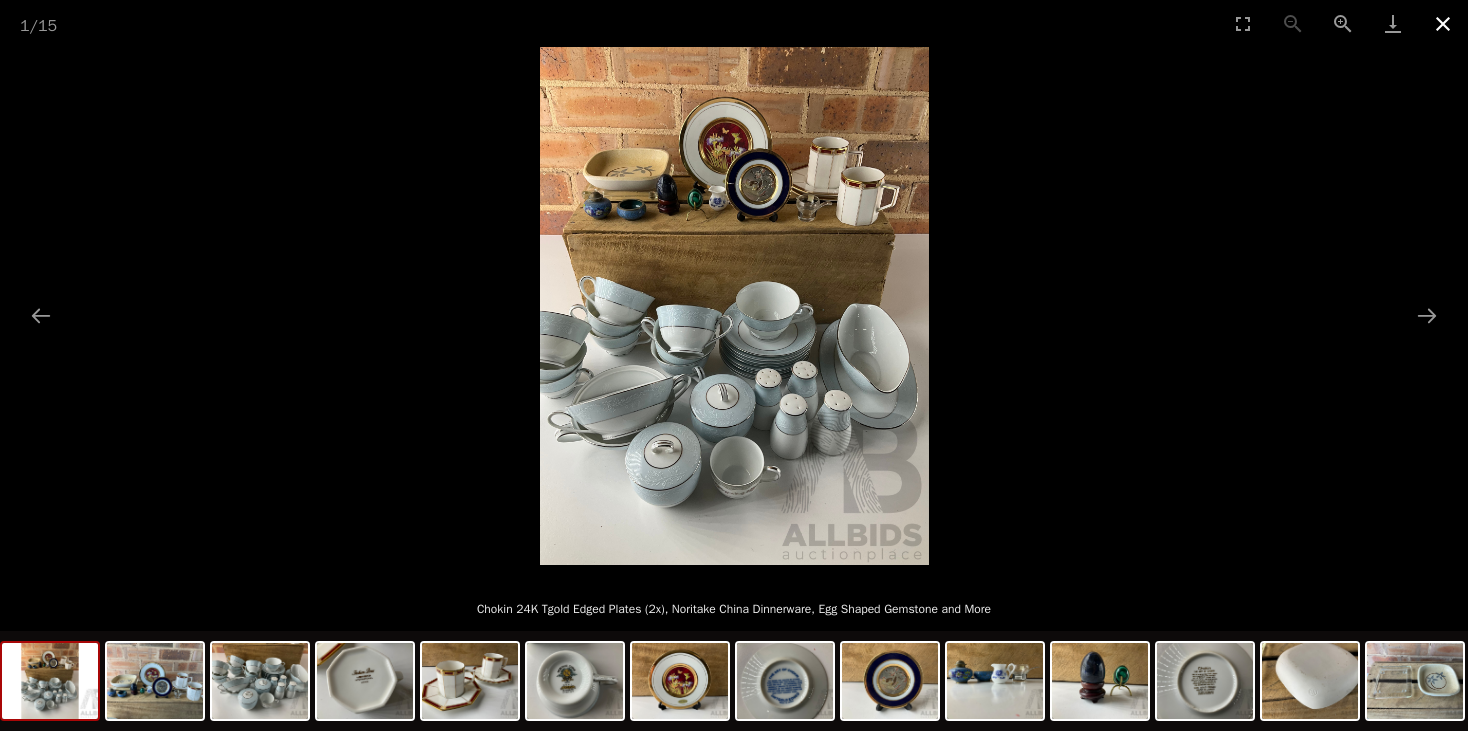 click at bounding box center [1443, 23] 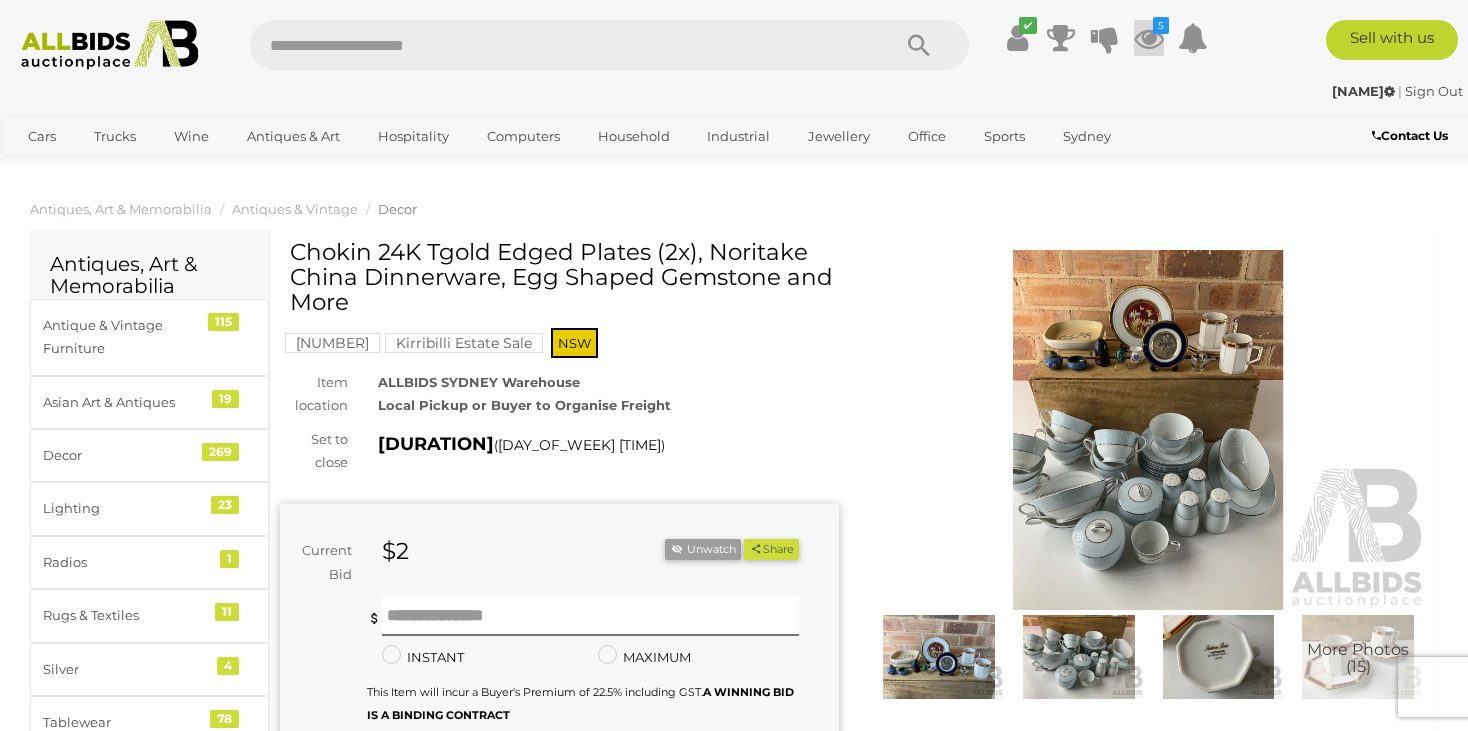 click at bounding box center [1149, 38] 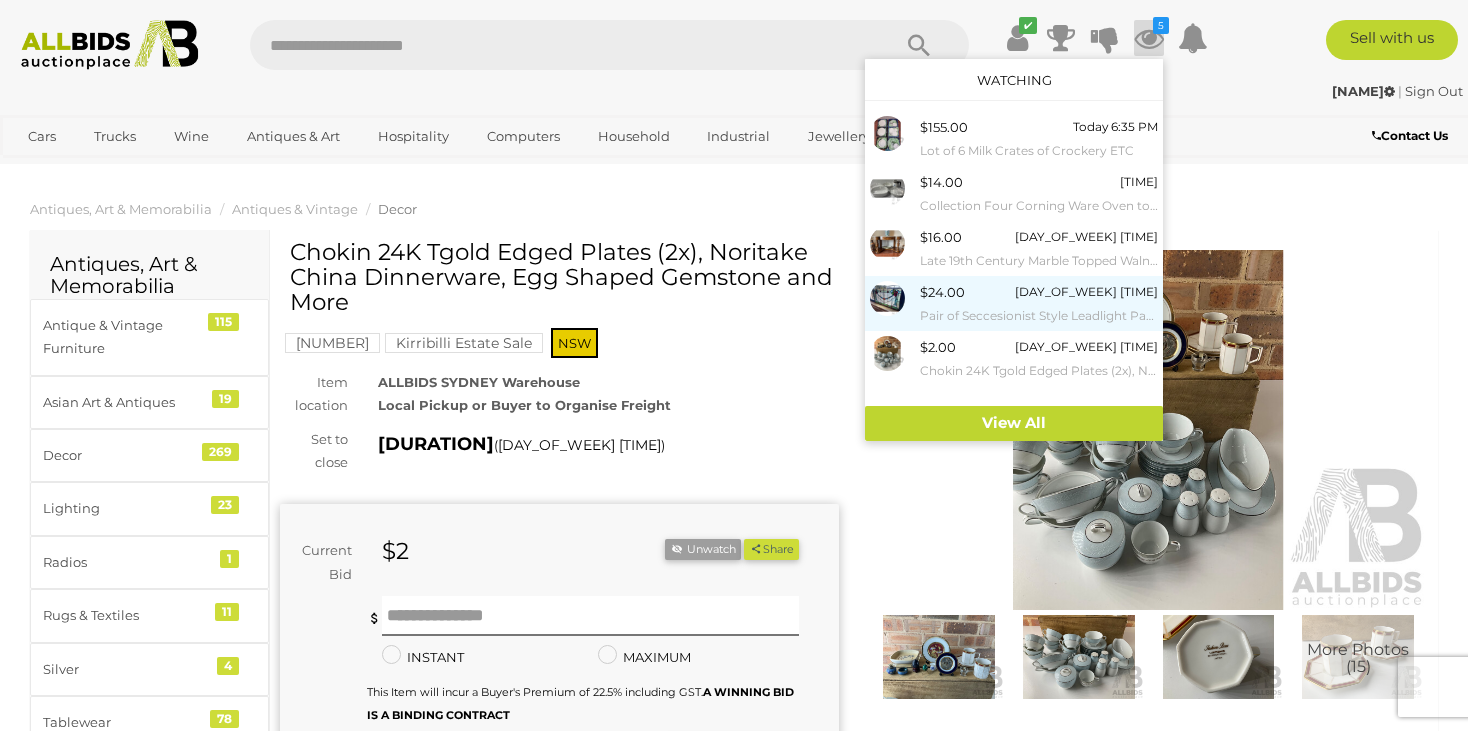 click on "$24.00" at bounding box center (942, 292) 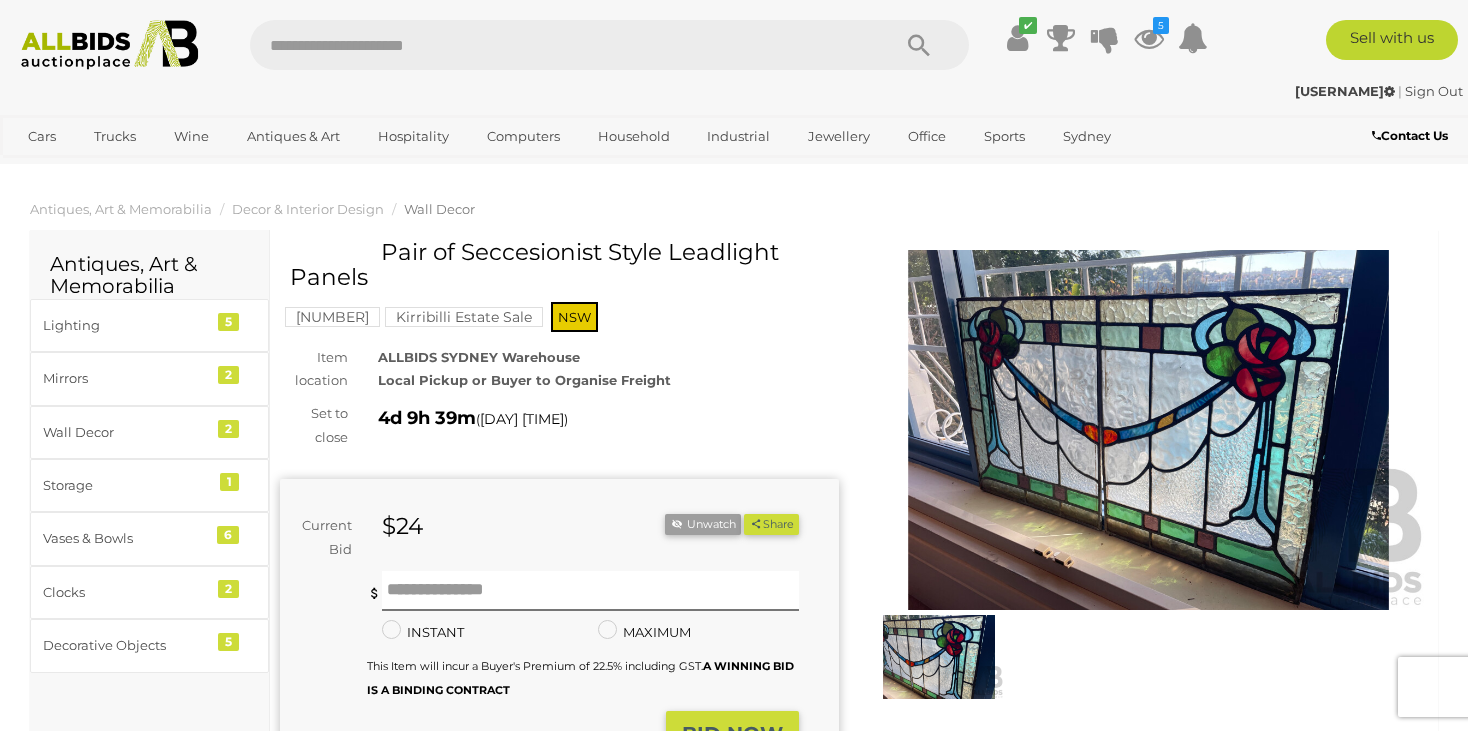 scroll, scrollTop: 0, scrollLeft: 0, axis: both 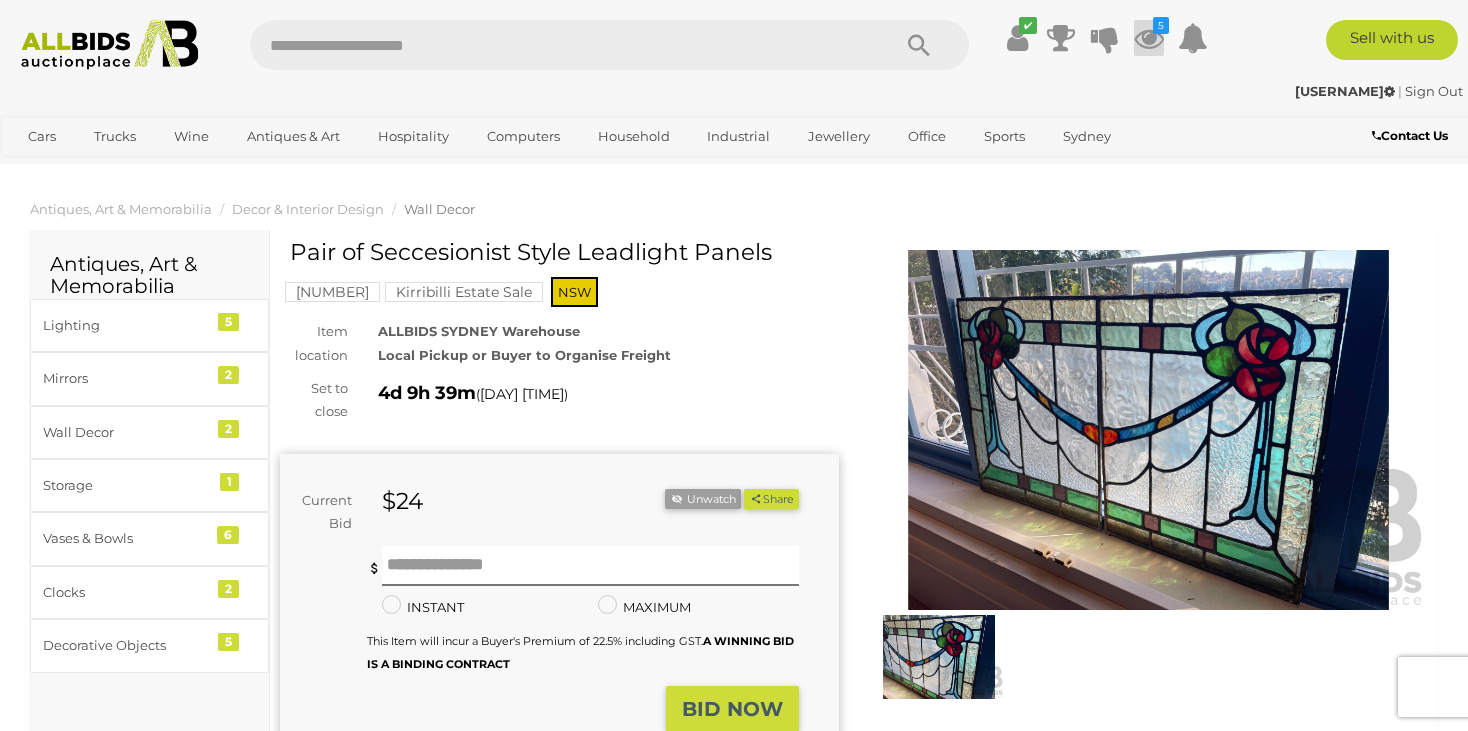 click on "5" at bounding box center (1161, 25) 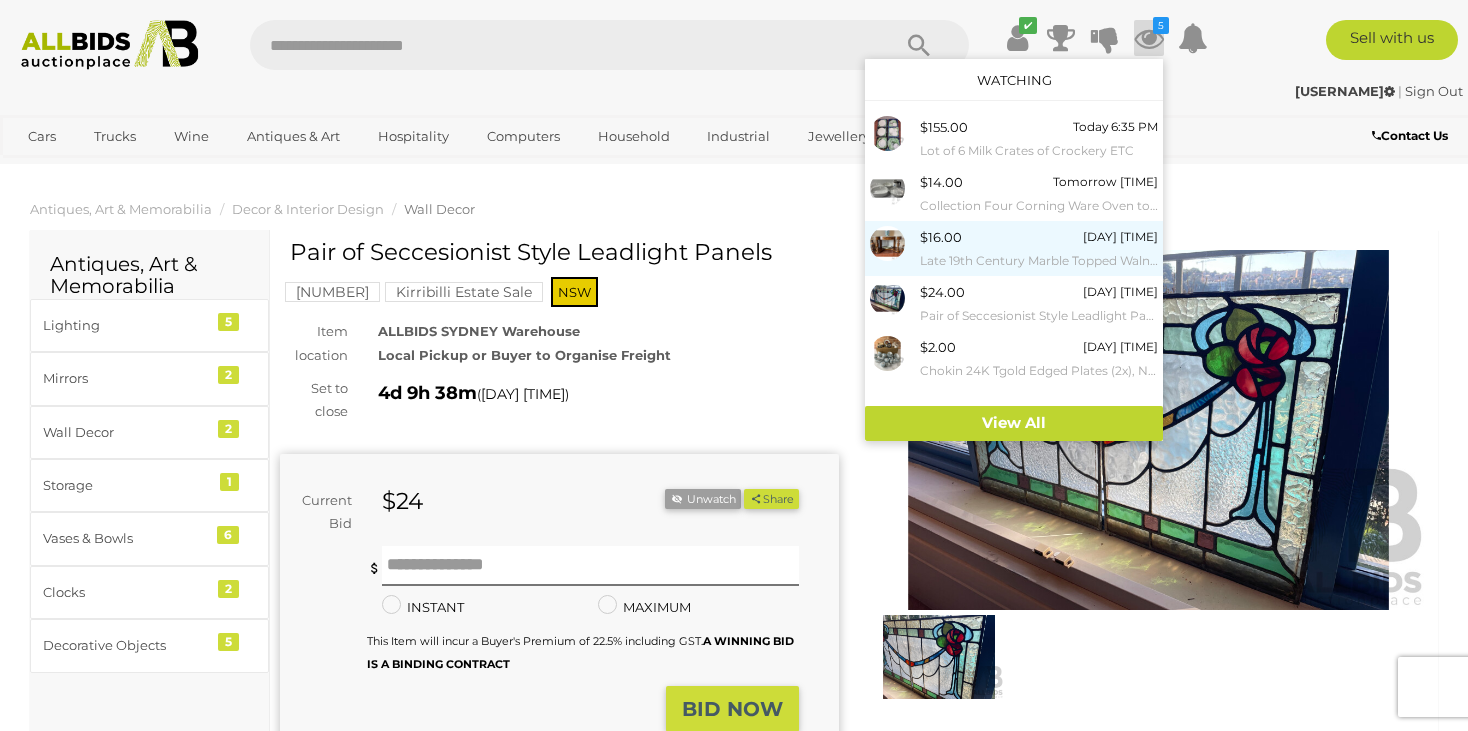 click on "$16.00" at bounding box center [941, 237] 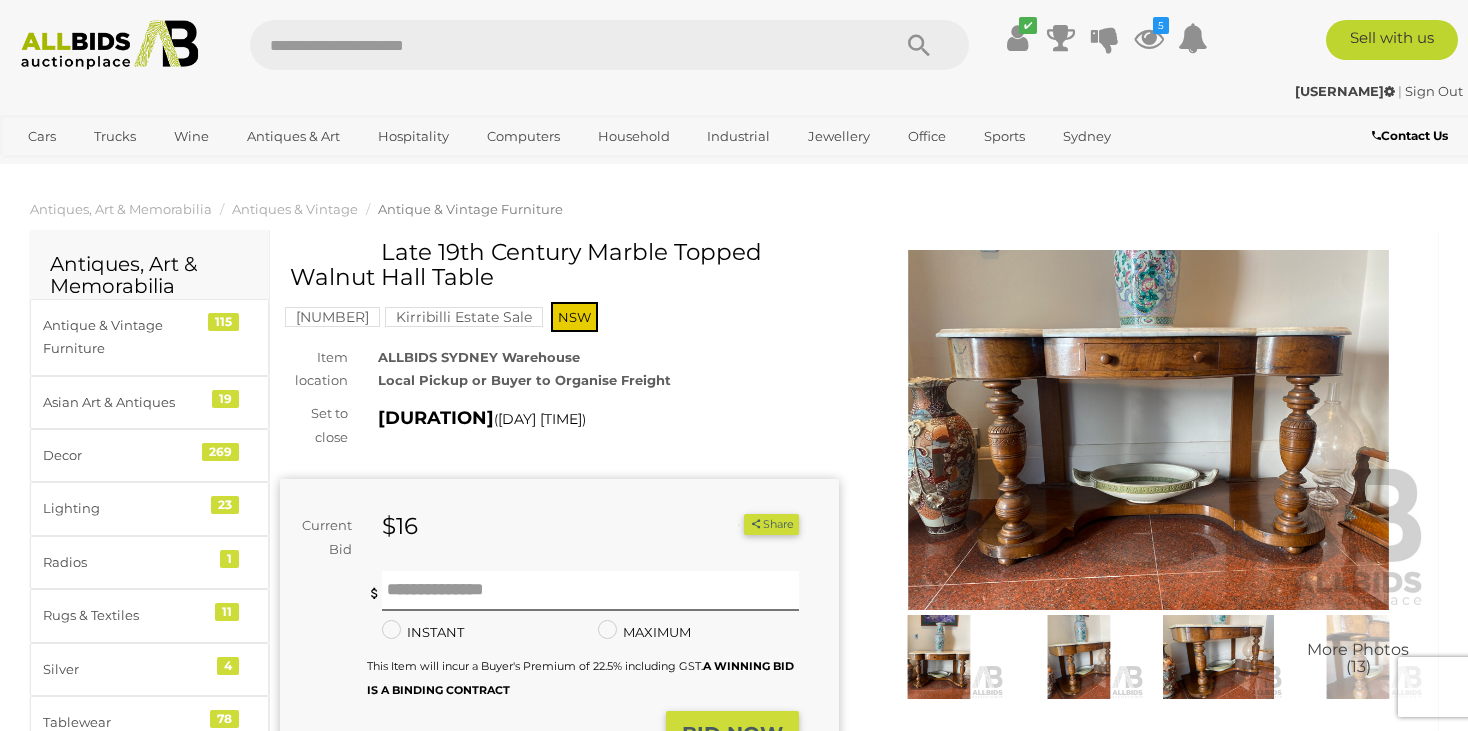 scroll, scrollTop: 0, scrollLeft: 0, axis: both 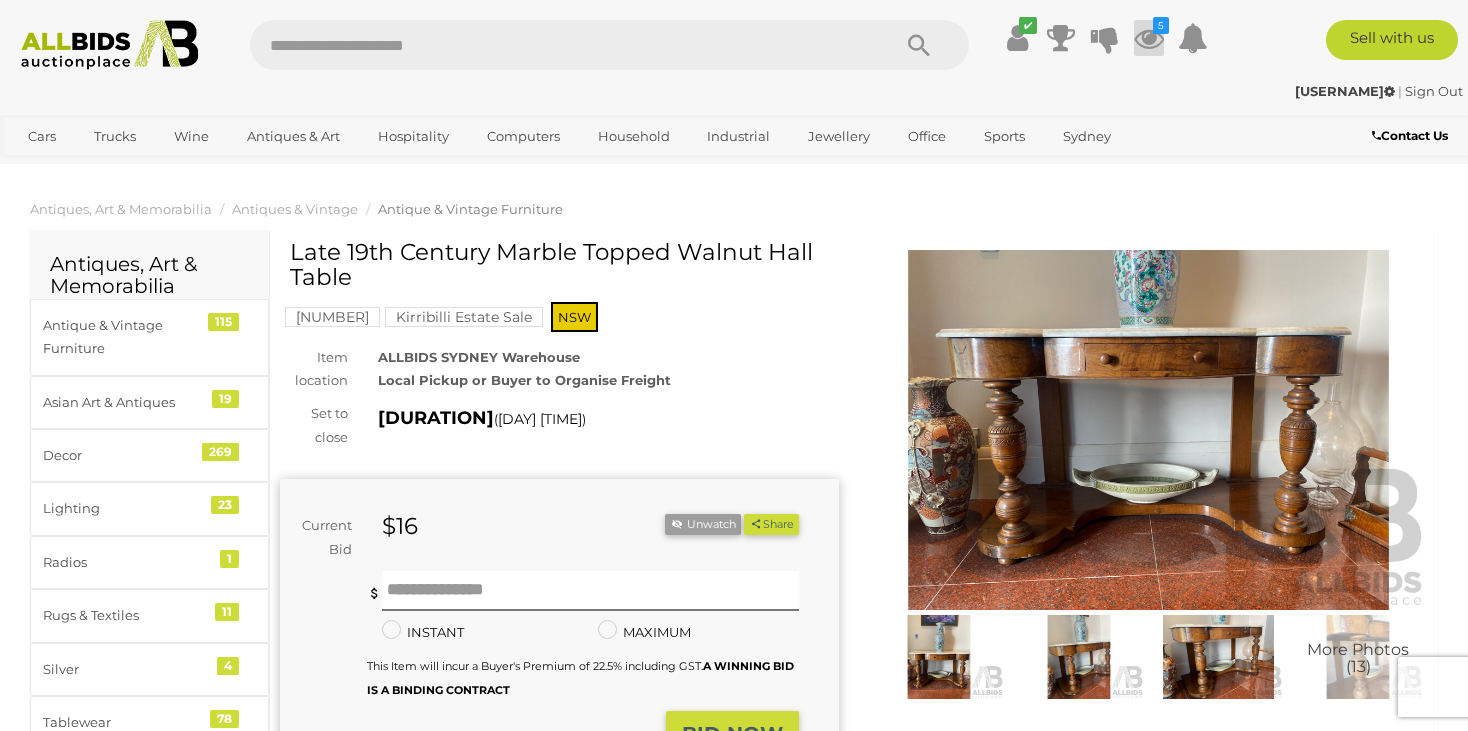 click on "5" at bounding box center [1161, 25] 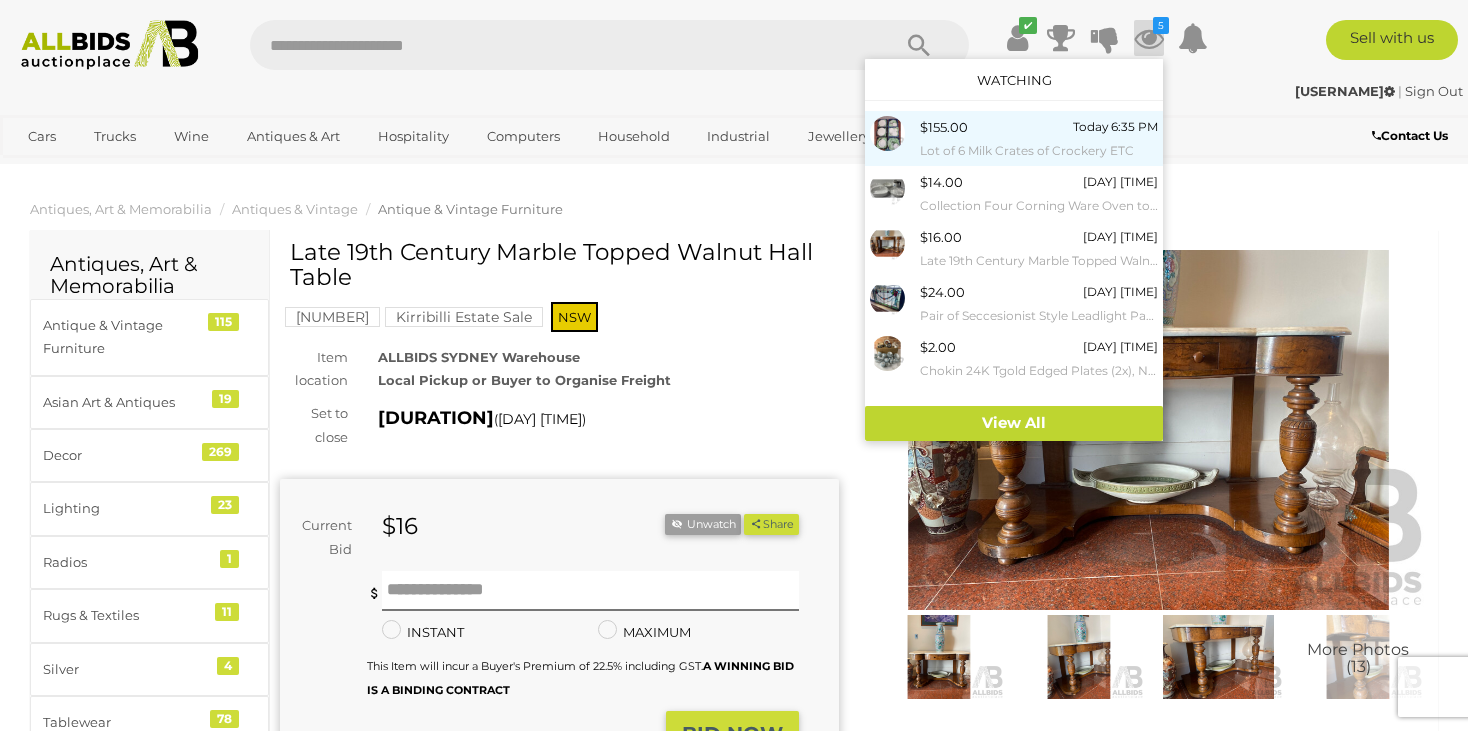 click on "Today 6:35 PM" at bounding box center [1115, 127] 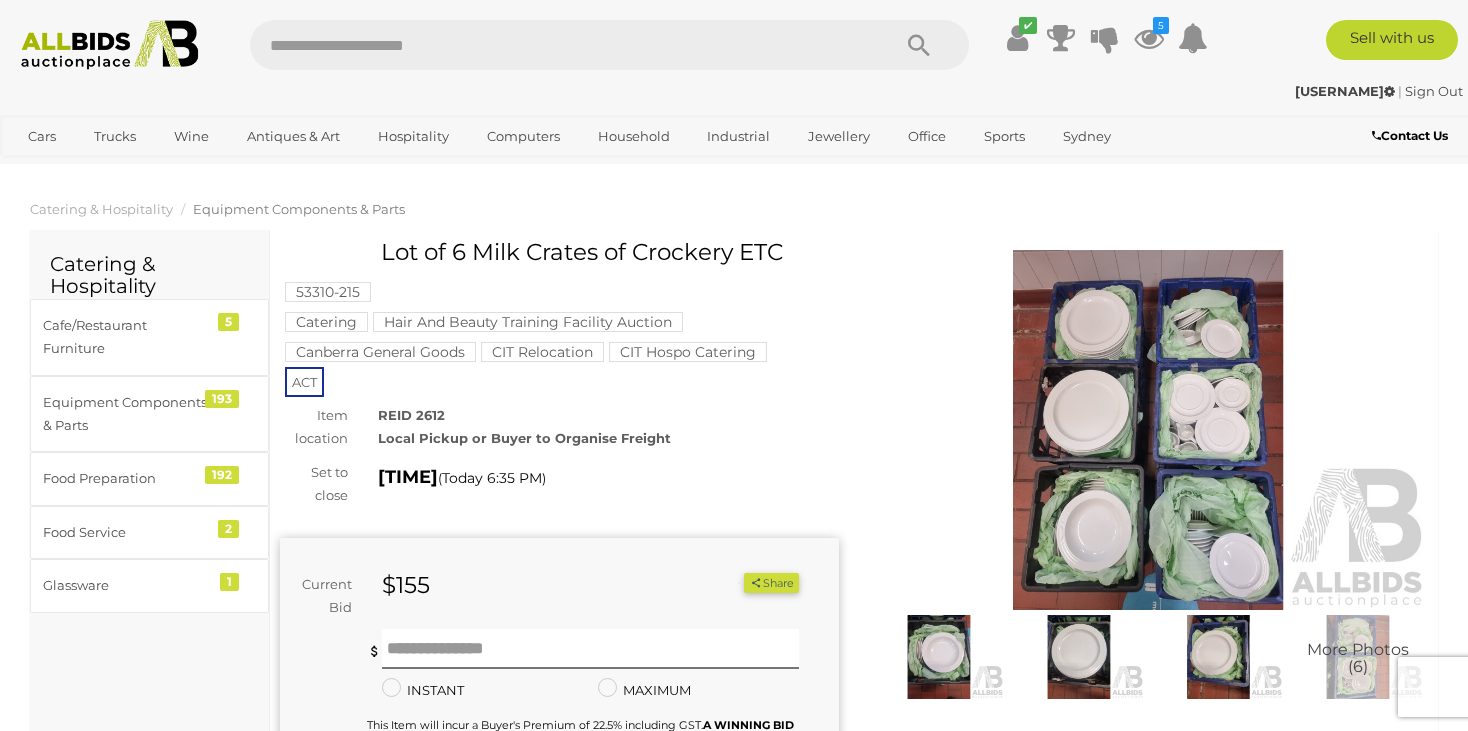 scroll, scrollTop: 0, scrollLeft: 0, axis: both 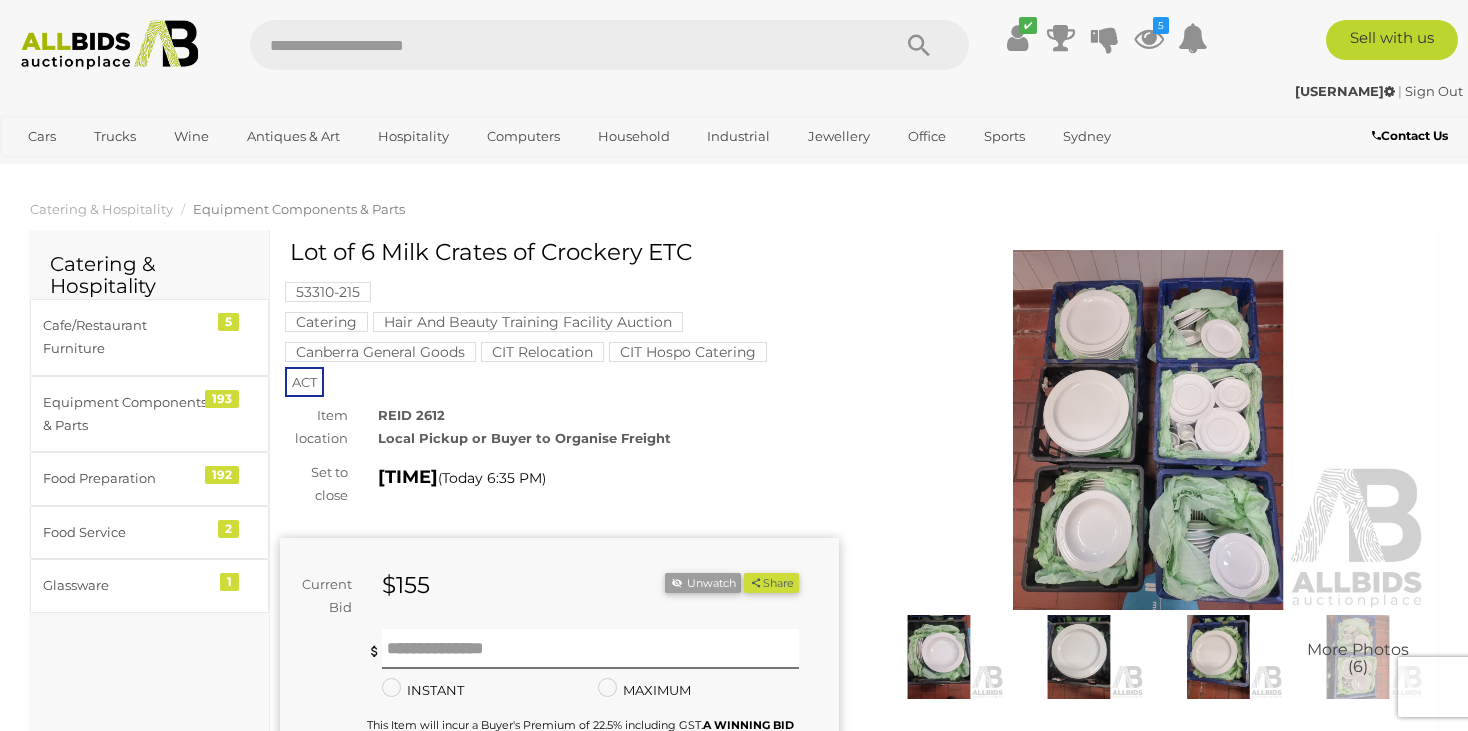 click at bounding box center [1148, 430] 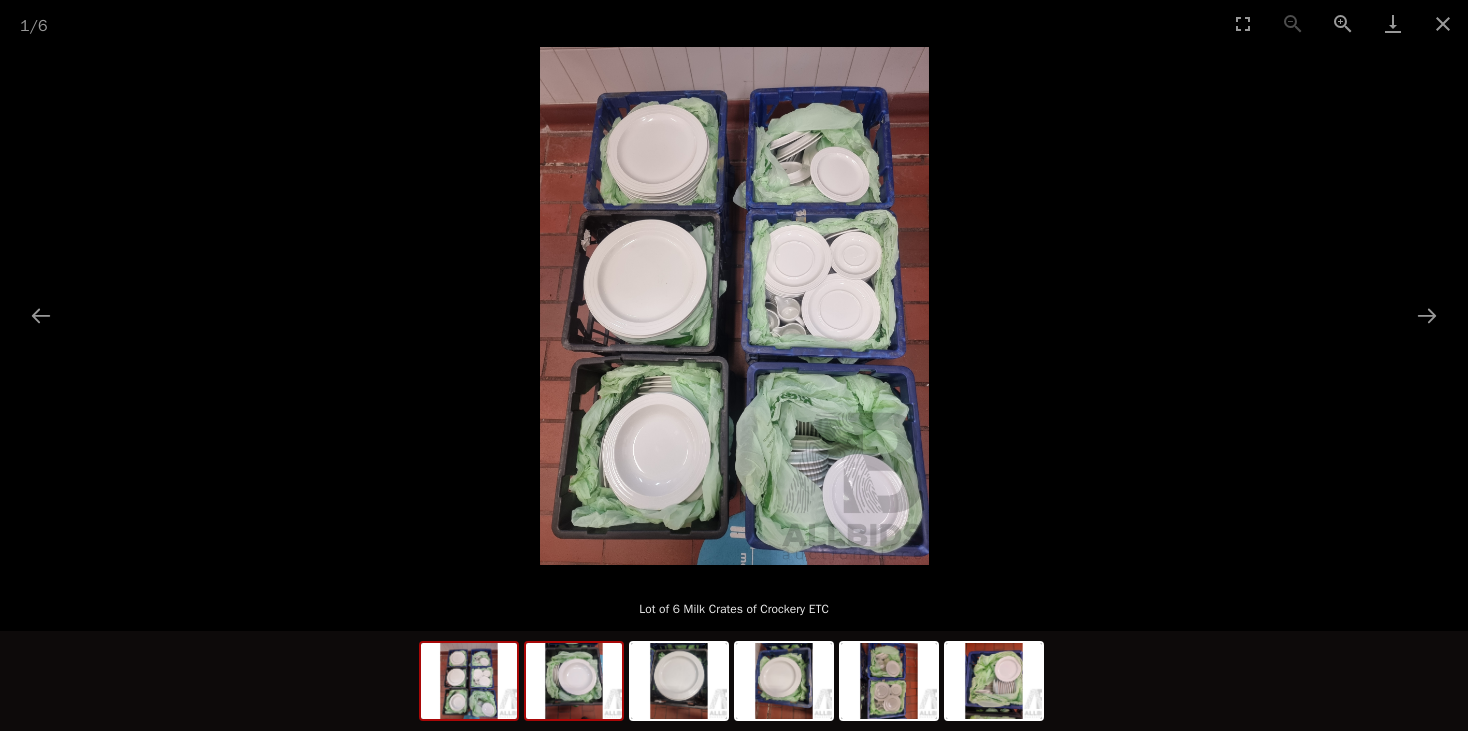 click at bounding box center (469, 681) 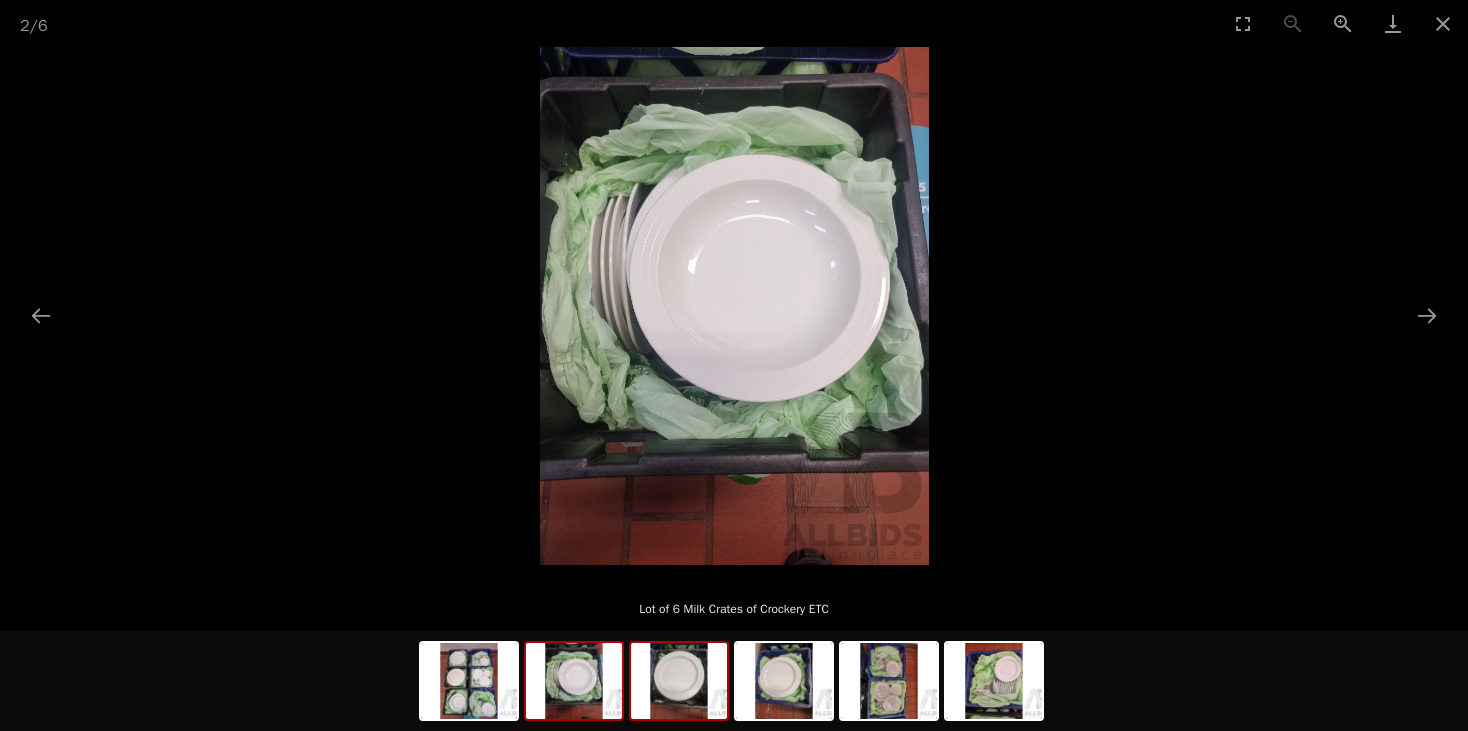 click at bounding box center [469, 681] 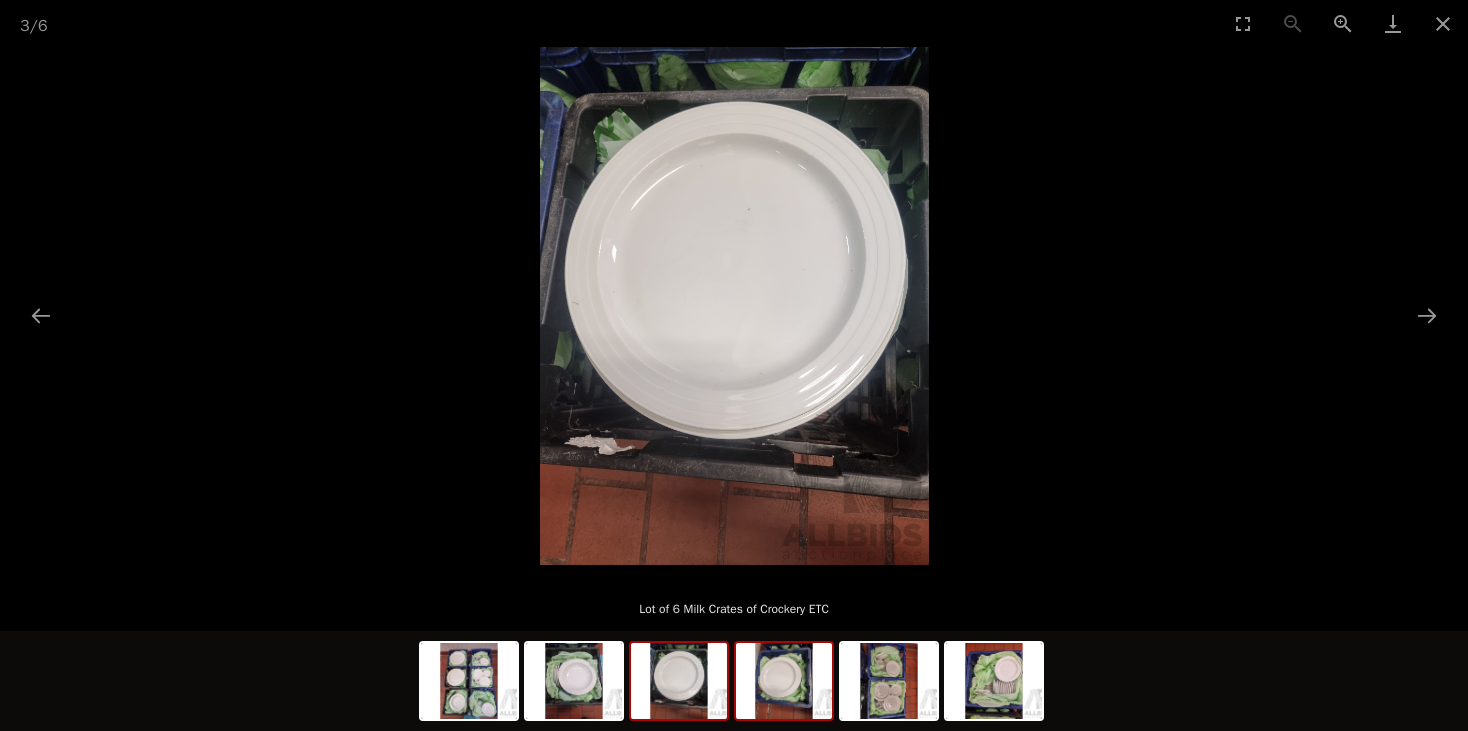 click at bounding box center (469, 681) 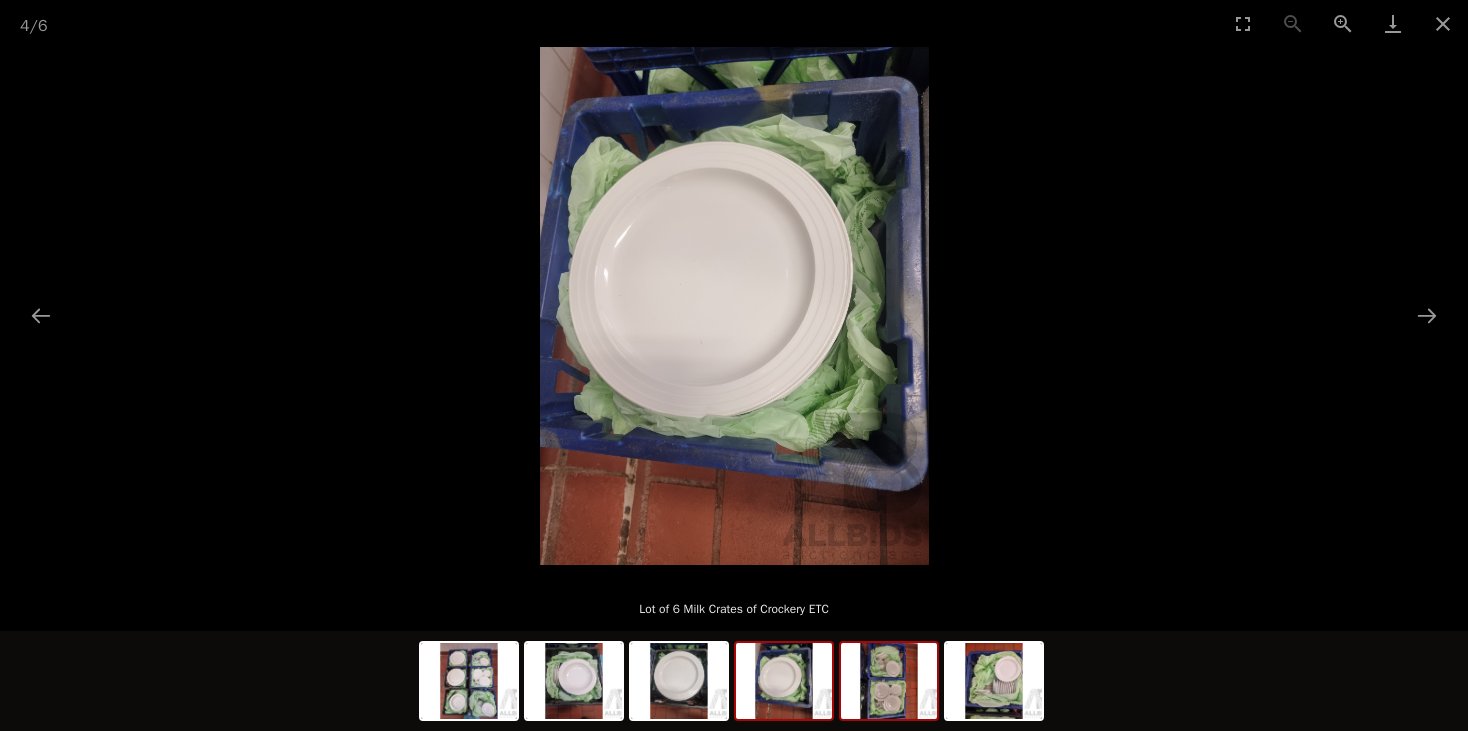 click at bounding box center (469, 681) 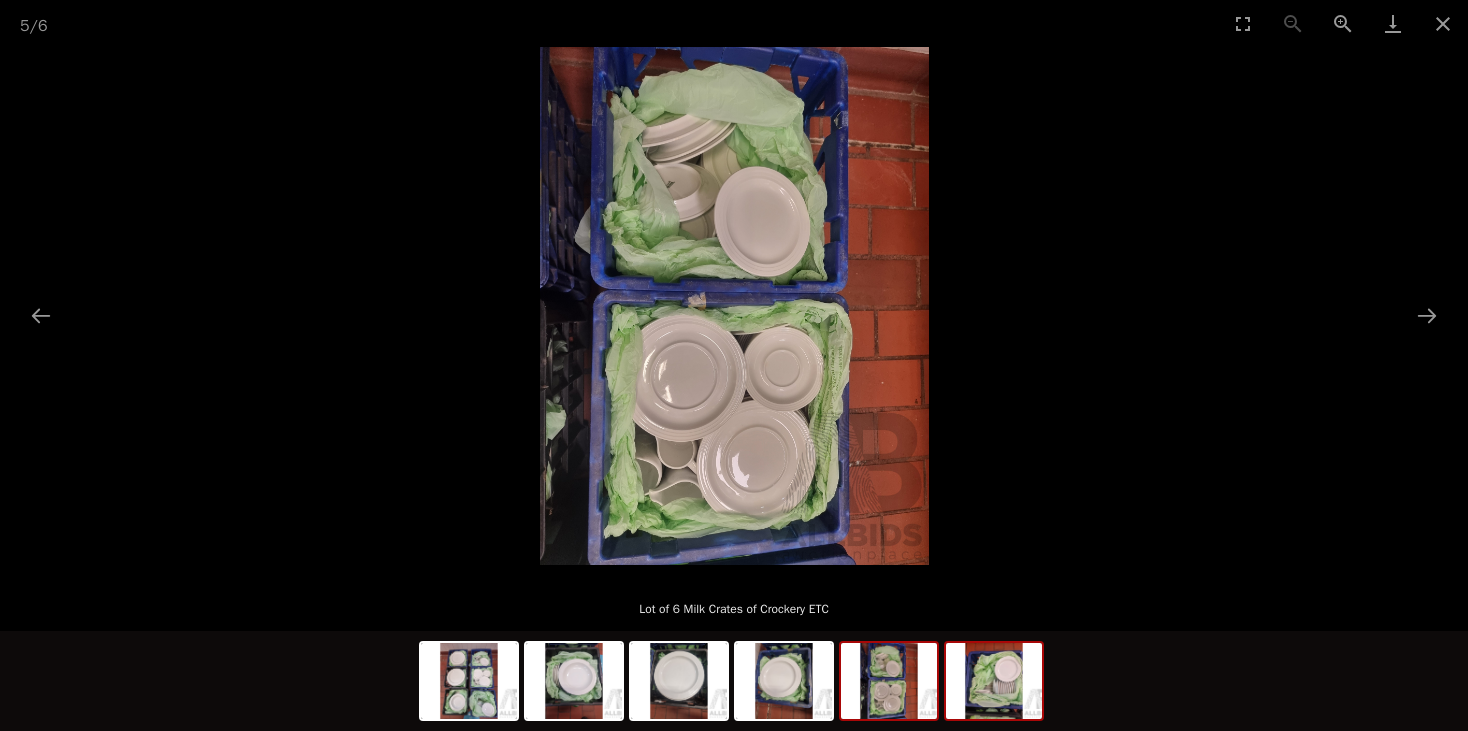 click at bounding box center (469, 681) 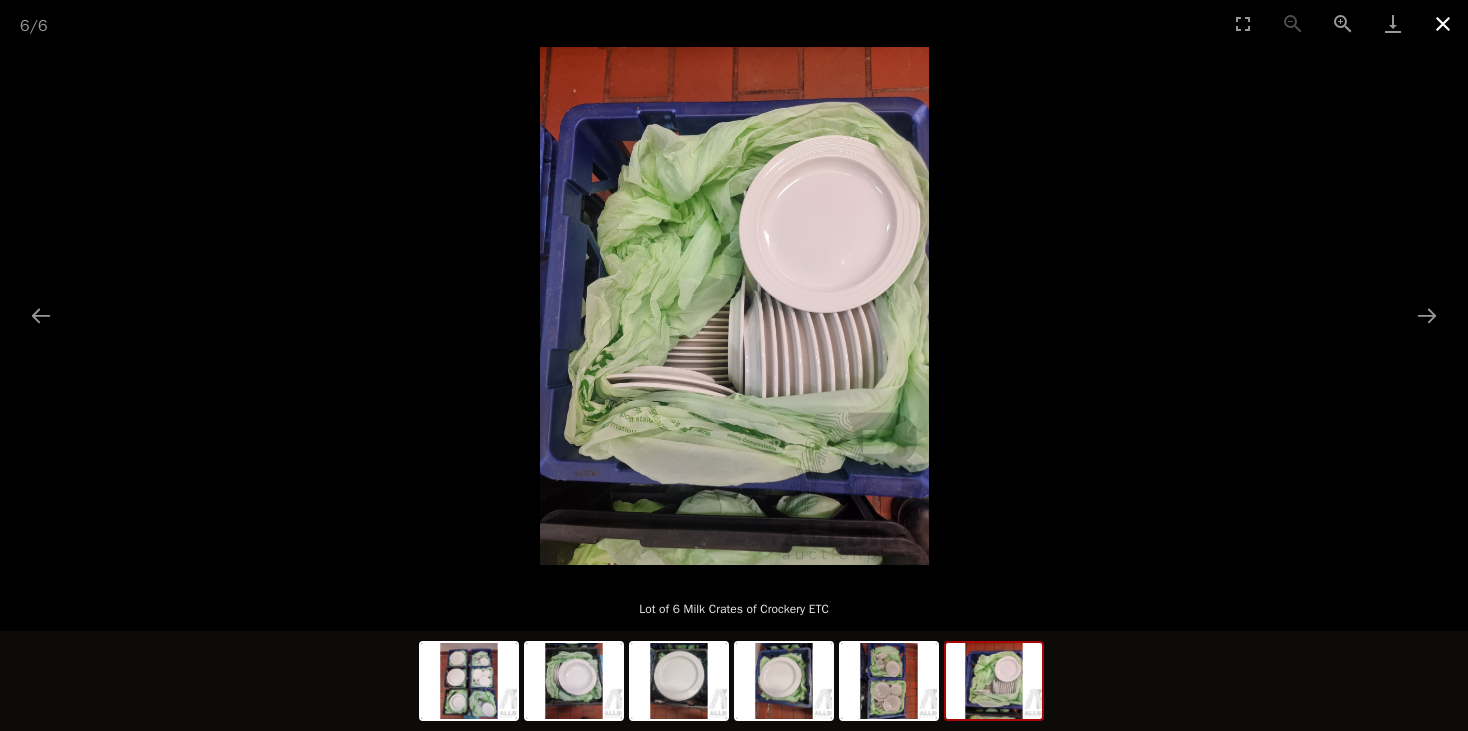 click at bounding box center [1443, 23] 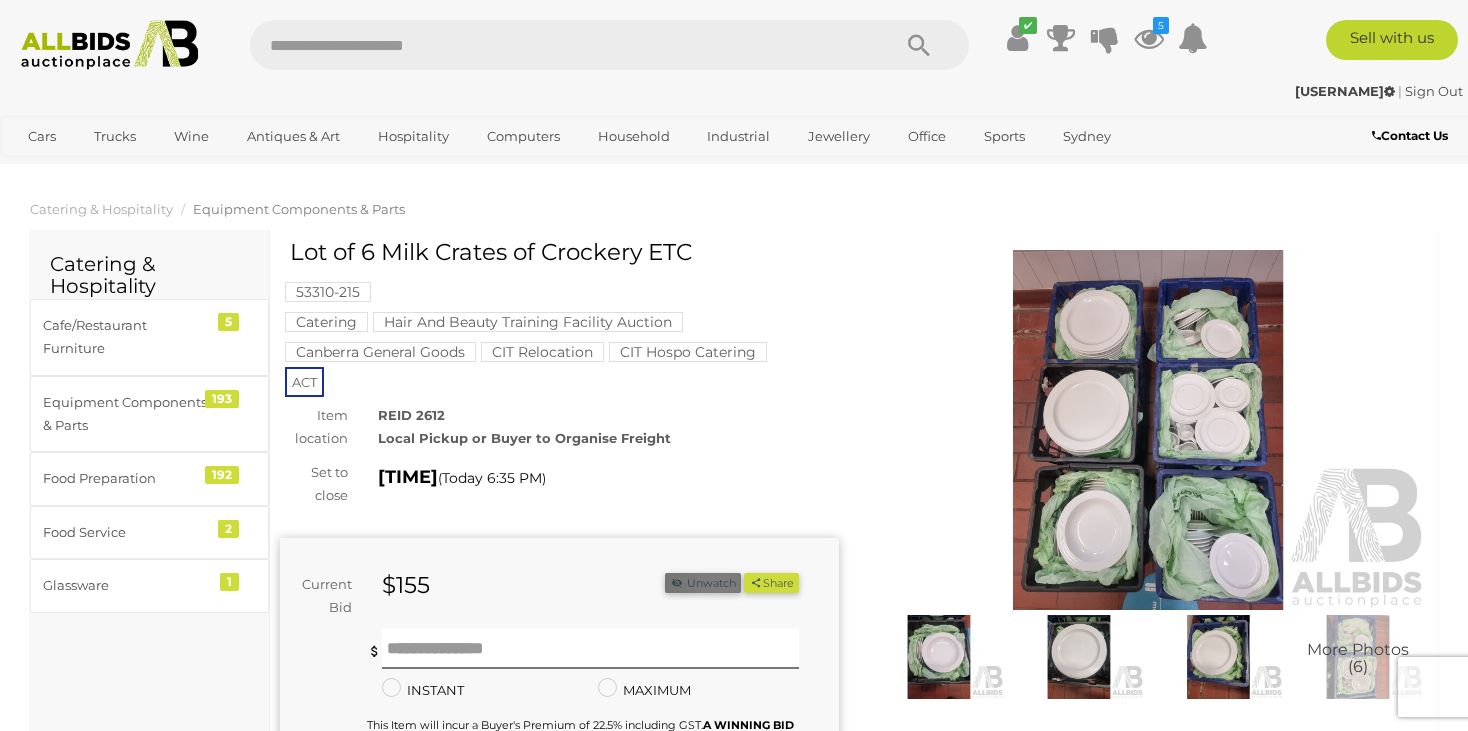 click on "Unwatch" at bounding box center (703, 583) 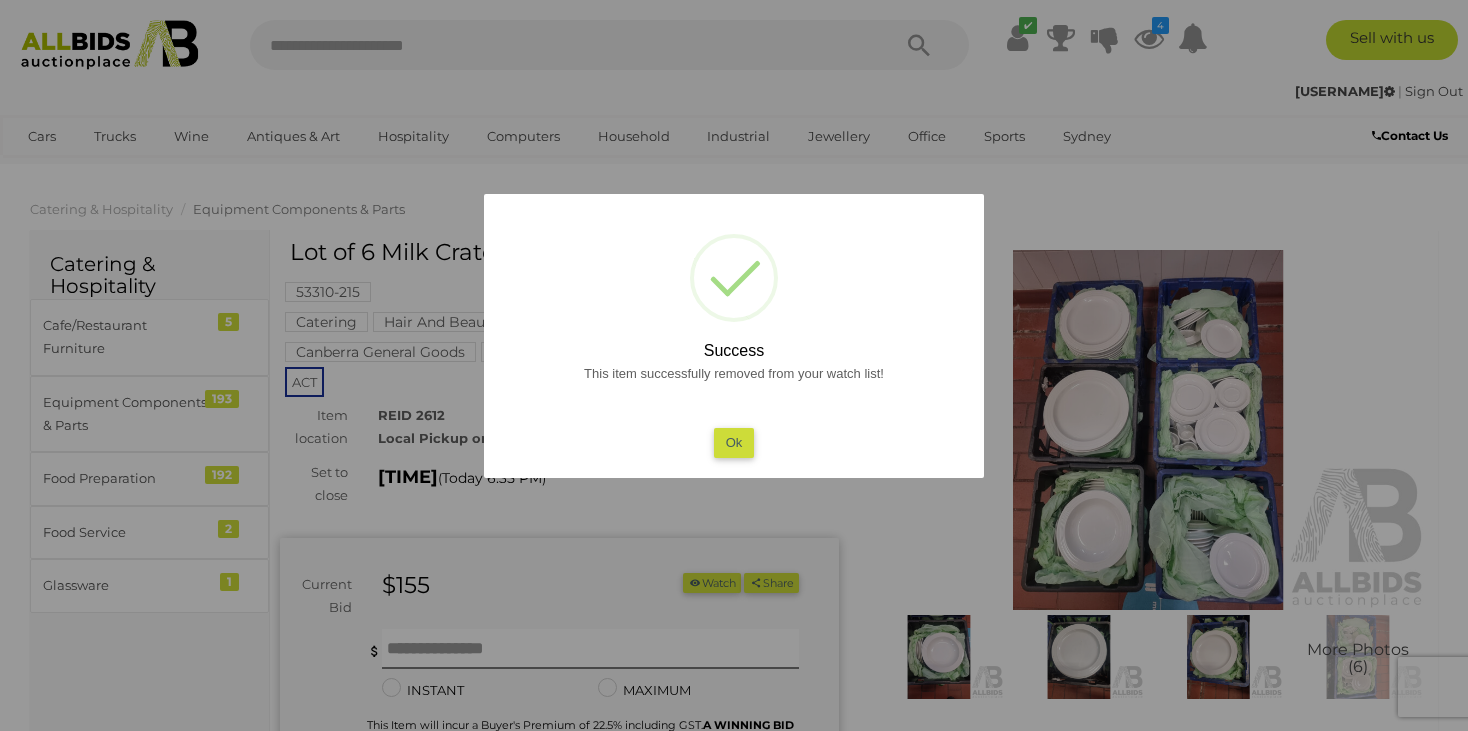 click at bounding box center [734, 365] 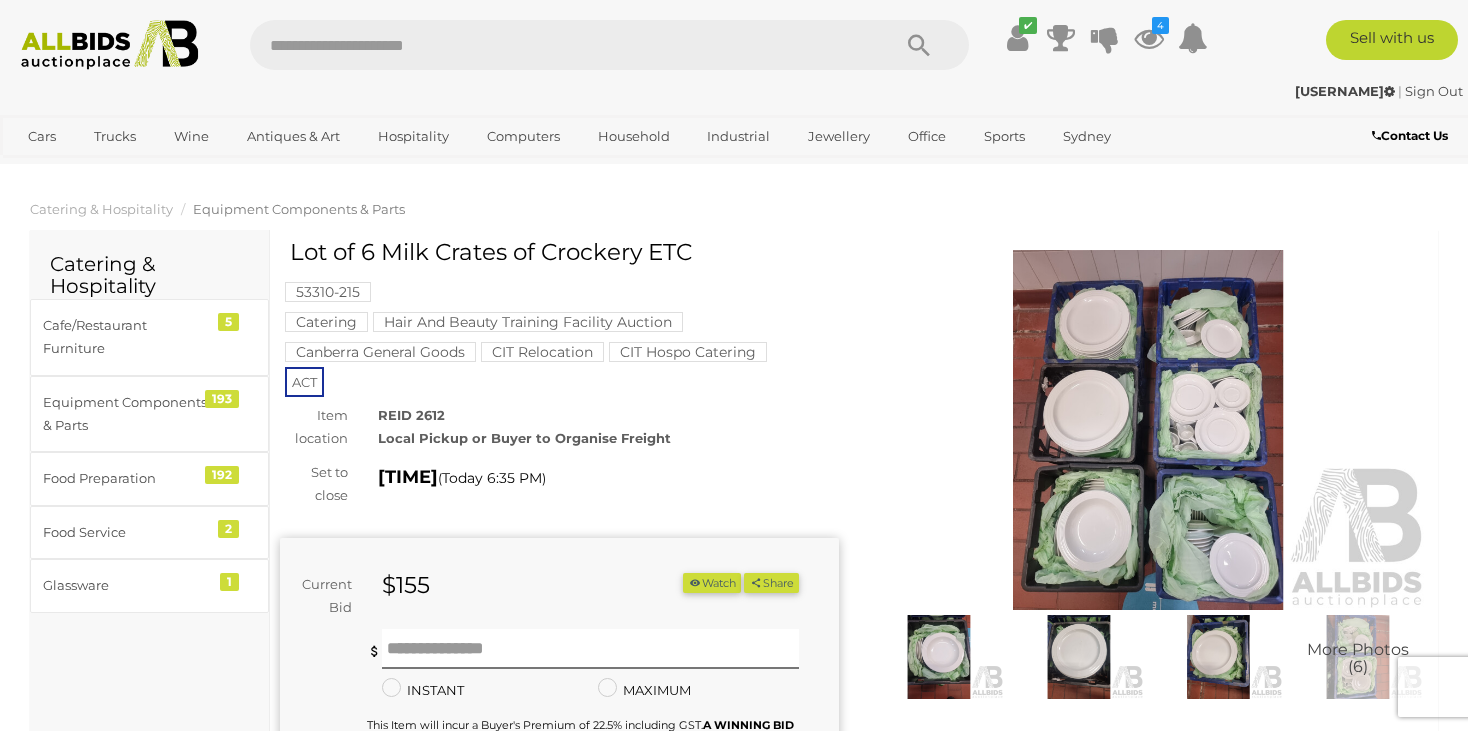 click on "Catering" at bounding box center (326, 322) 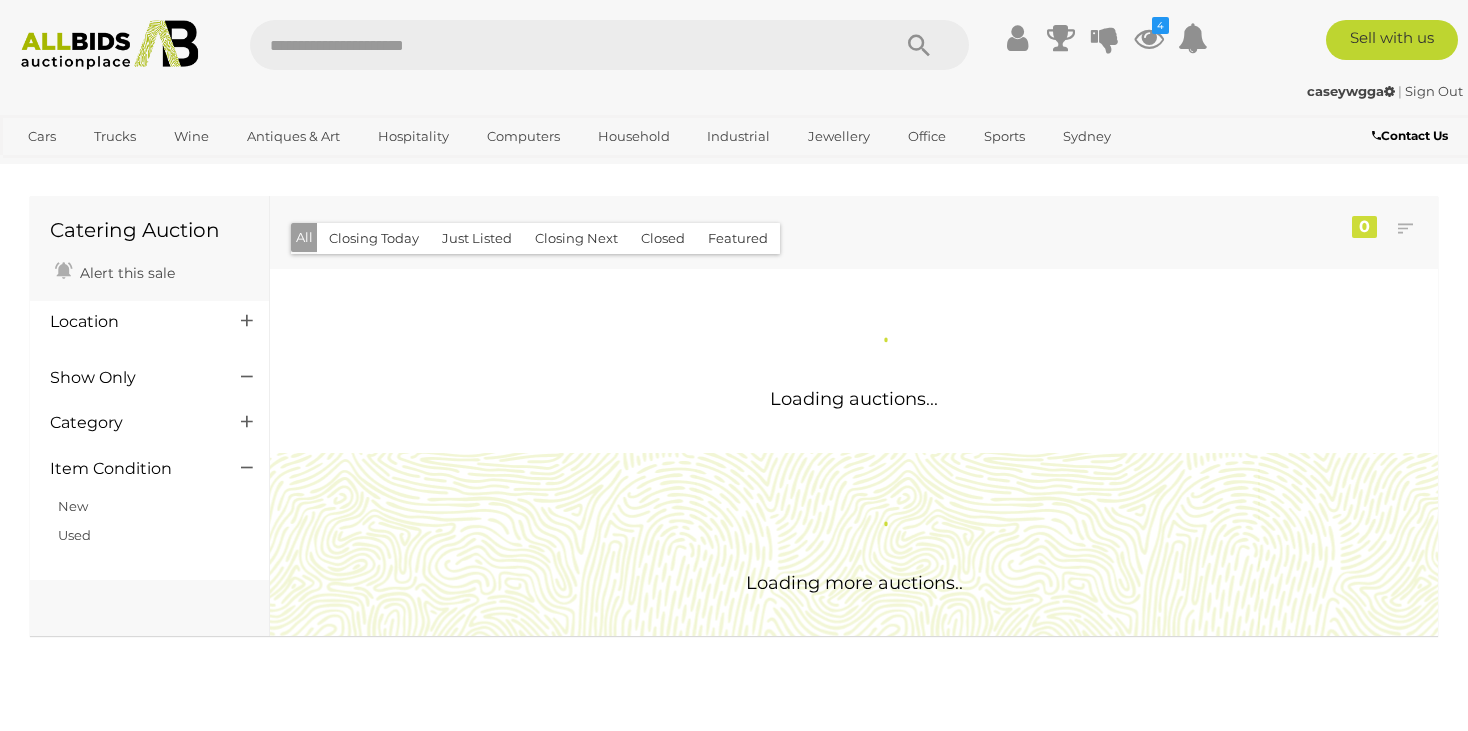 scroll, scrollTop: 0, scrollLeft: 0, axis: both 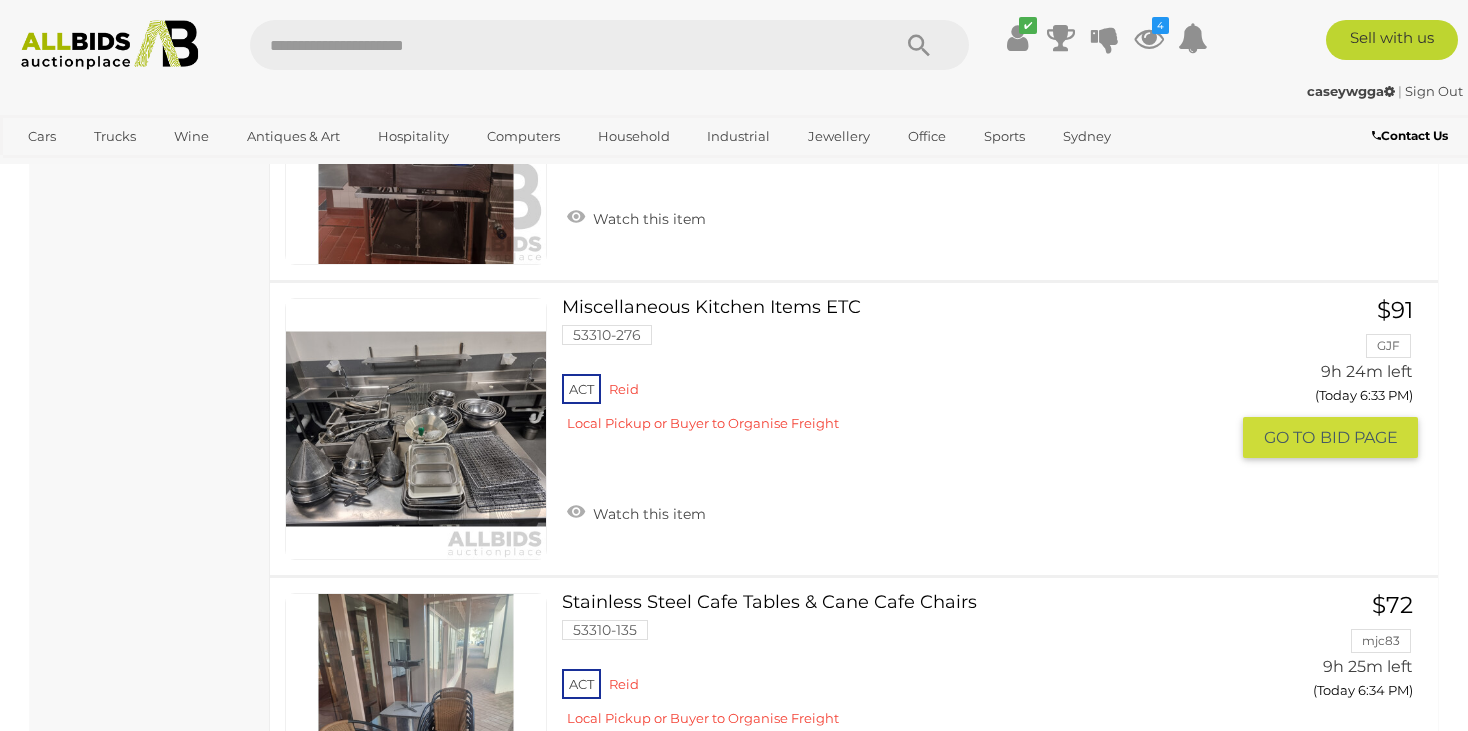 click at bounding box center (416, 429) 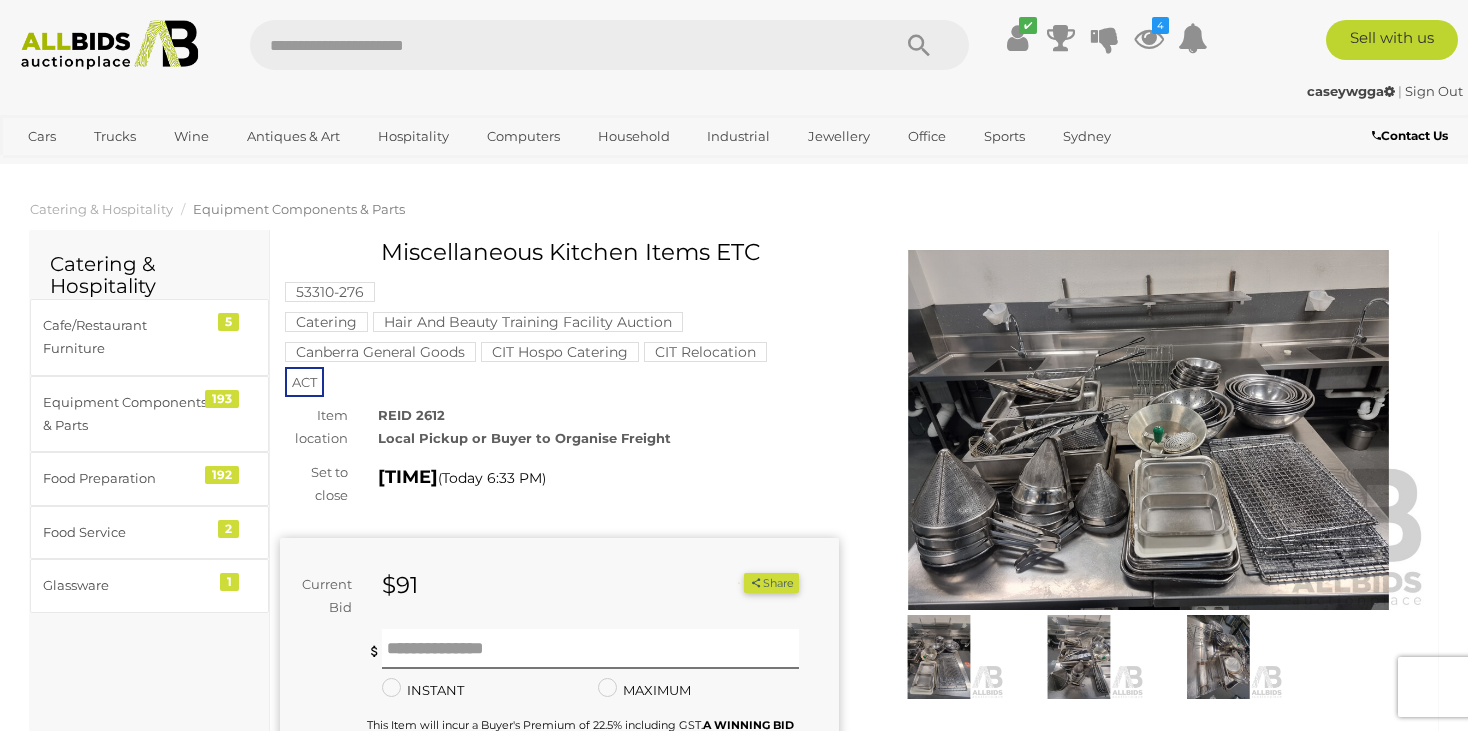 scroll, scrollTop: 0, scrollLeft: 0, axis: both 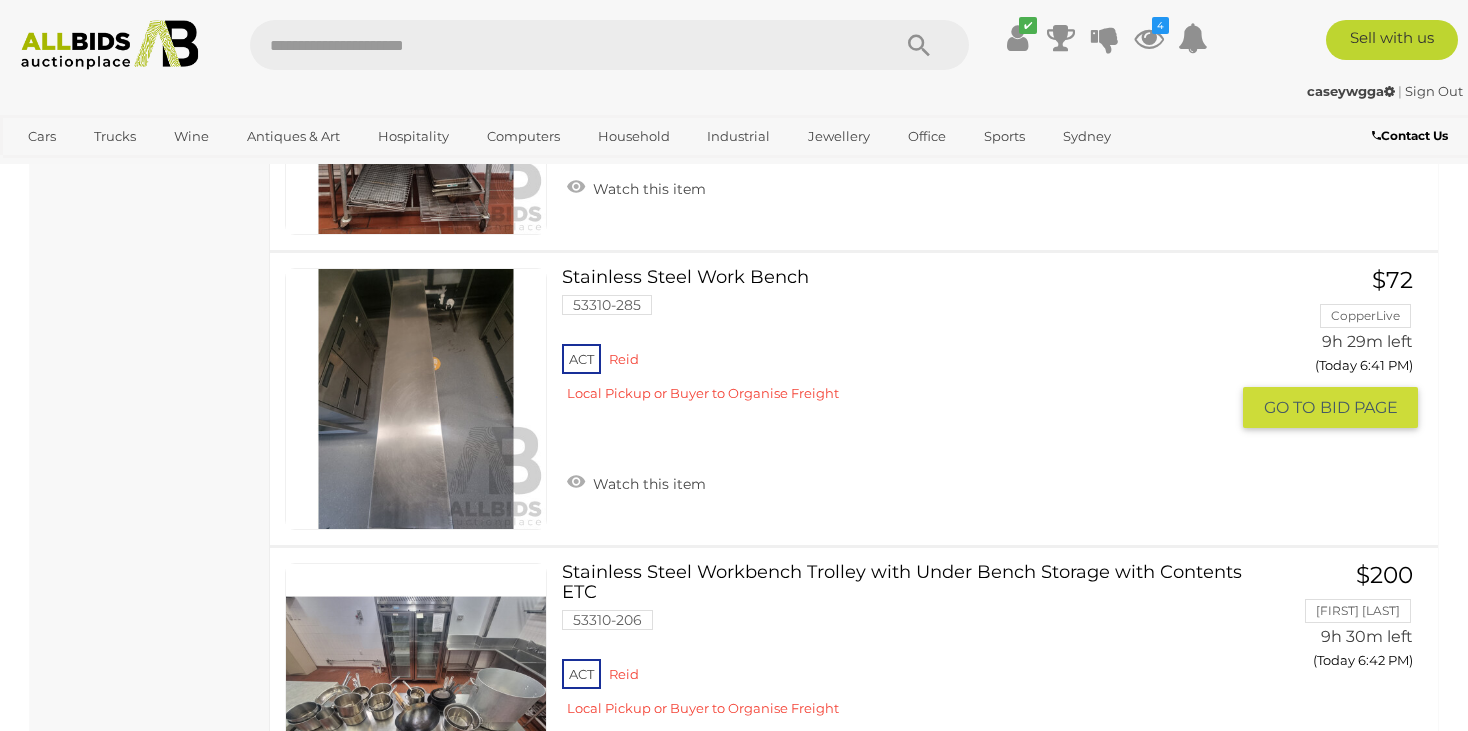click at bounding box center (416, 399) 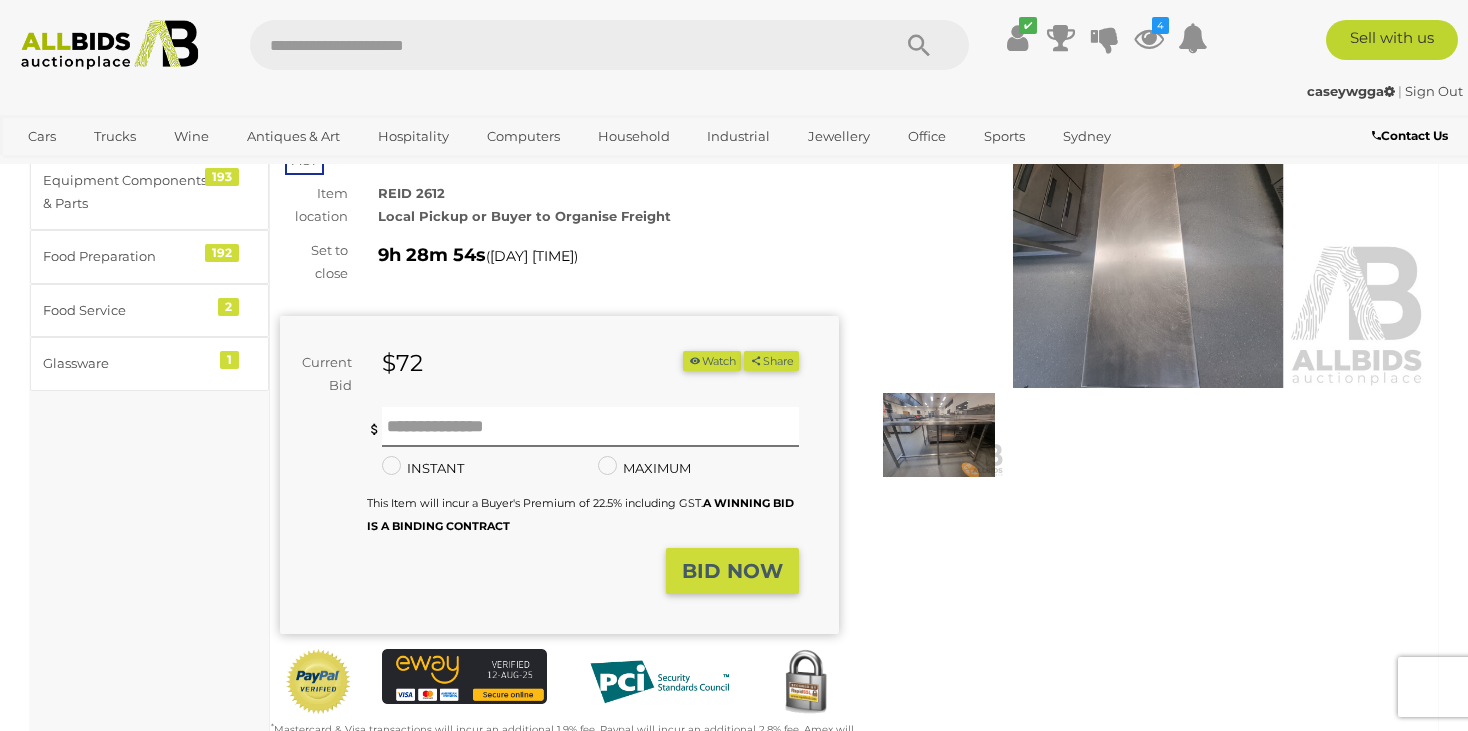 scroll, scrollTop: 223, scrollLeft: 0, axis: vertical 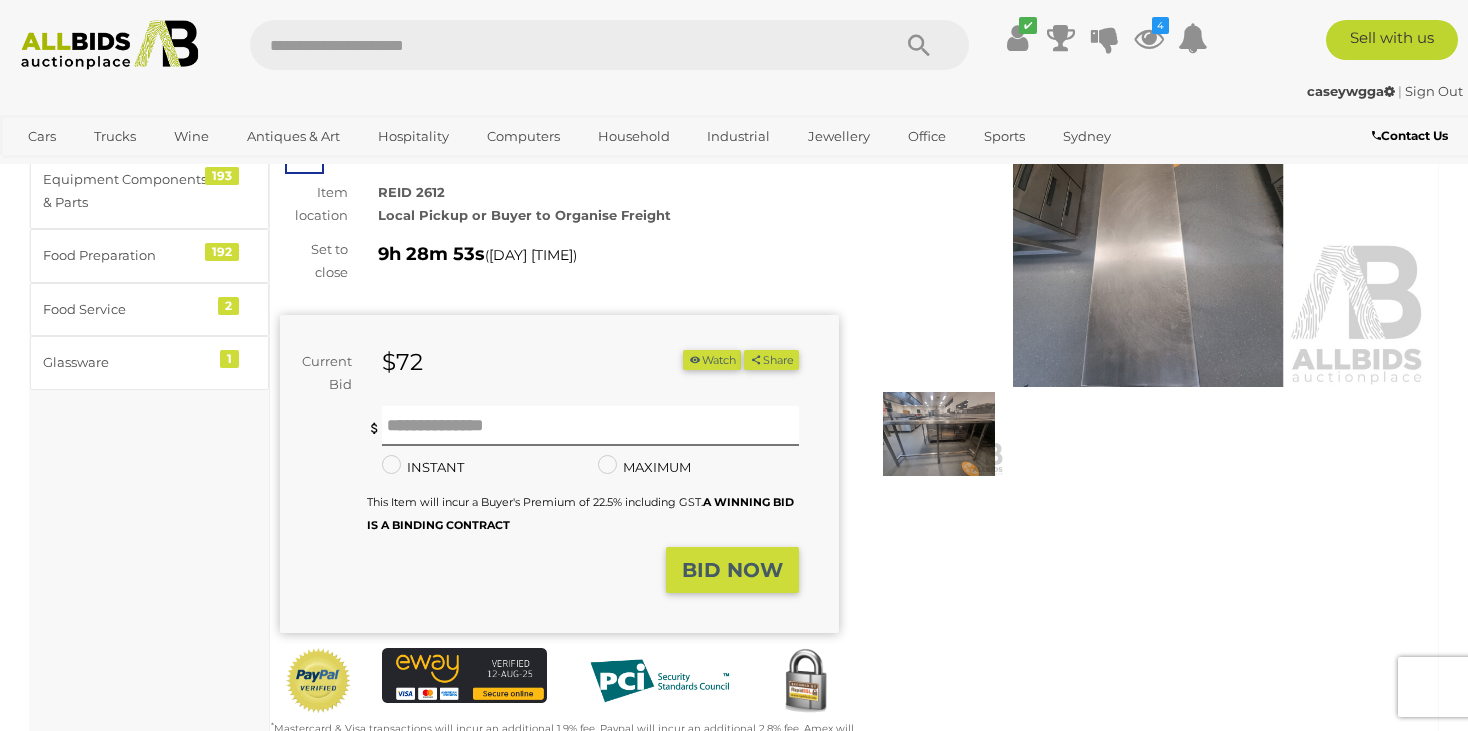click at bounding box center (939, 434) 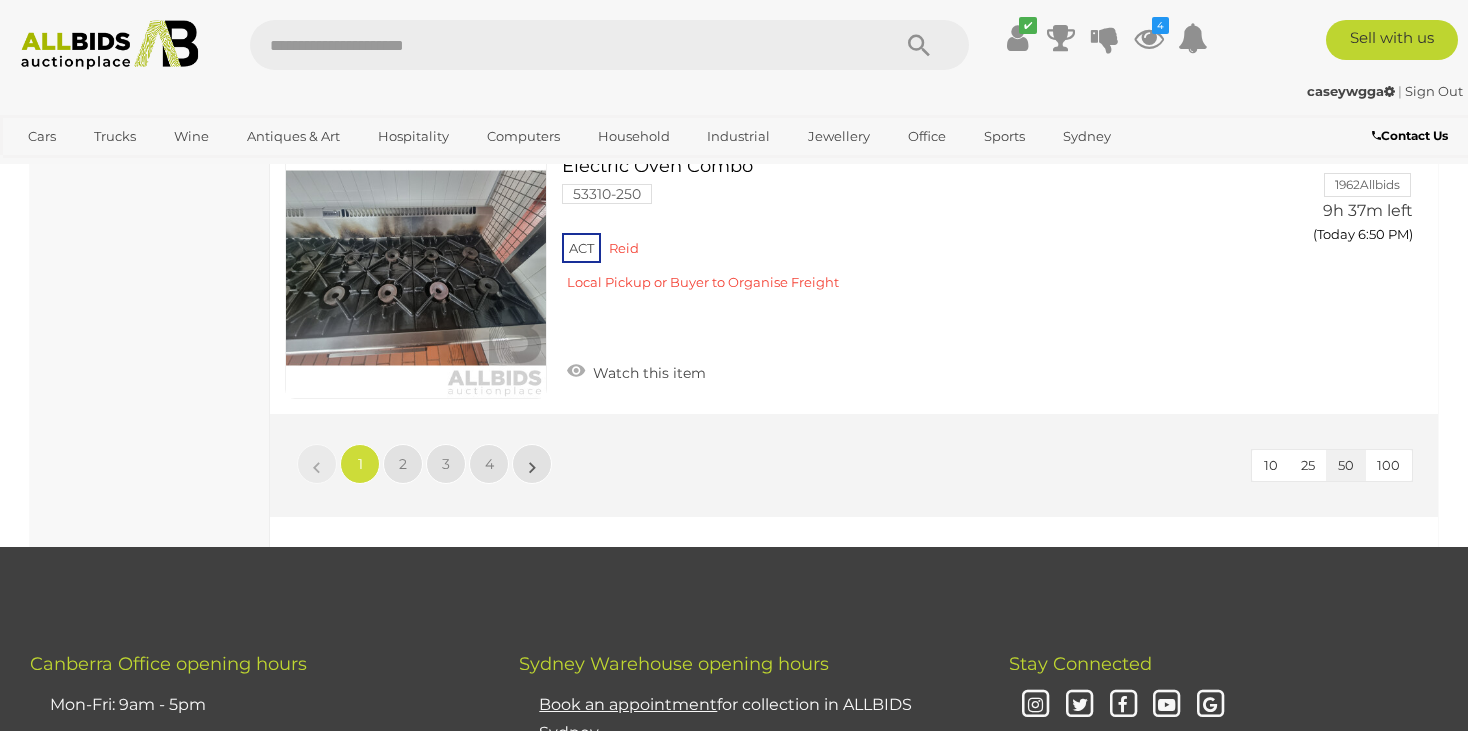 scroll, scrollTop: 14642, scrollLeft: 0, axis: vertical 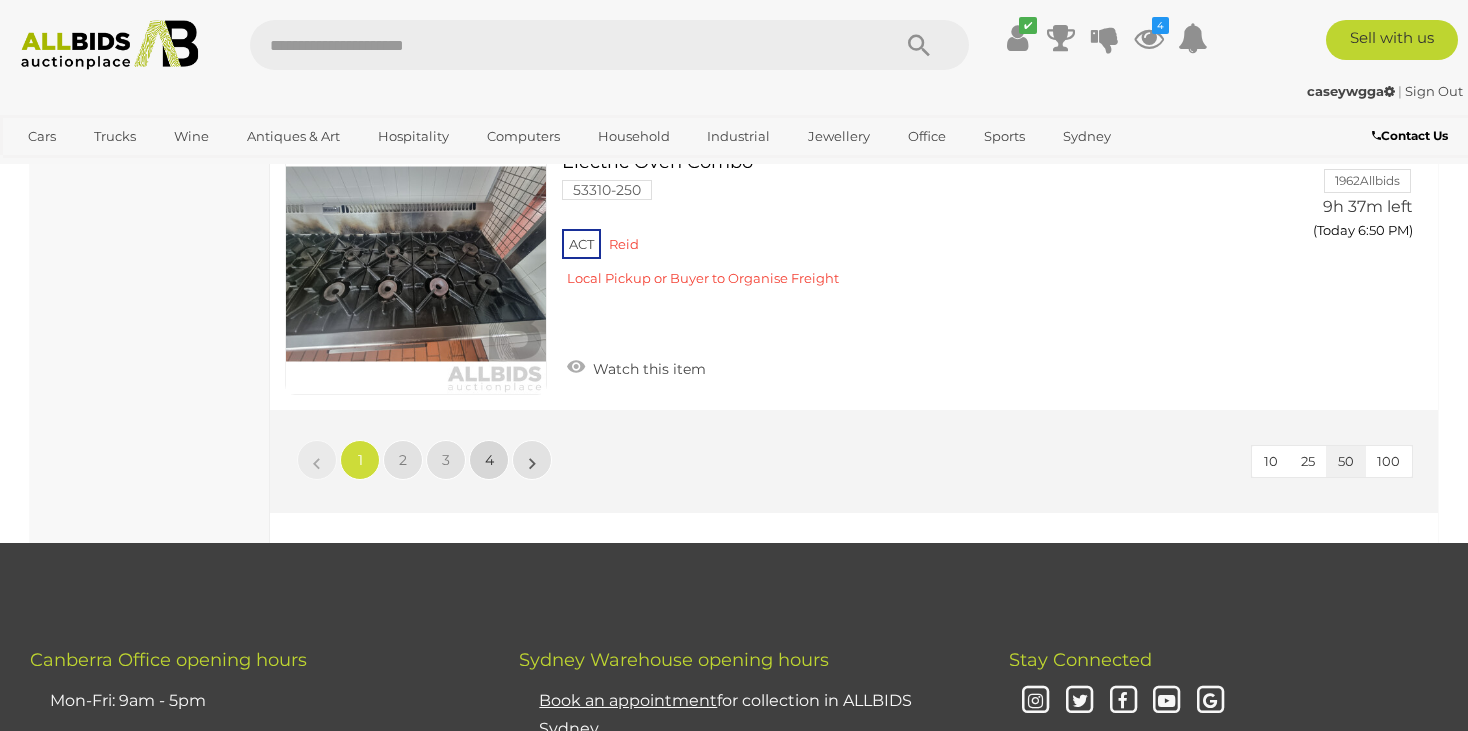 click on "4" at bounding box center (317, 460) 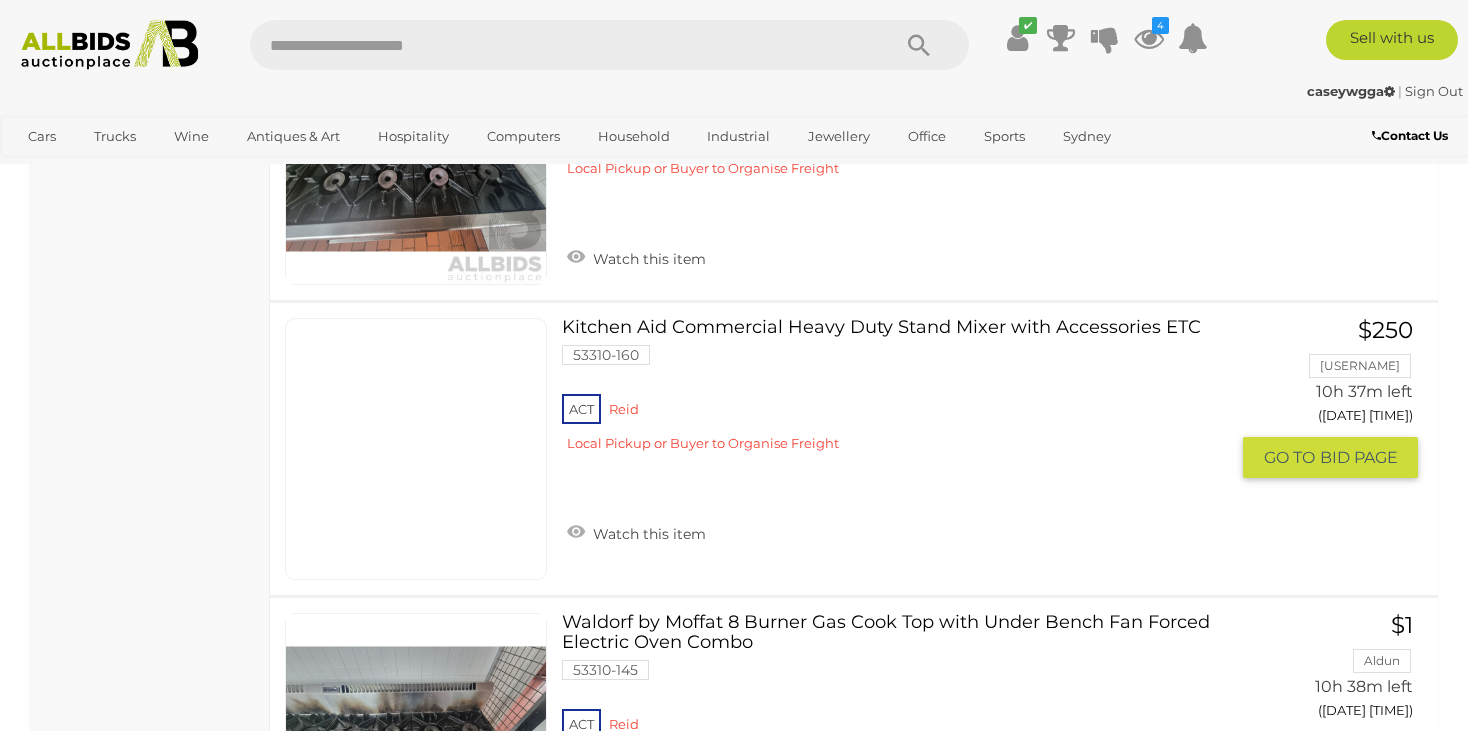 scroll, scrollTop: 1774, scrollLeft: 0, axis: vertical 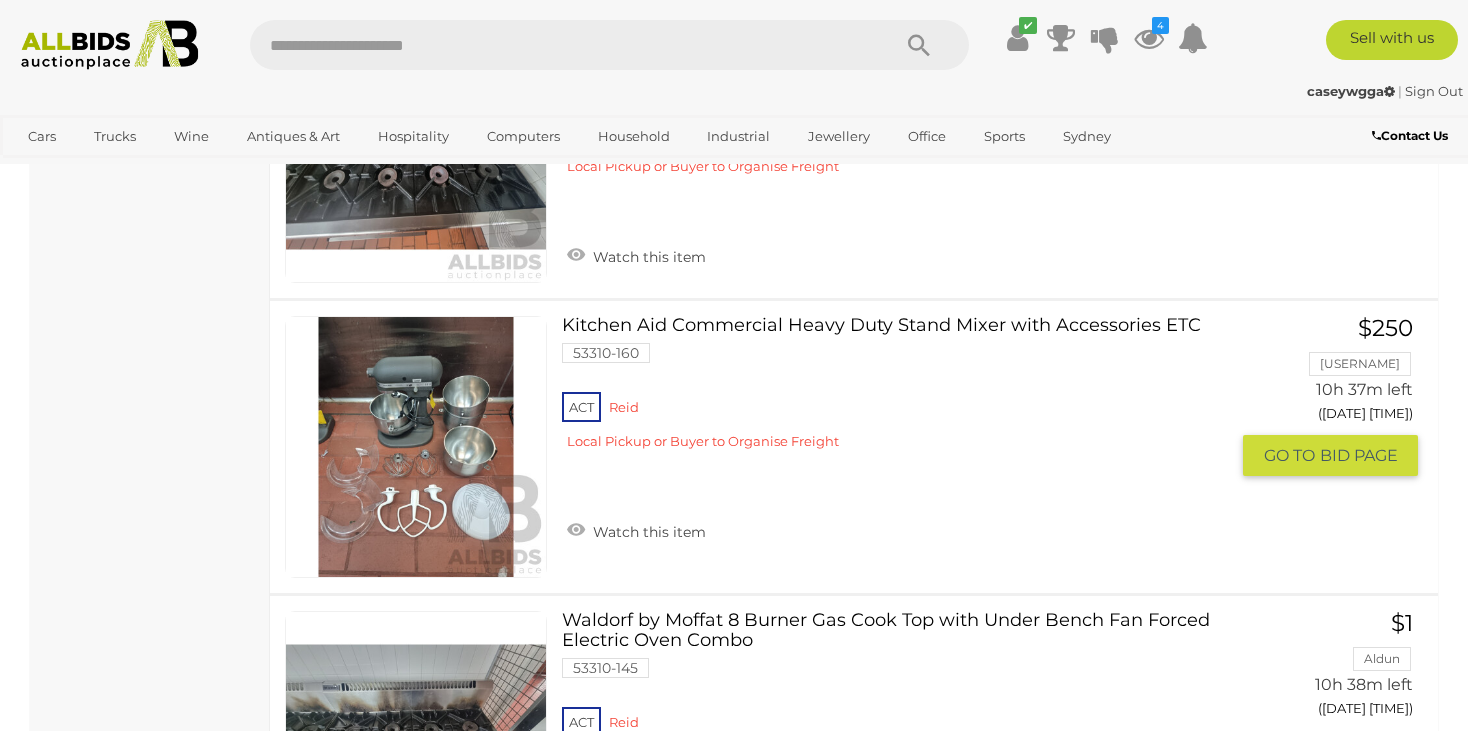 click on "Kitchen Aid Commercial Heavy Duty Stand Mixer with Accessories ETC
53310-160
ACT
Reid" at bounding box center (902, 390) 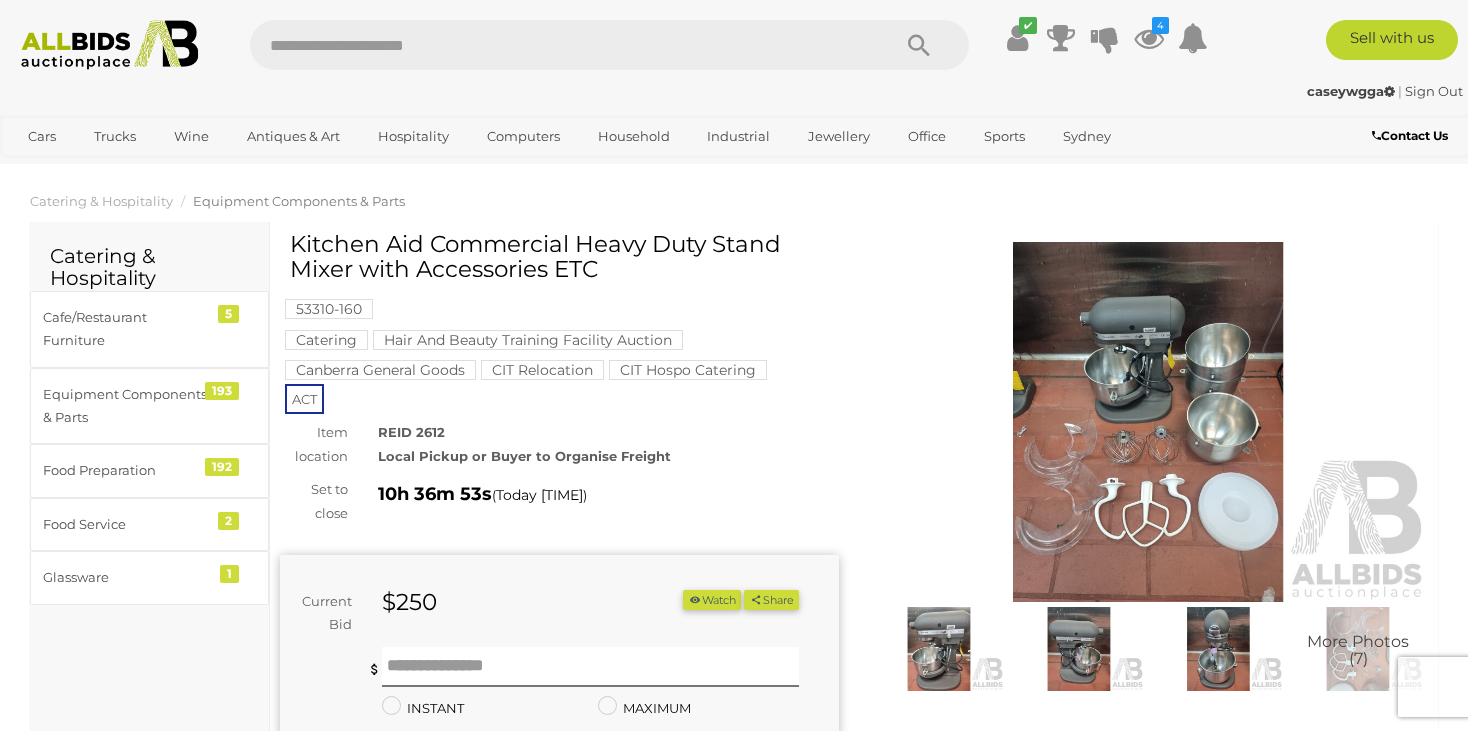 scroll, scrollTop: 17, scrollLeft: 0, axis: vertical 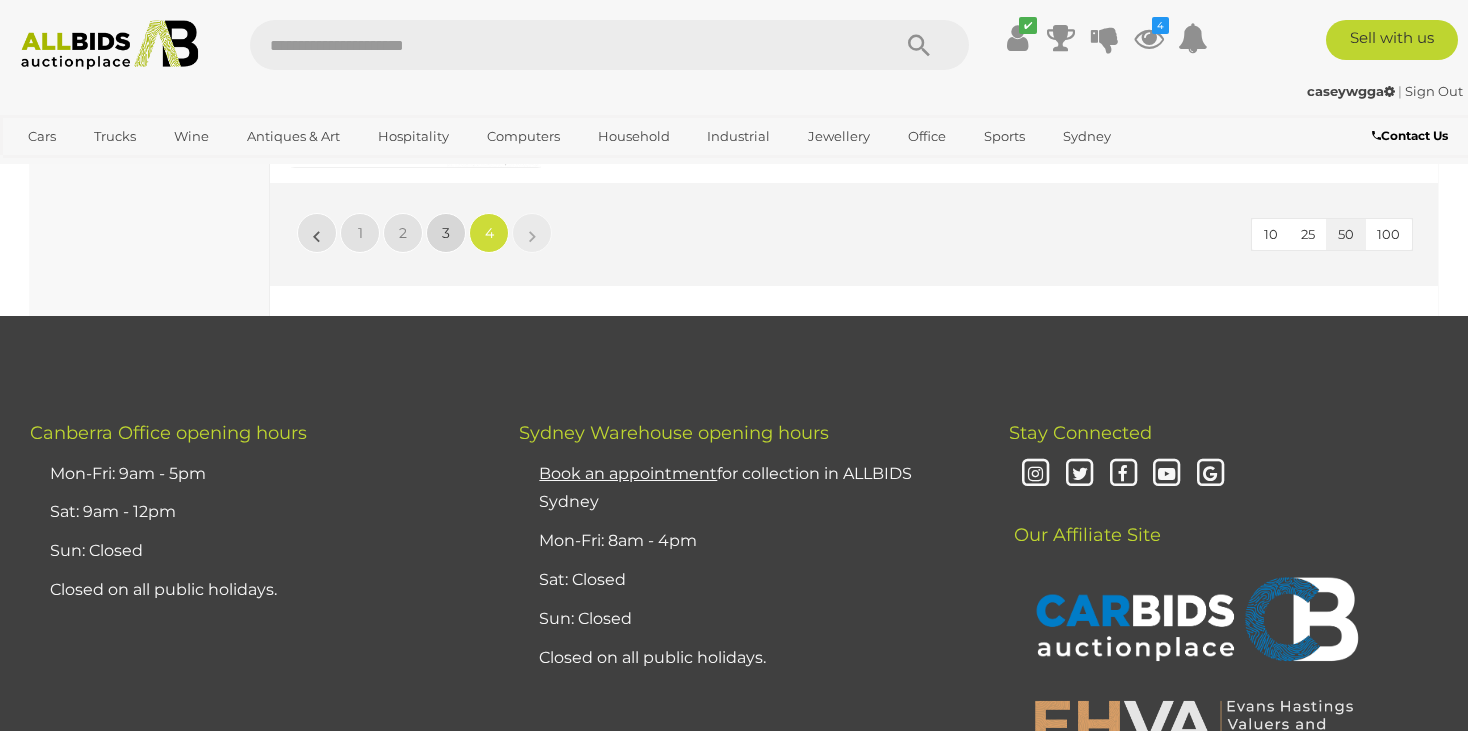 click on "3" at bounding box center [360, 233] 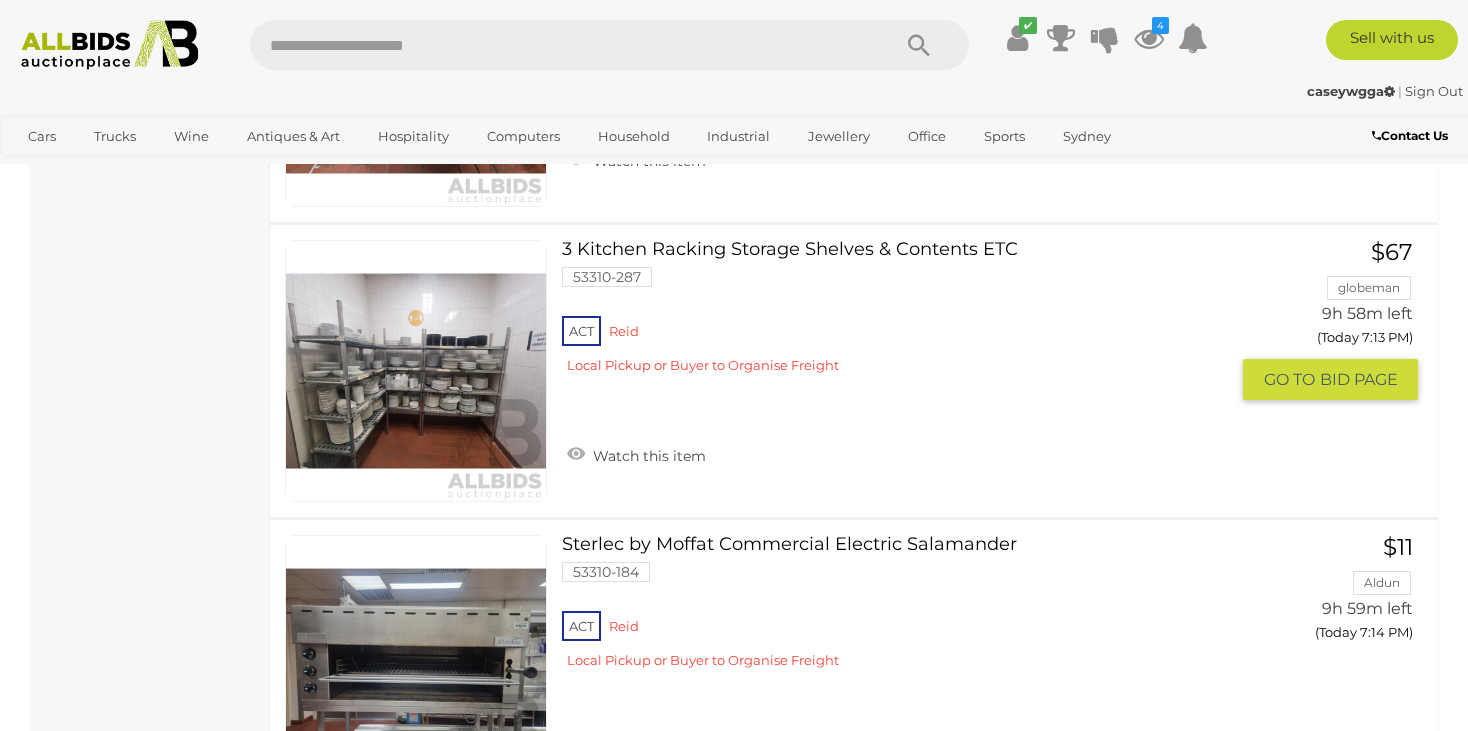 scroll, scrollTop: 2434, scrollLeft: 0, axis: vertical 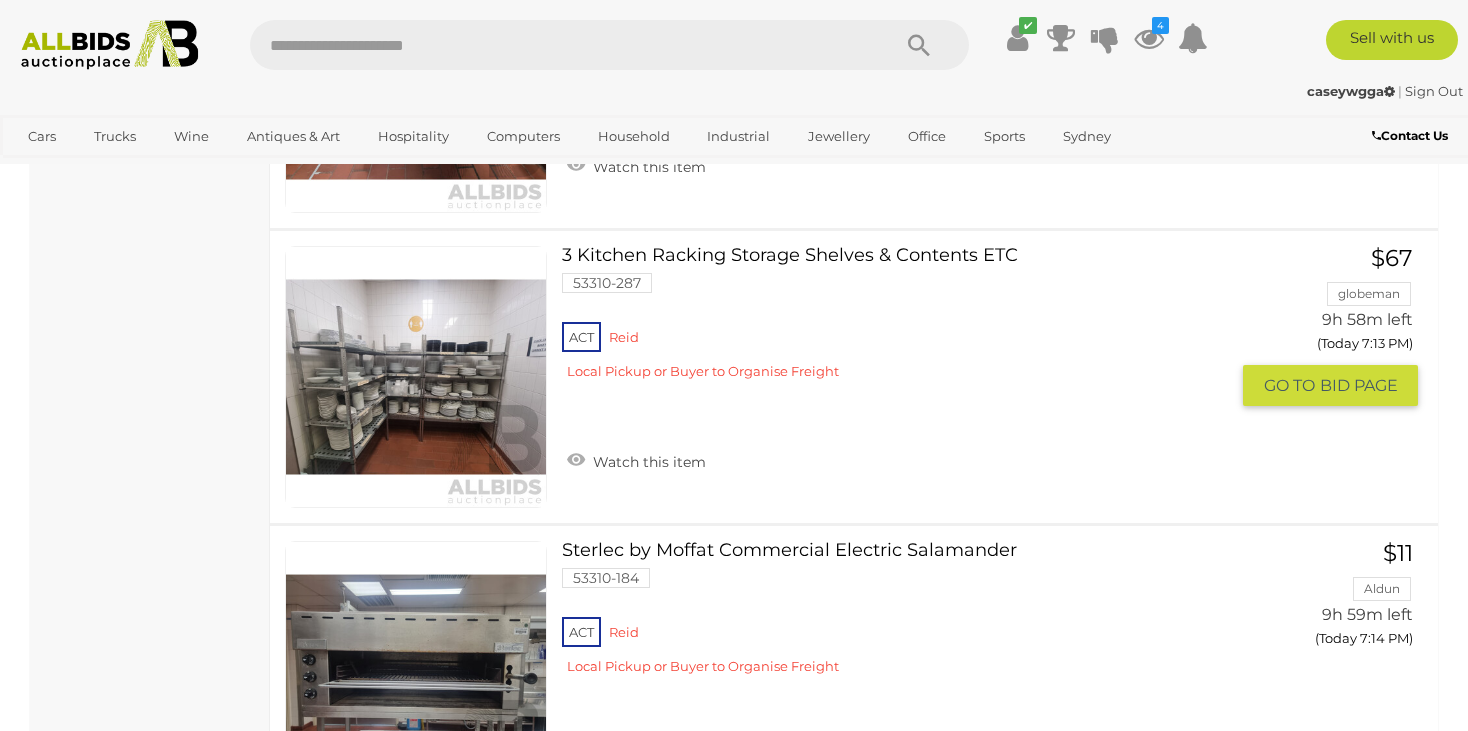 click on "3 Kitchen Racking Storage Shelves & Contents ETC" at bounding box center [902, 258] 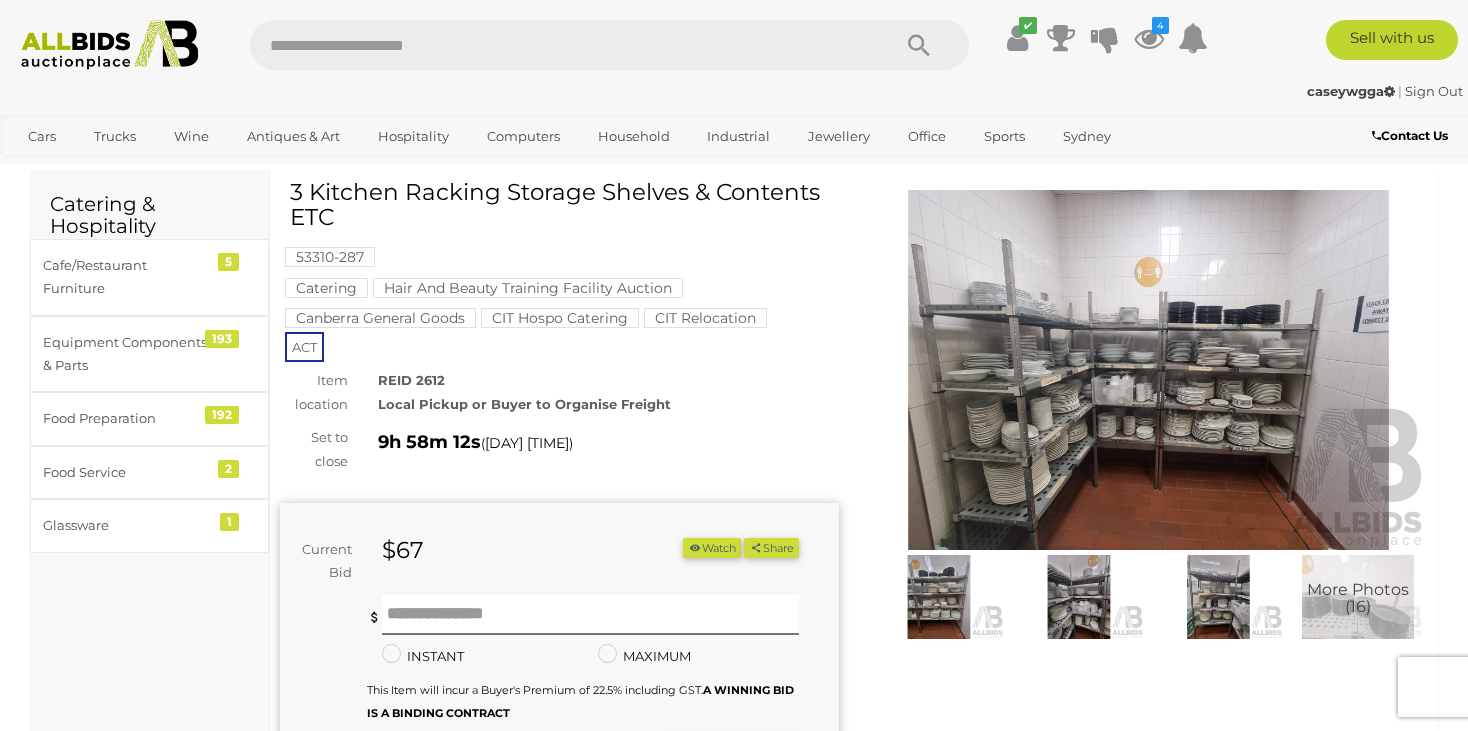 scroll, scrollTop: 90, scrollLeft: 0, axis: vertical 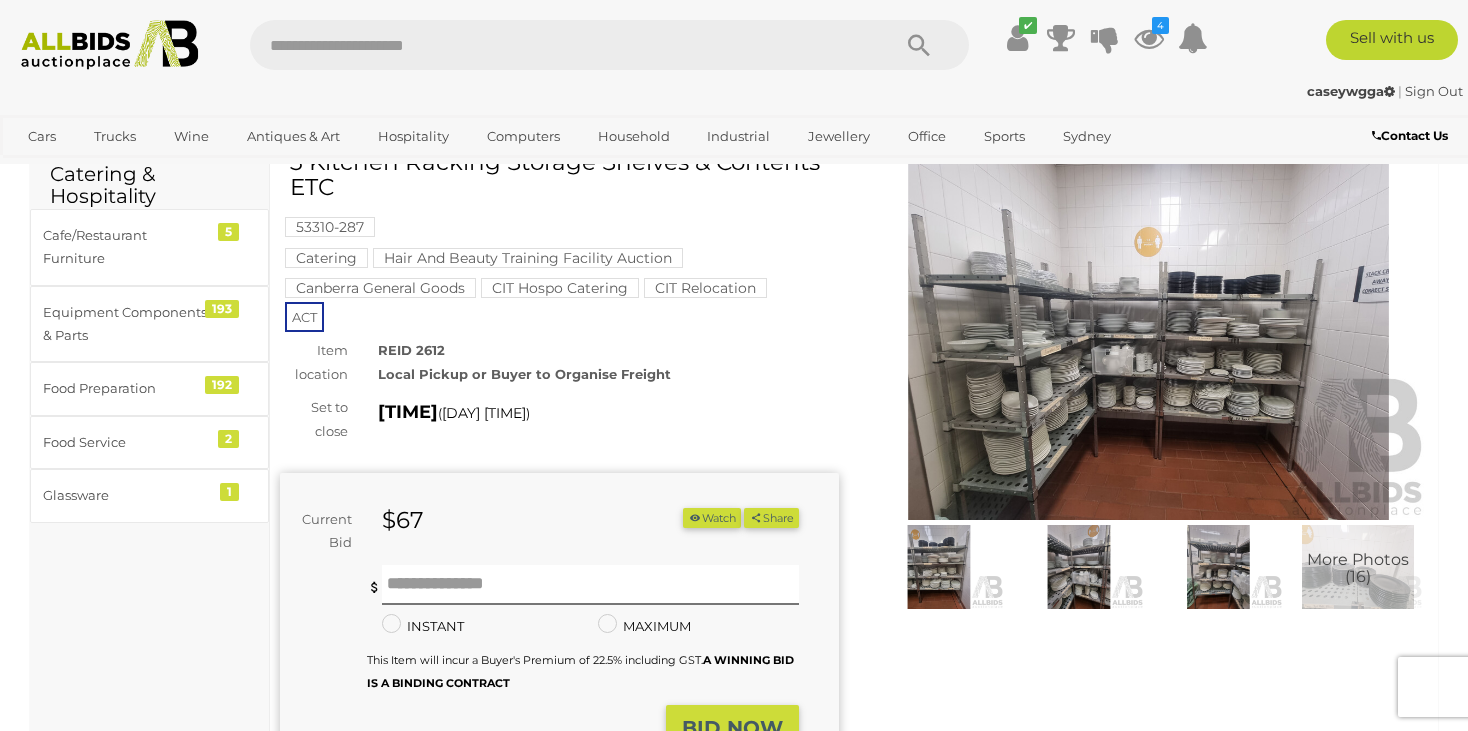 click at bounding box center [1148, 340] 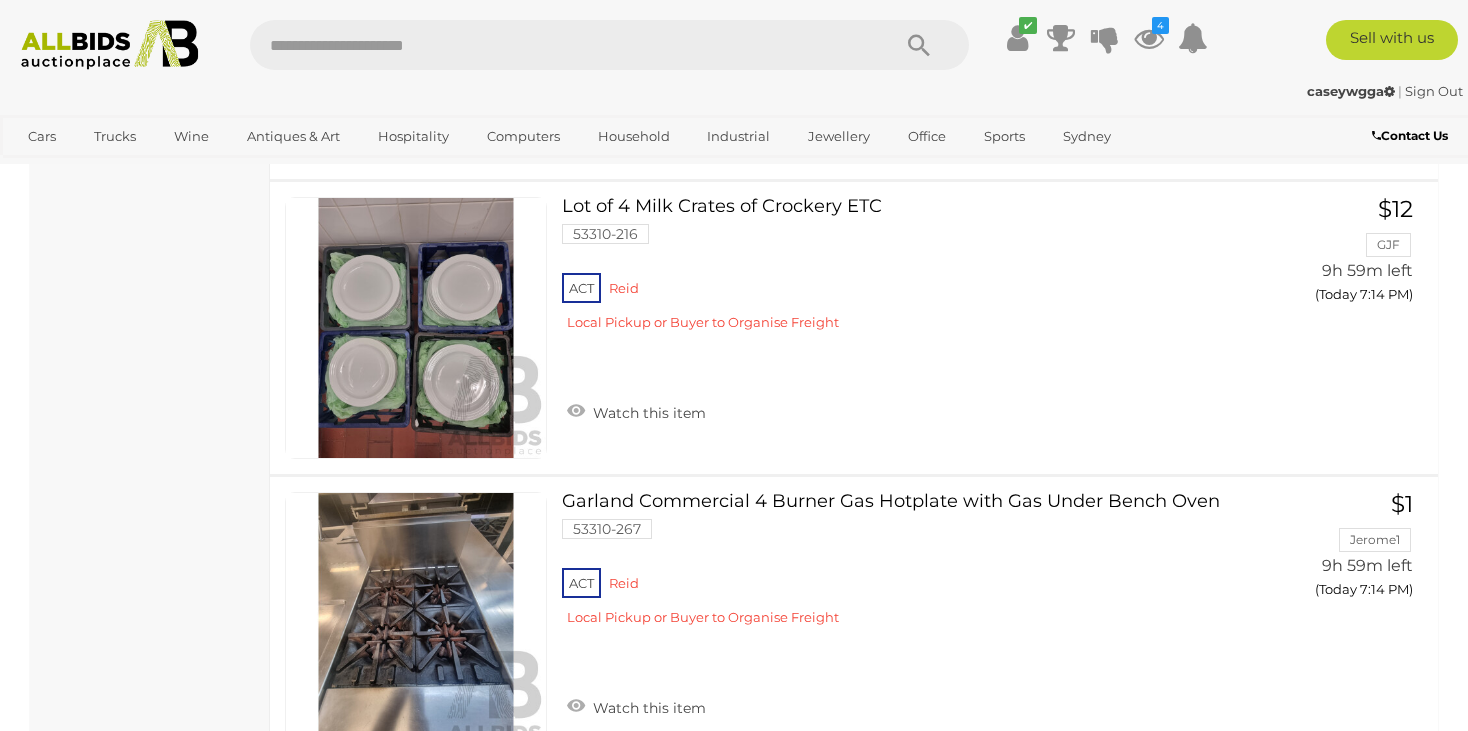 scroll, scrollTop: 3080, scrollLeft: 0, axis: vertical 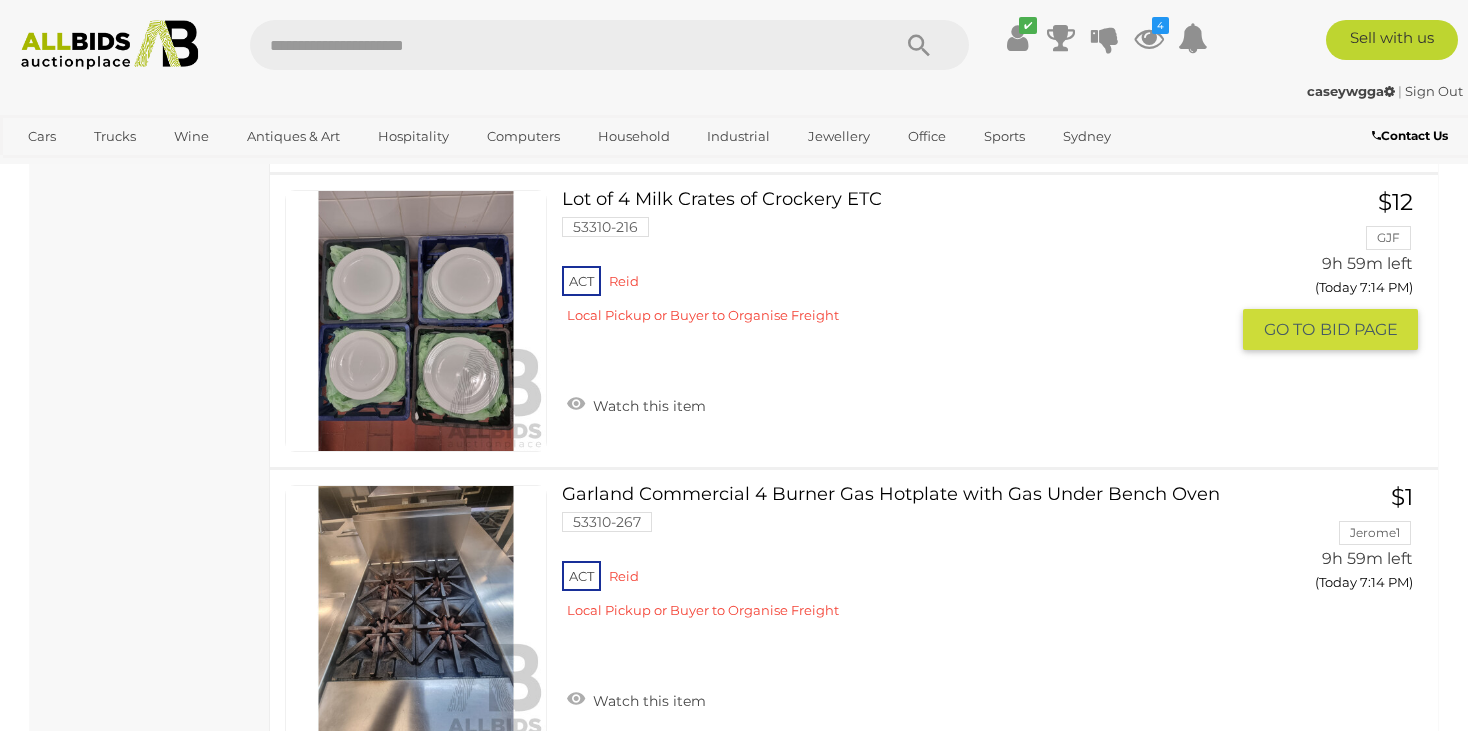 click on "Lot of 4 Milk Crates of Crockery ETC
53310-216
[STATE]
Reid" at bounding box center (902, 264) 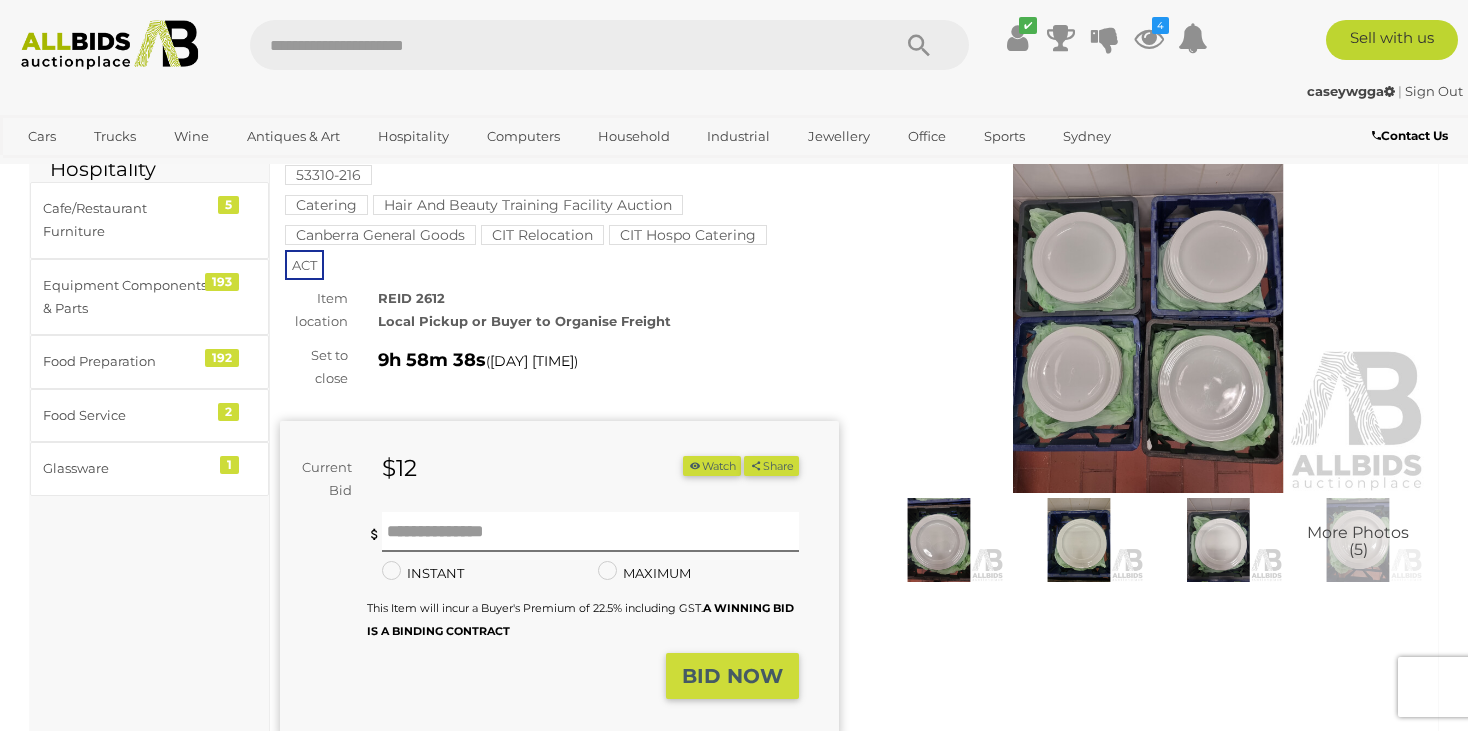 scroll, scrollTop: 15, scrollLeft: 0, axis: vertical 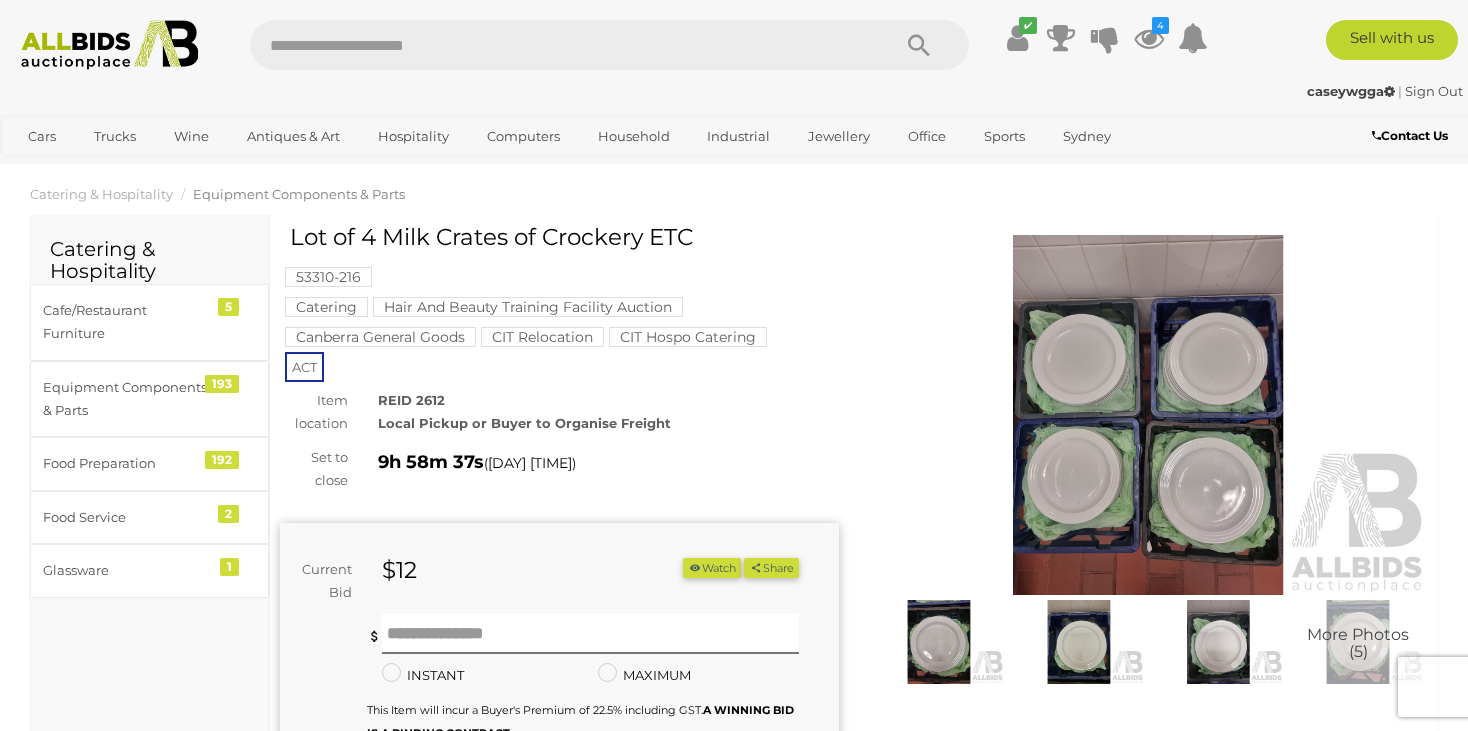click at bounding box center [1148, 415] 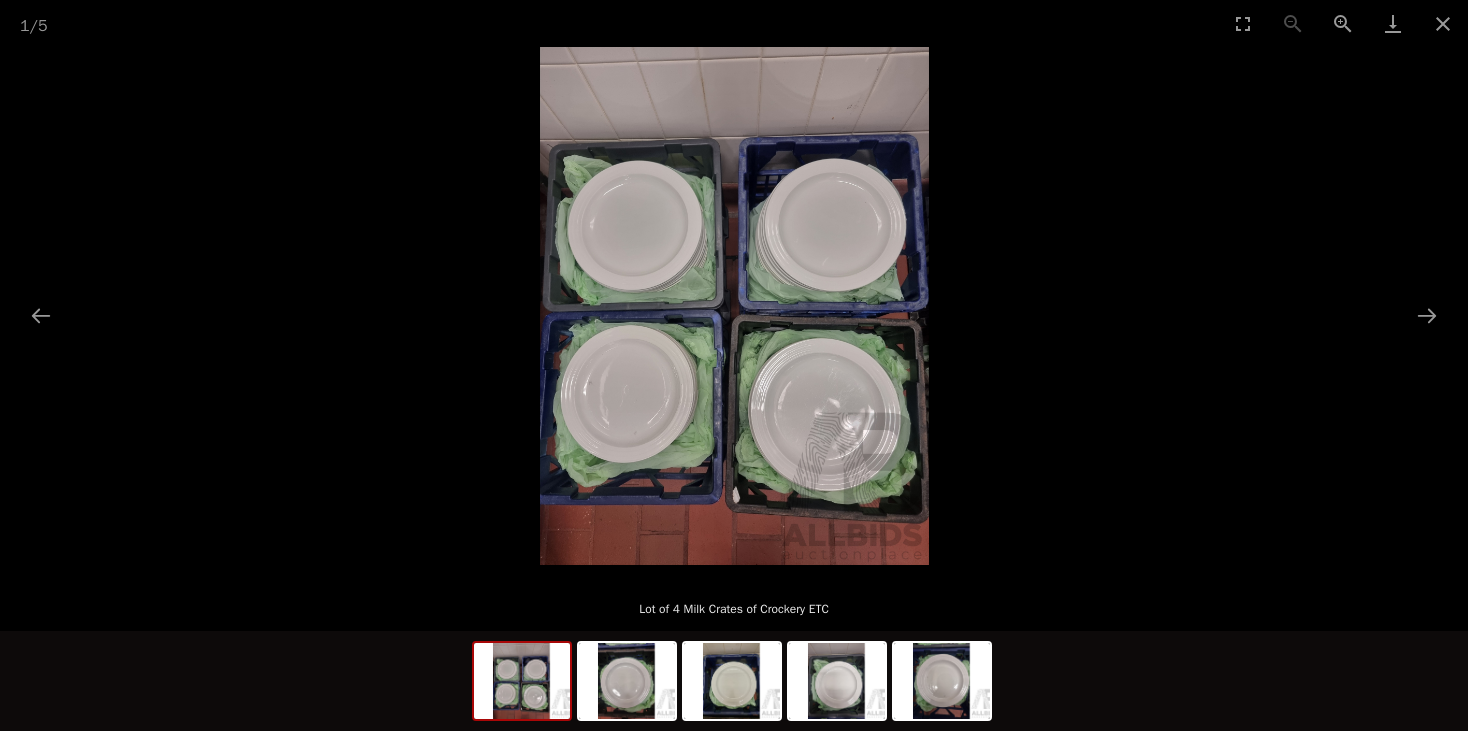 scroll, scrollTop: 0, scrollLeft: 0, axis: both 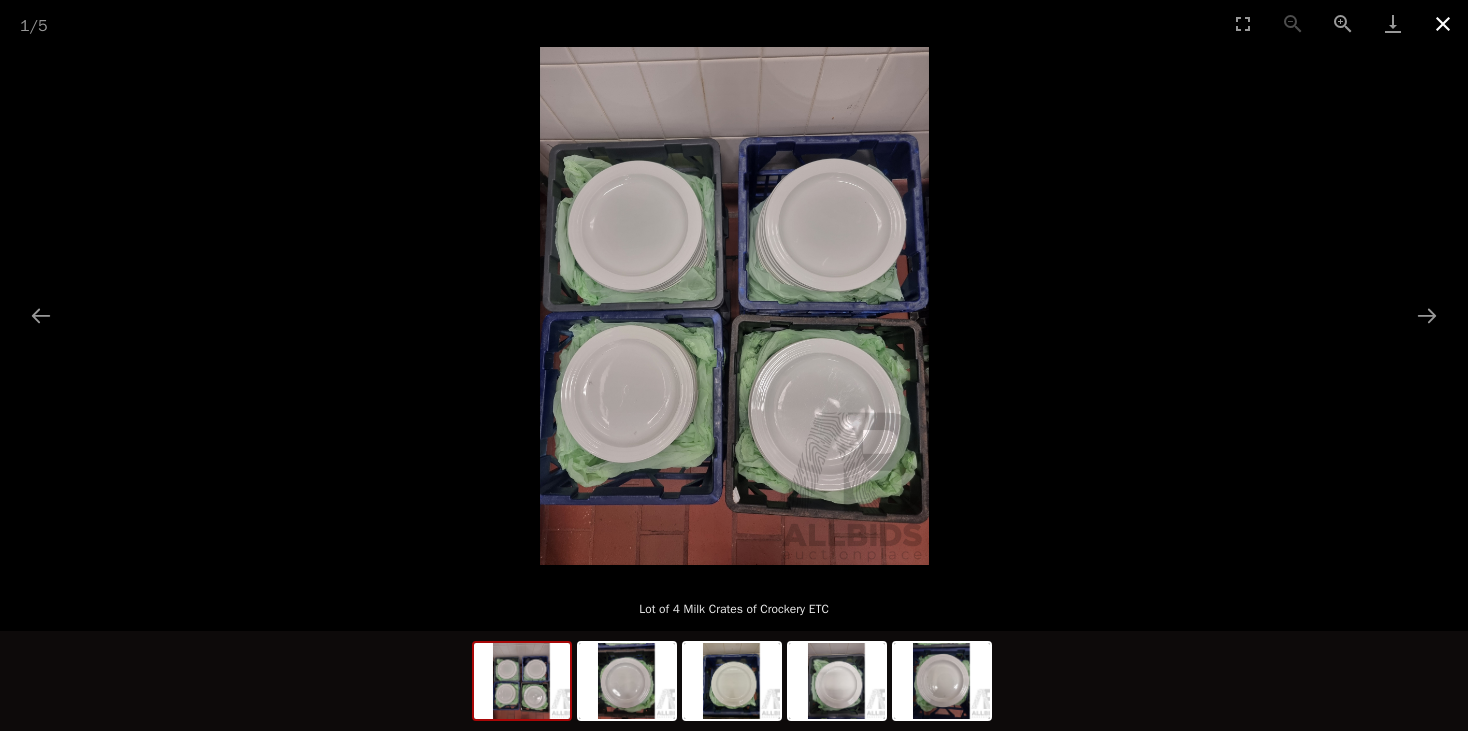click at bounding box center (1443, 23) 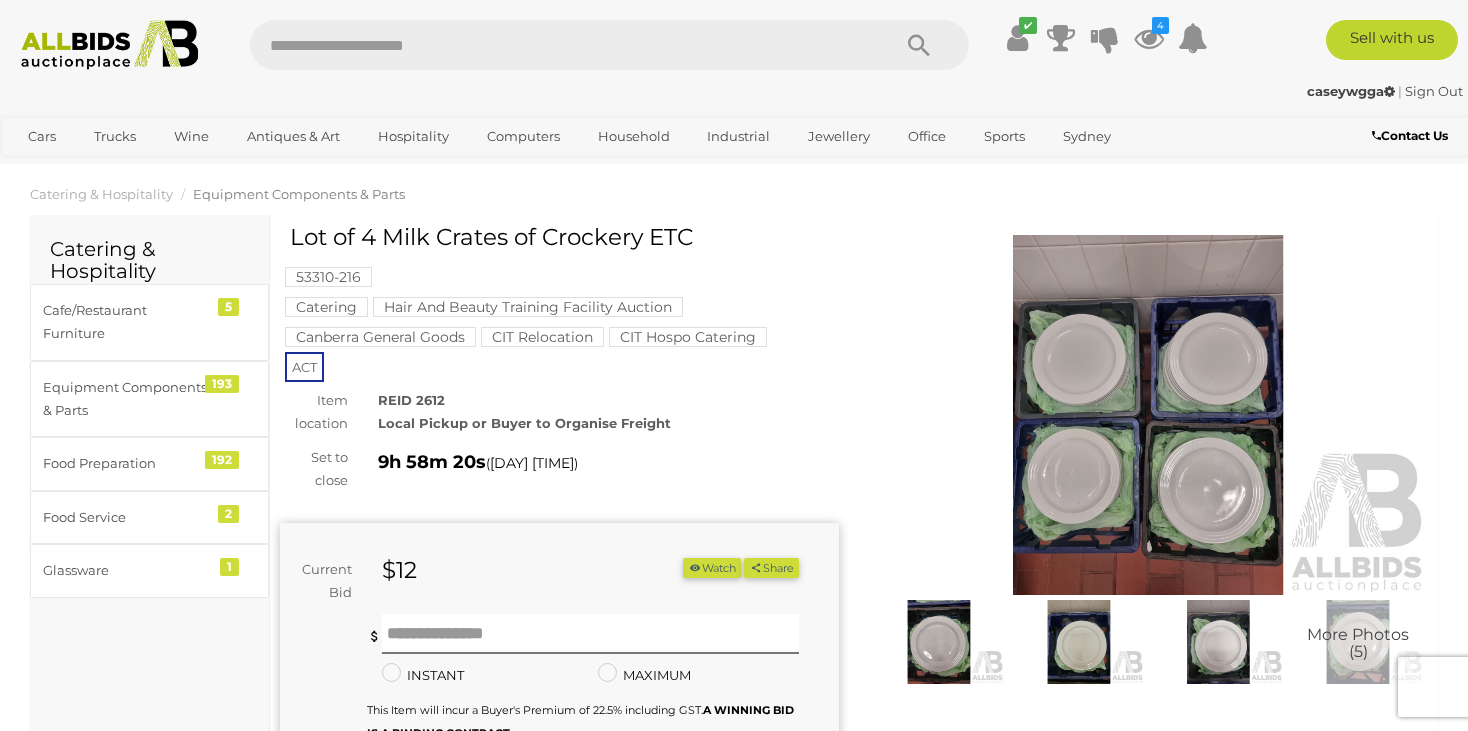 click on "Watch" at bounding box center (712, 568) 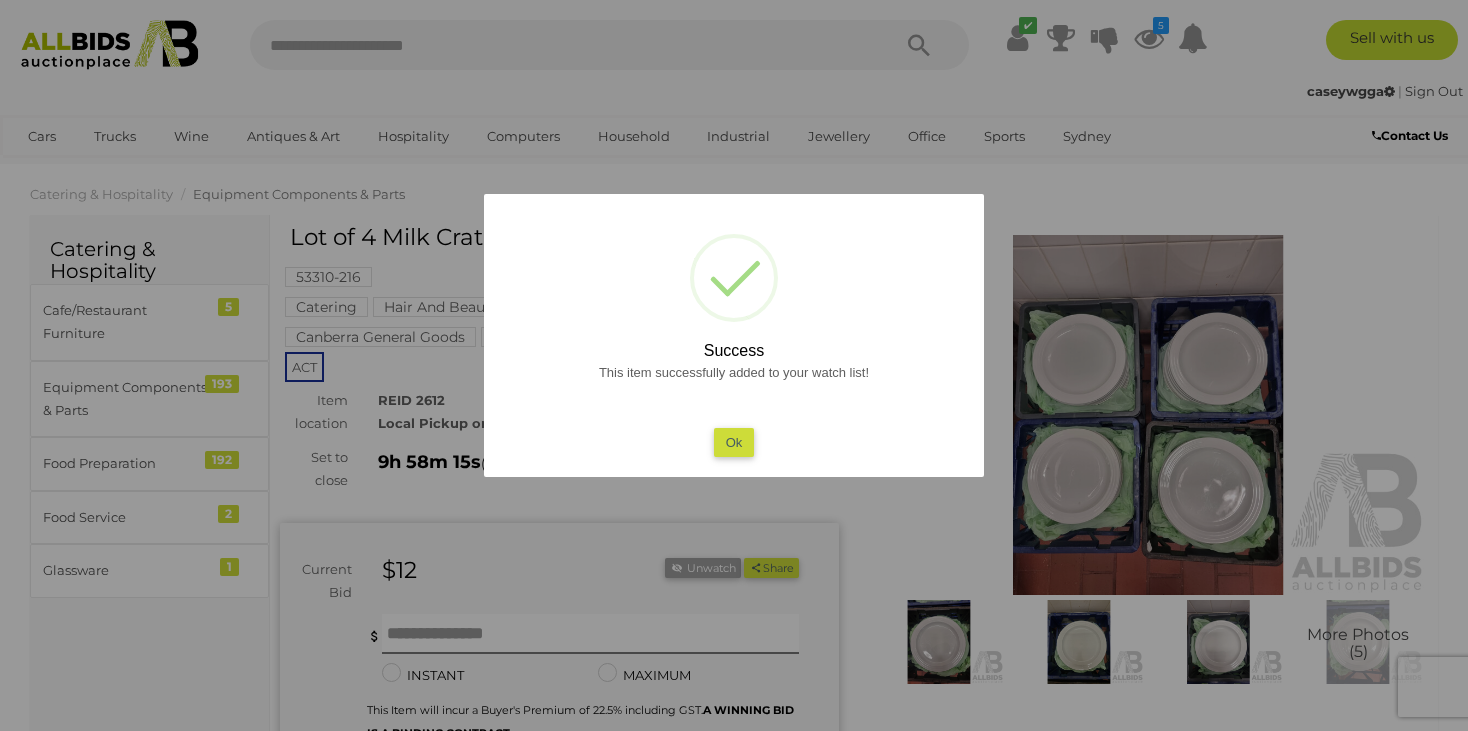 click on "Ok" at bounding box center (734, 442) 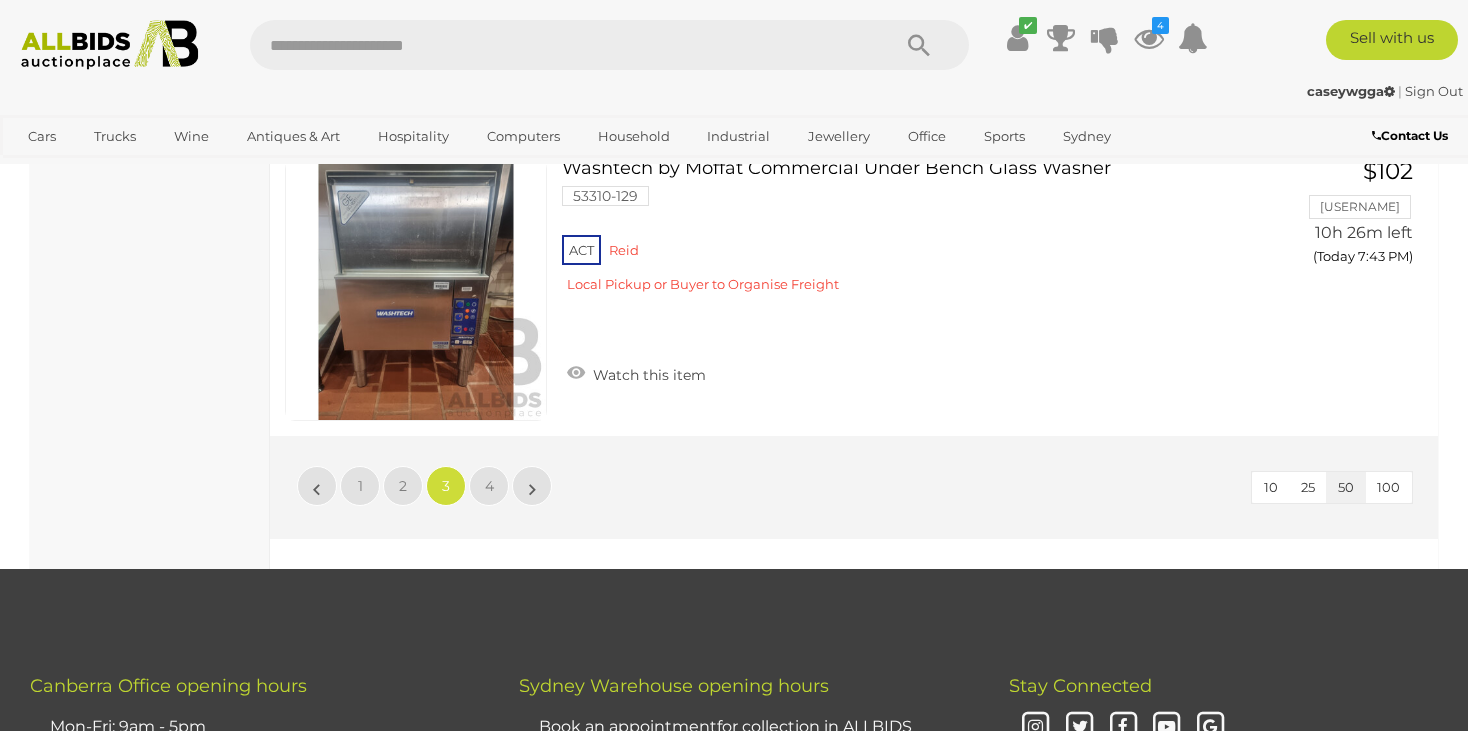 scroll, scrollTop: 14621, scrollLeft: 0, axis: vertical 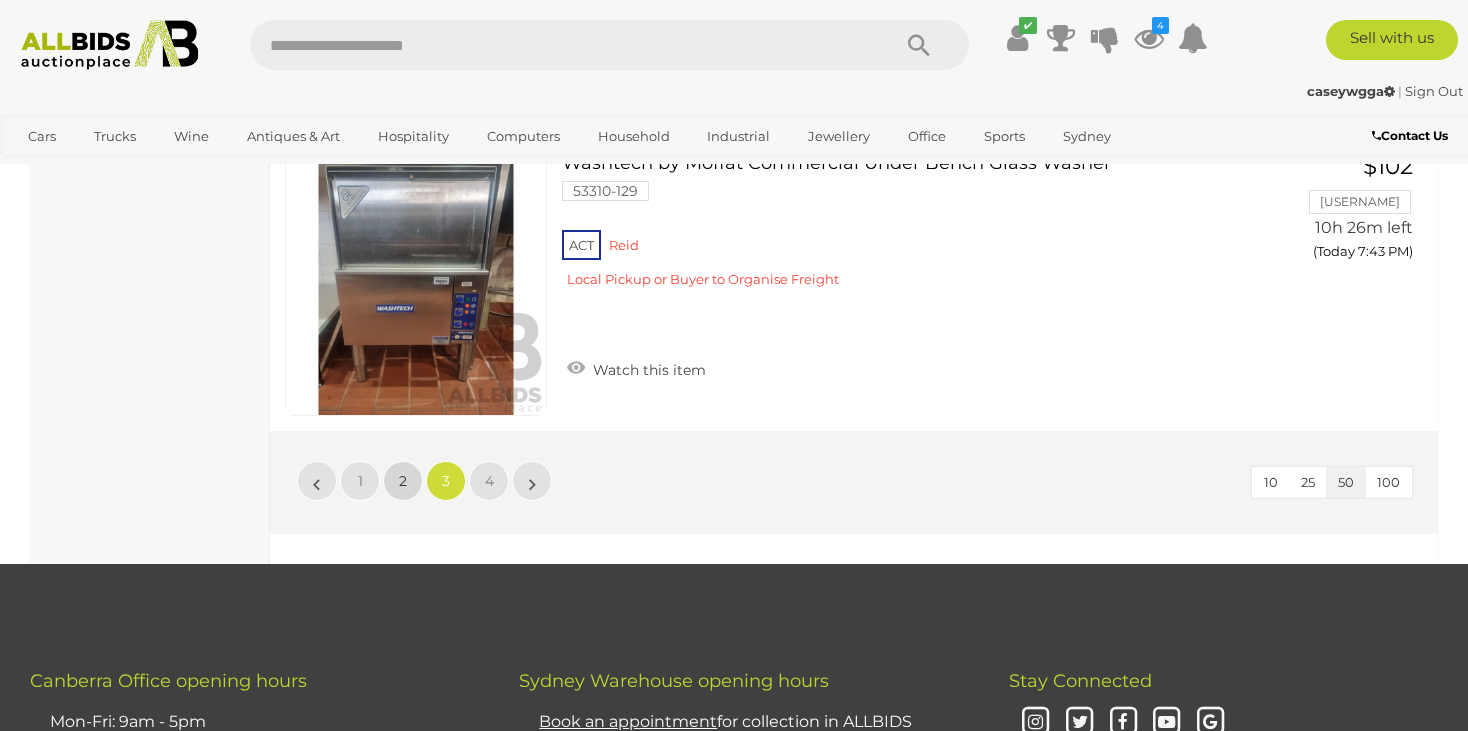 click on "2" at bounding box center [360, 481] 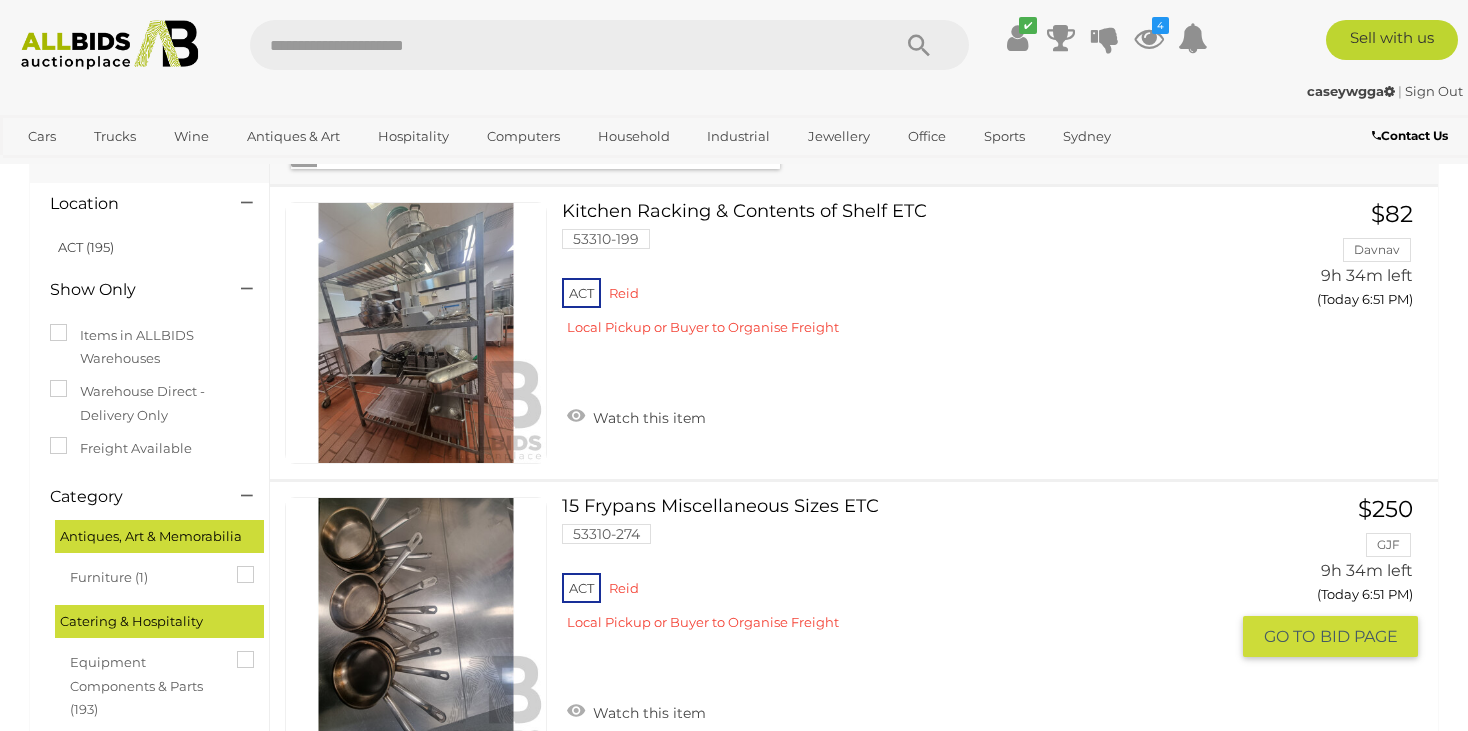 click at bounding box center (416, 628) 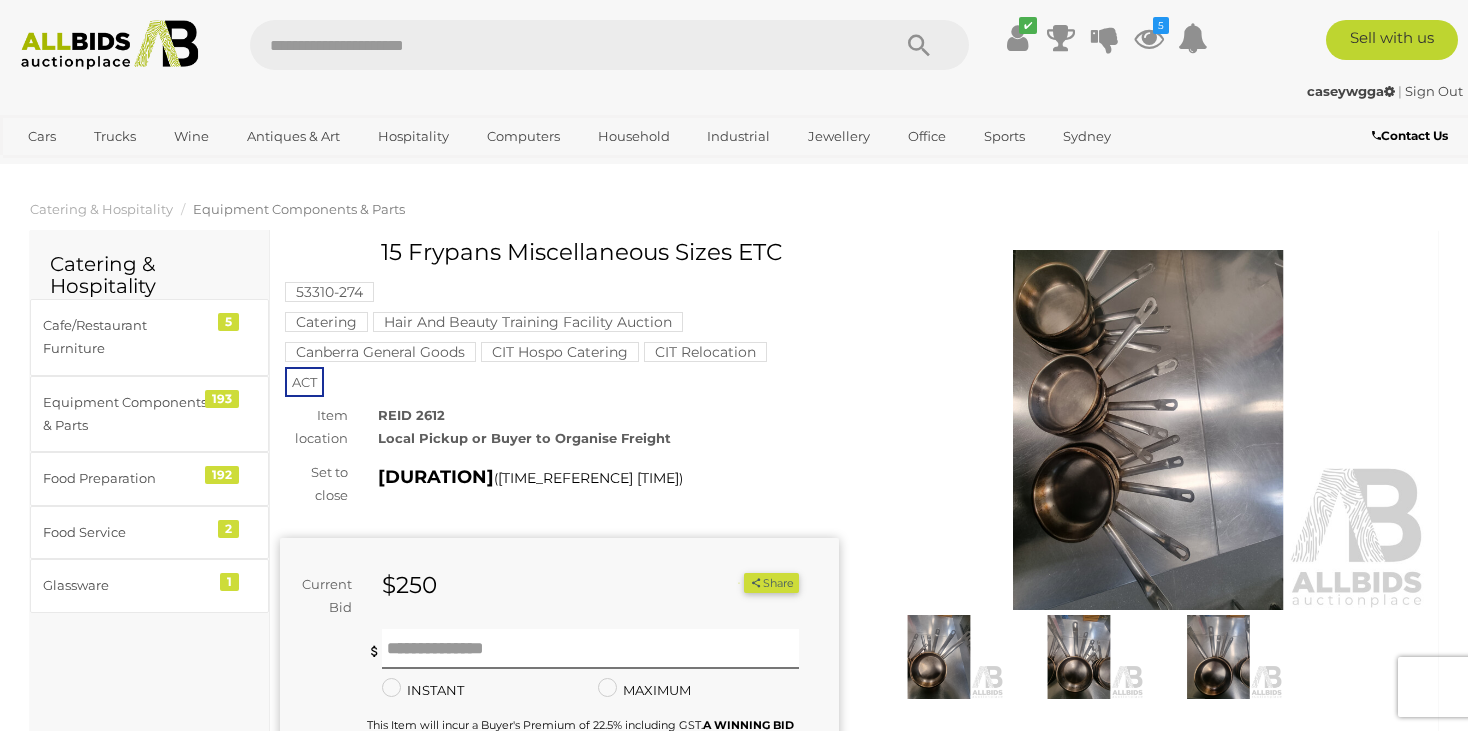 scroll, scrollTop: 0, scrollLeft: 0, axis: both 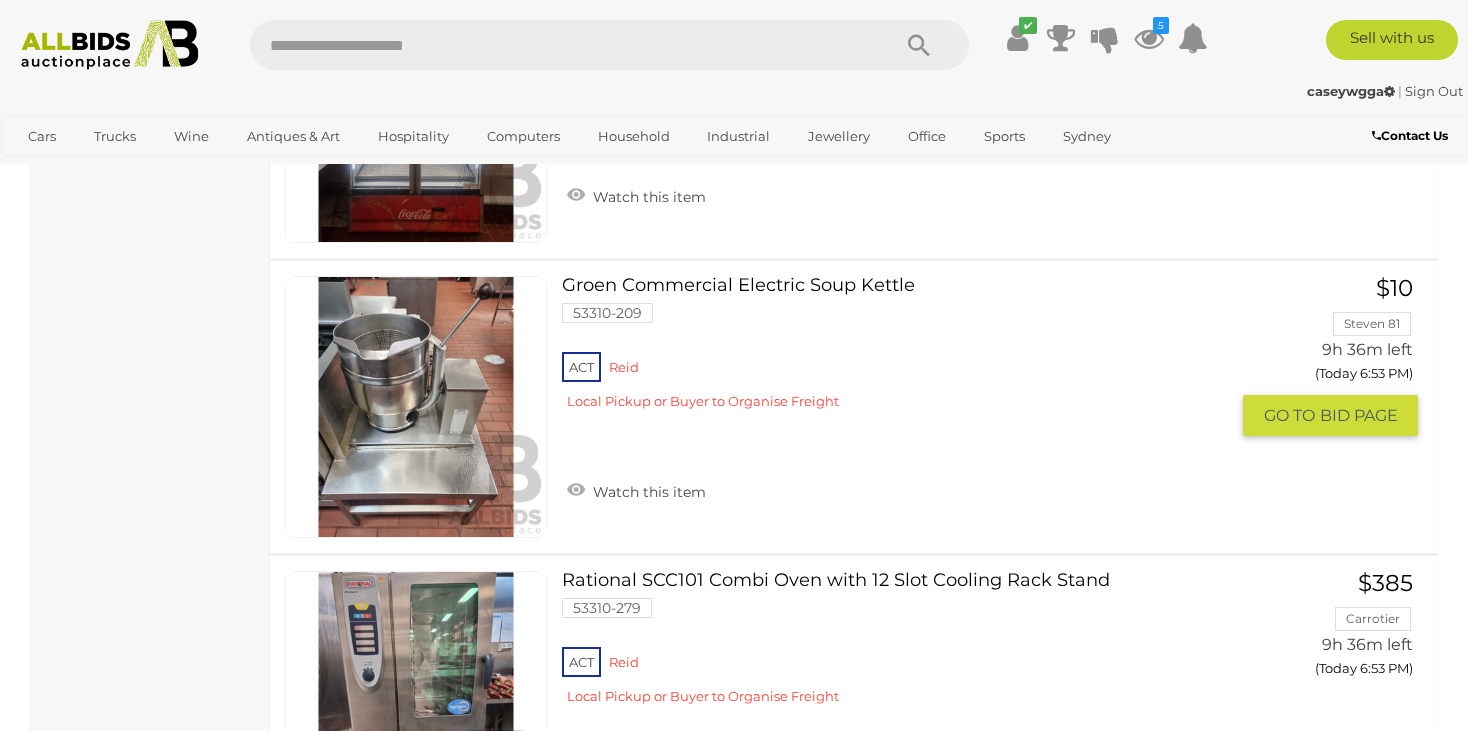 click on "[BRAND] [PRODUCT]
[PRODUCT_CODE]
[STATE]
[LAST]" at bounding box center [902, 350] 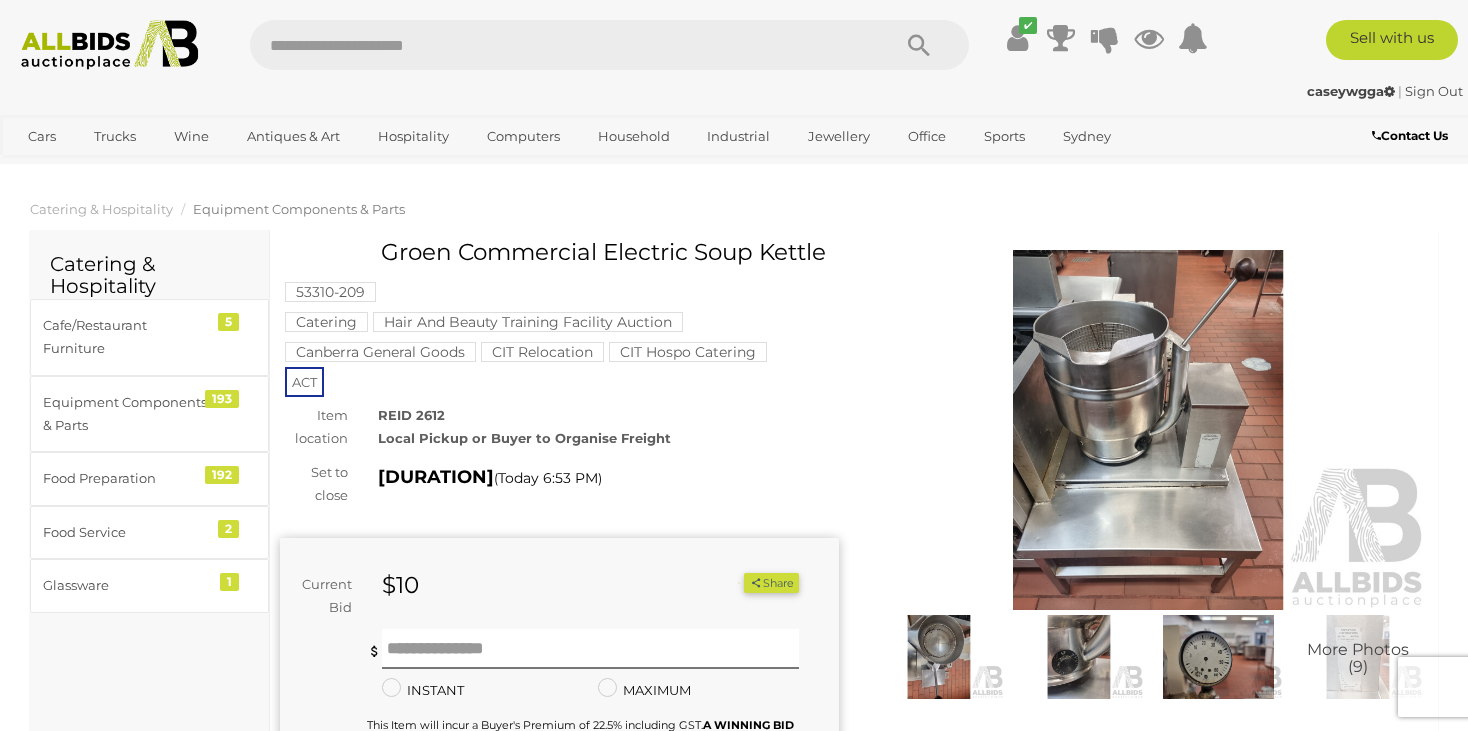 scroll, scrollTop: 0, scrollLeft: 0, axis: both 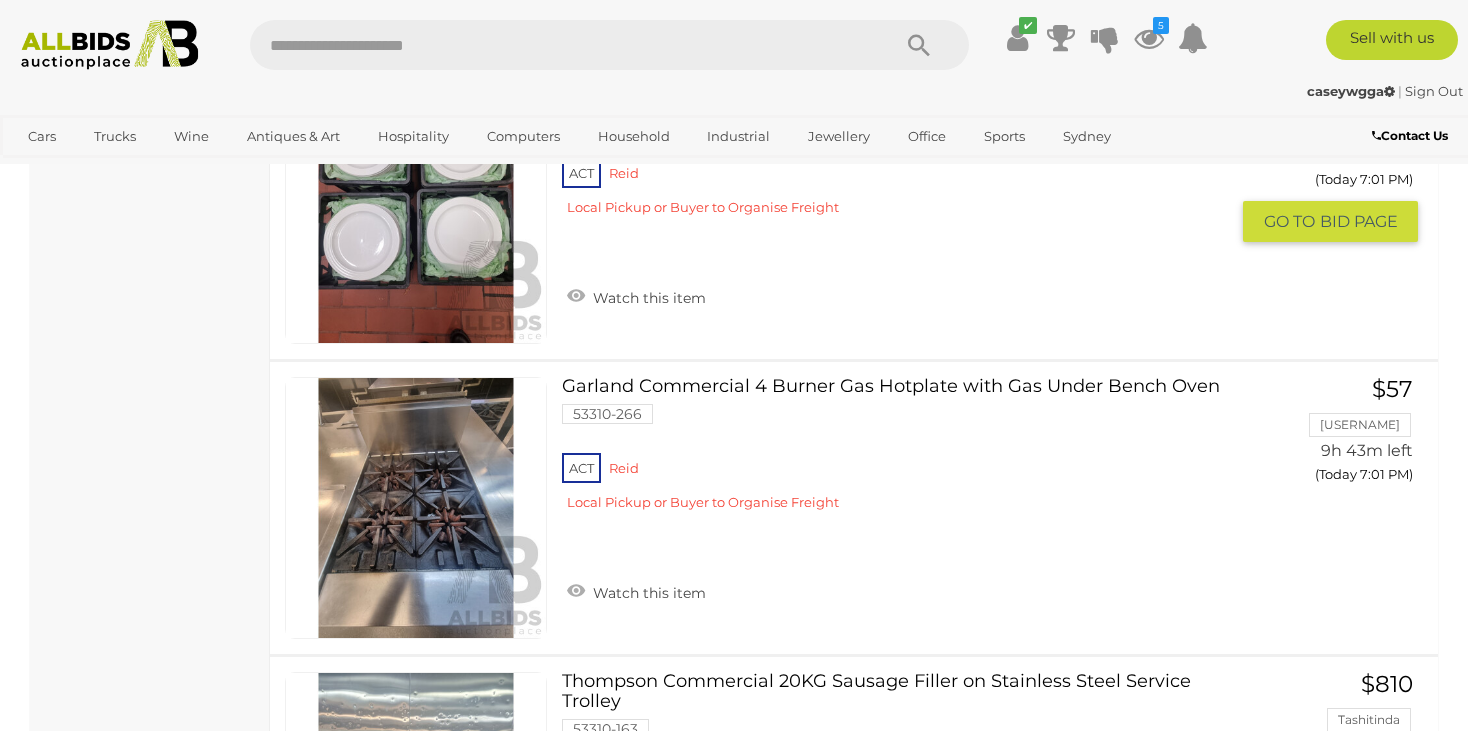 click on "Lot of 4 Milk Crates of Crockery ETC
53310-217
ACT
Reid" at bounding box center [902, 156] 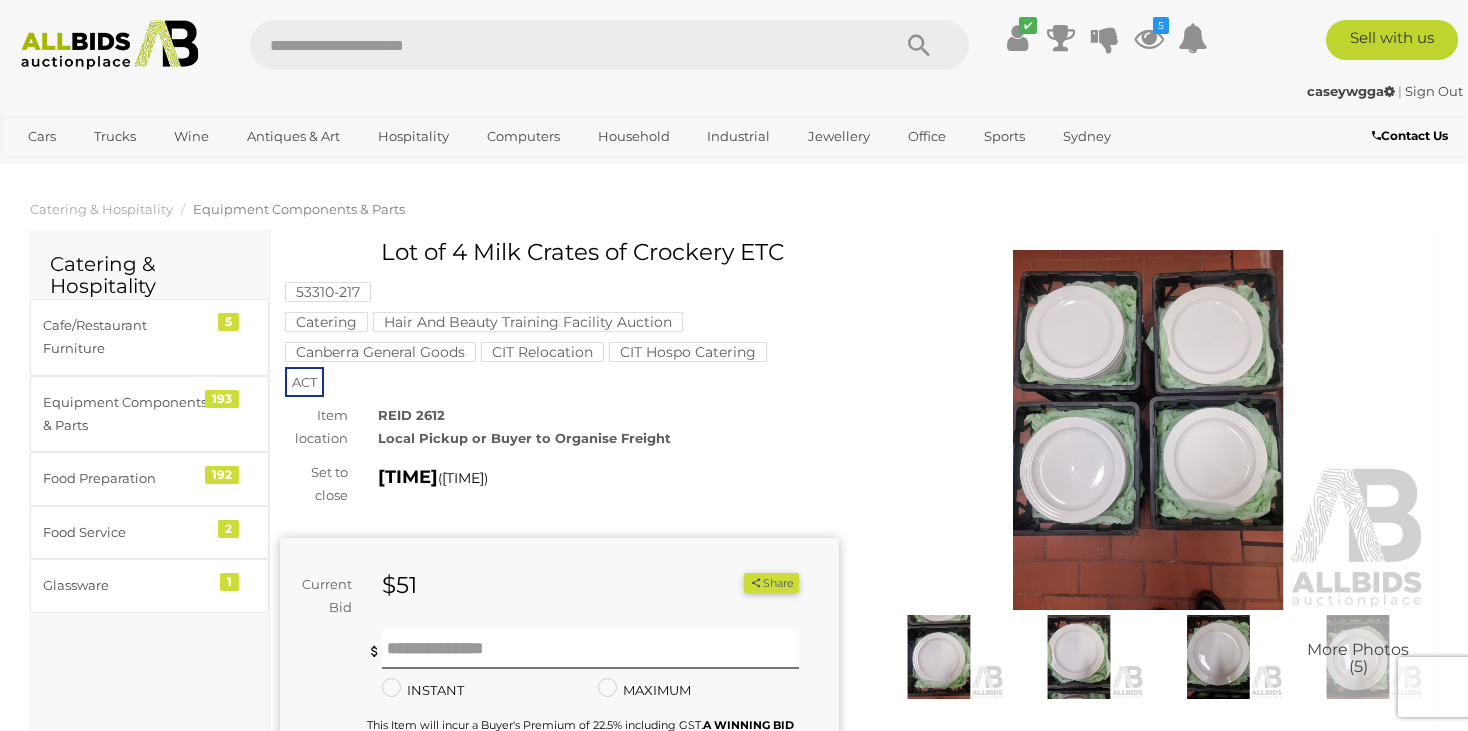 scroll, scrollTop: 0, scrollLeft: 0, axis: both 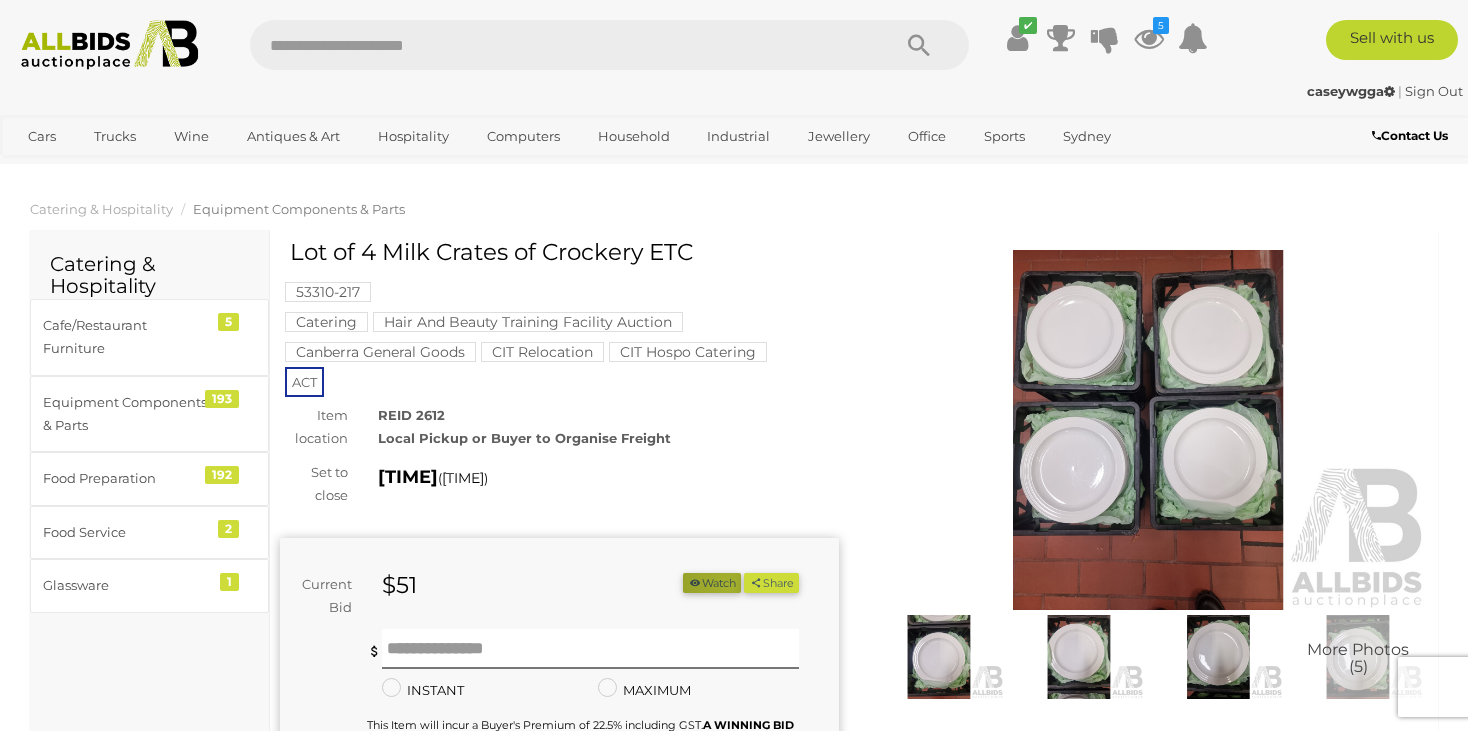 click on "Watch" at bounding box center (712, 583) 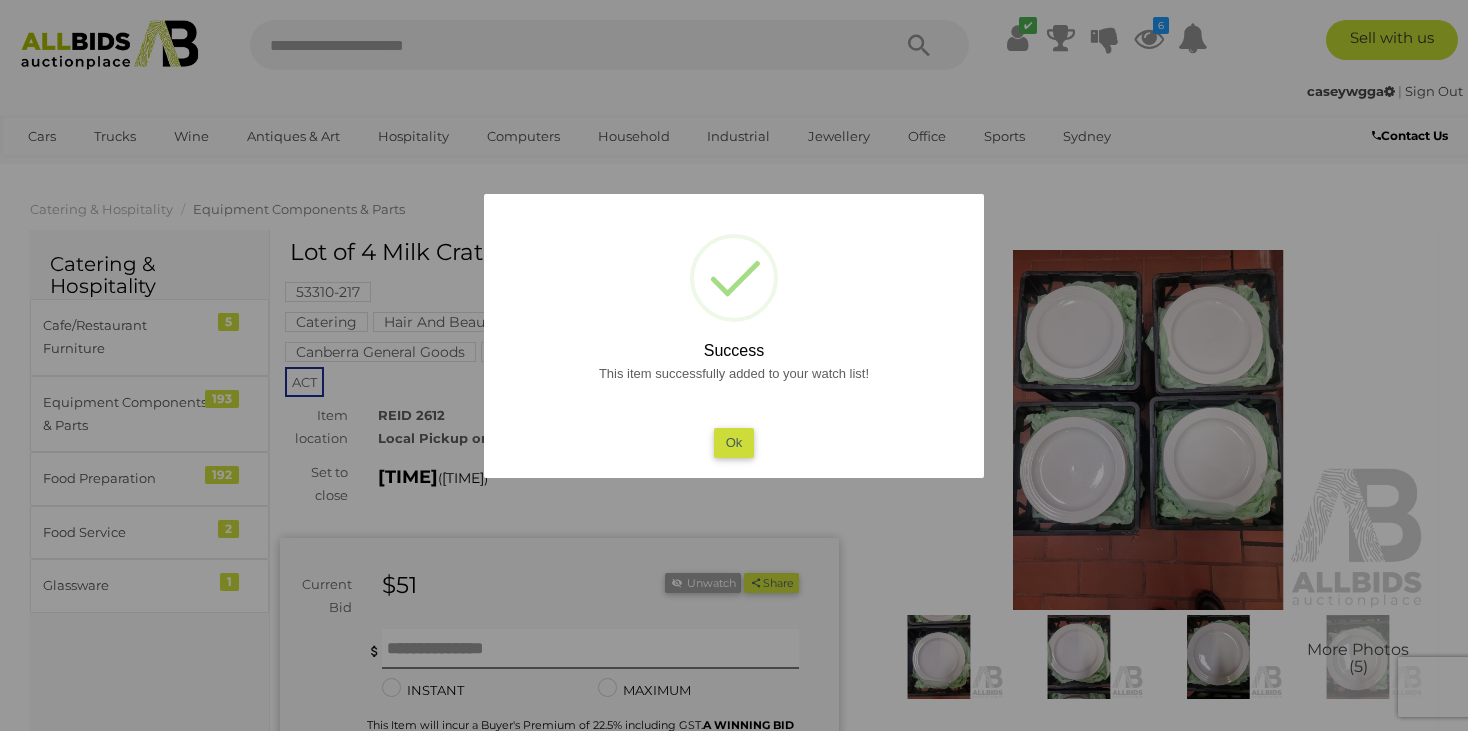click at bounding box center (734, 365) 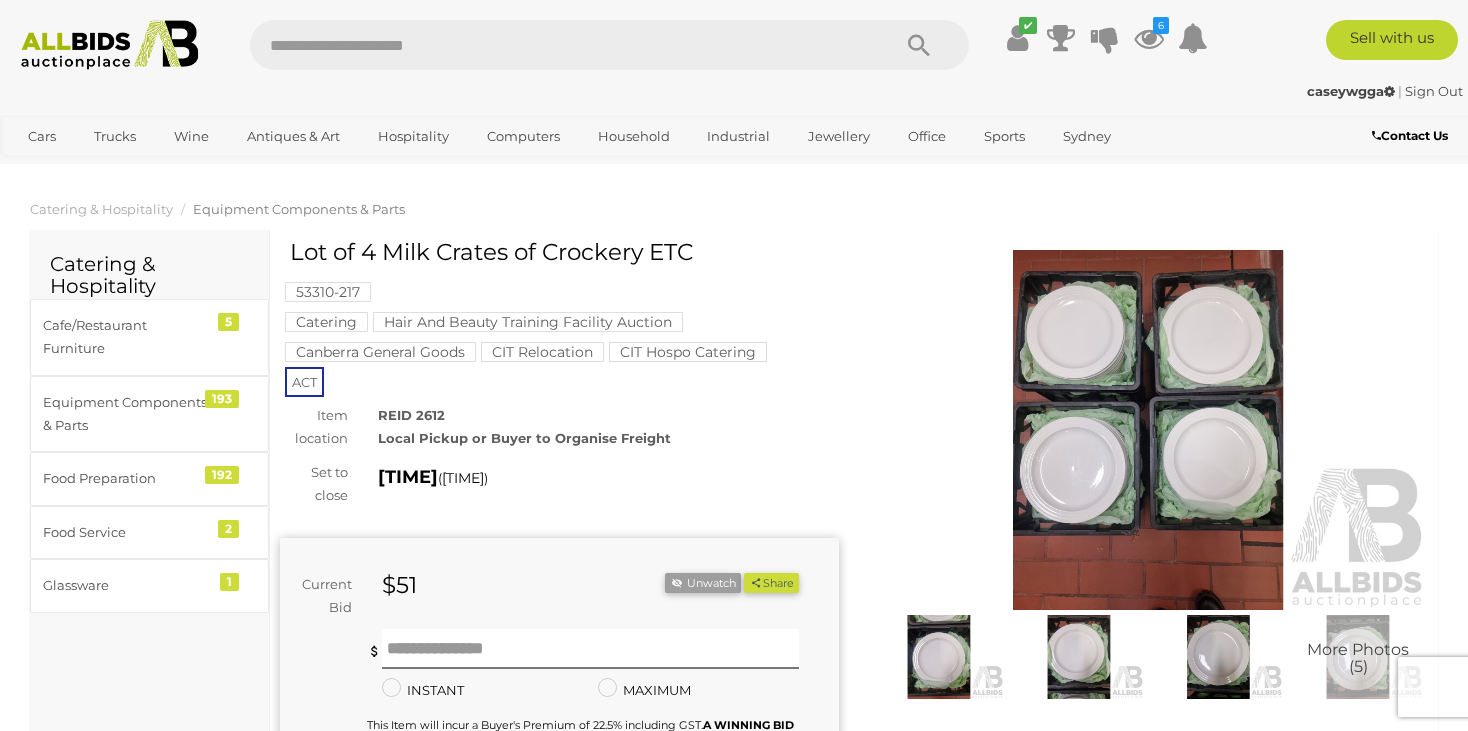 click at bounding box center [939, 657] 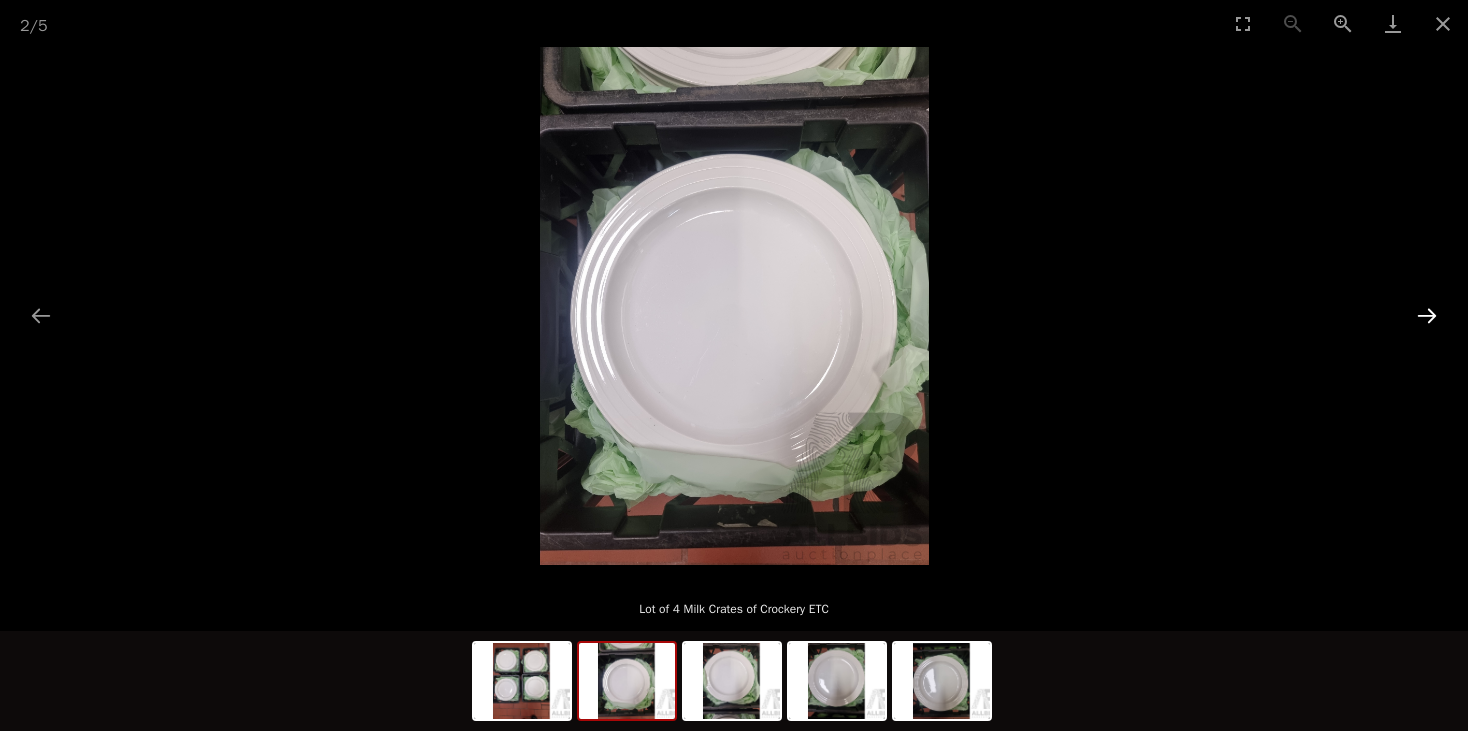 click at bounding box center [1427, 315] 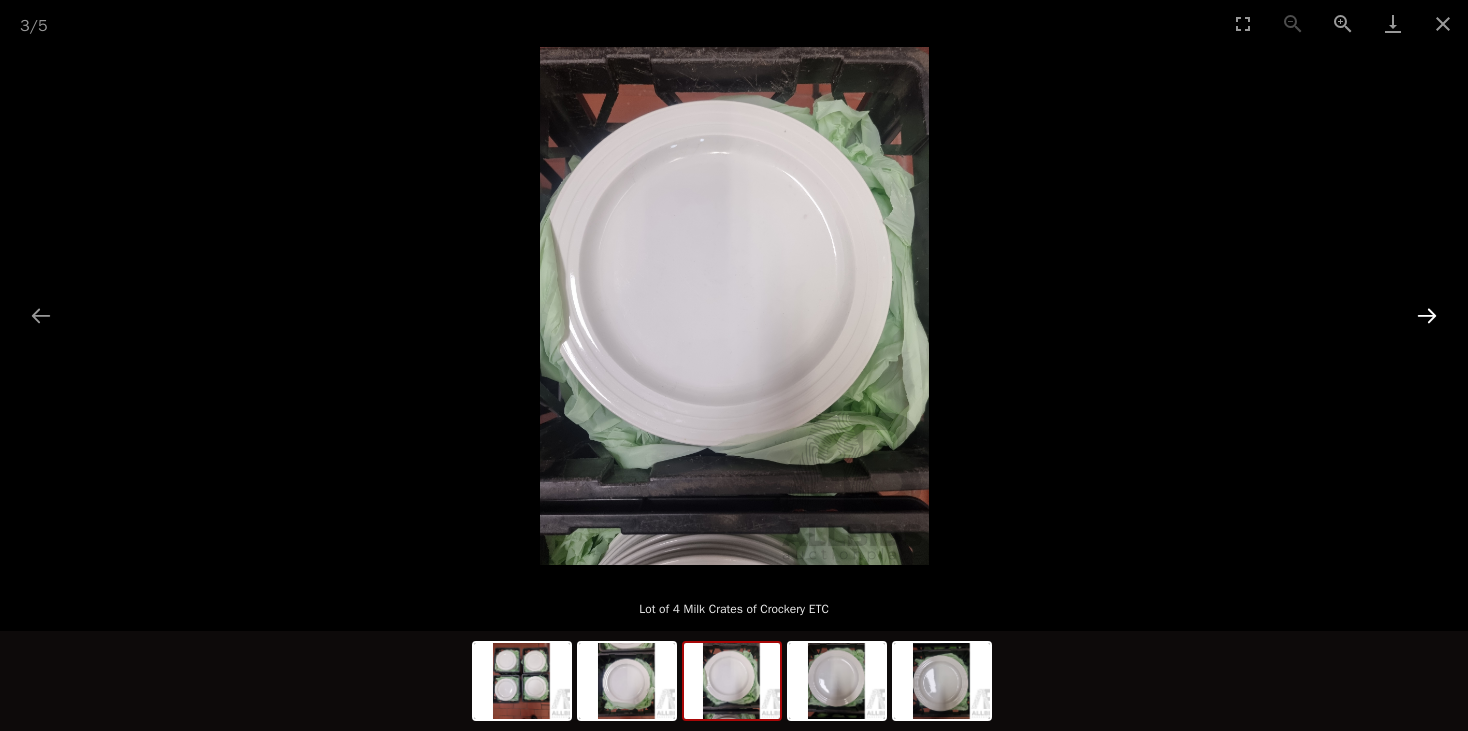 click at bounding box center (1427, 315) 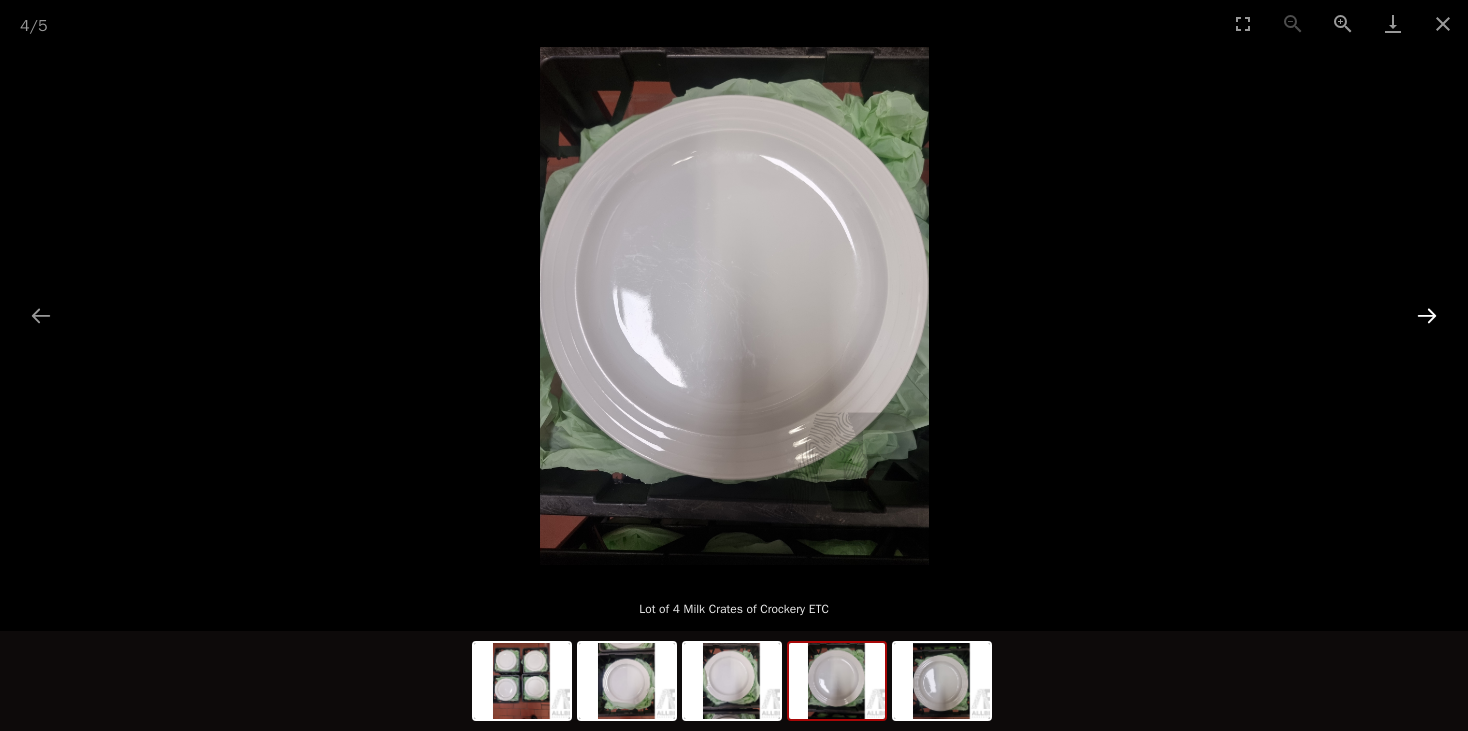 click at bounding box center [1427, 315] 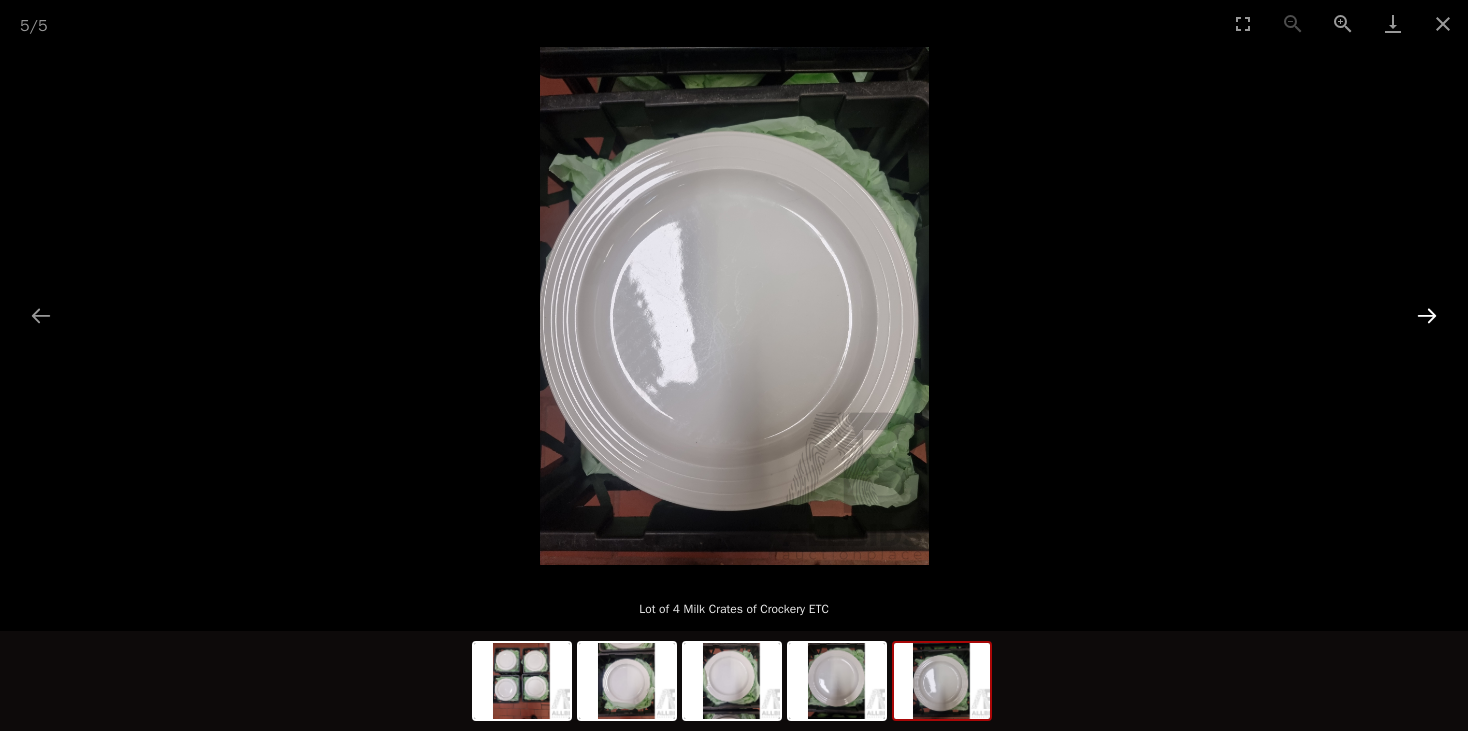 click at bounding box center (1427, 315) 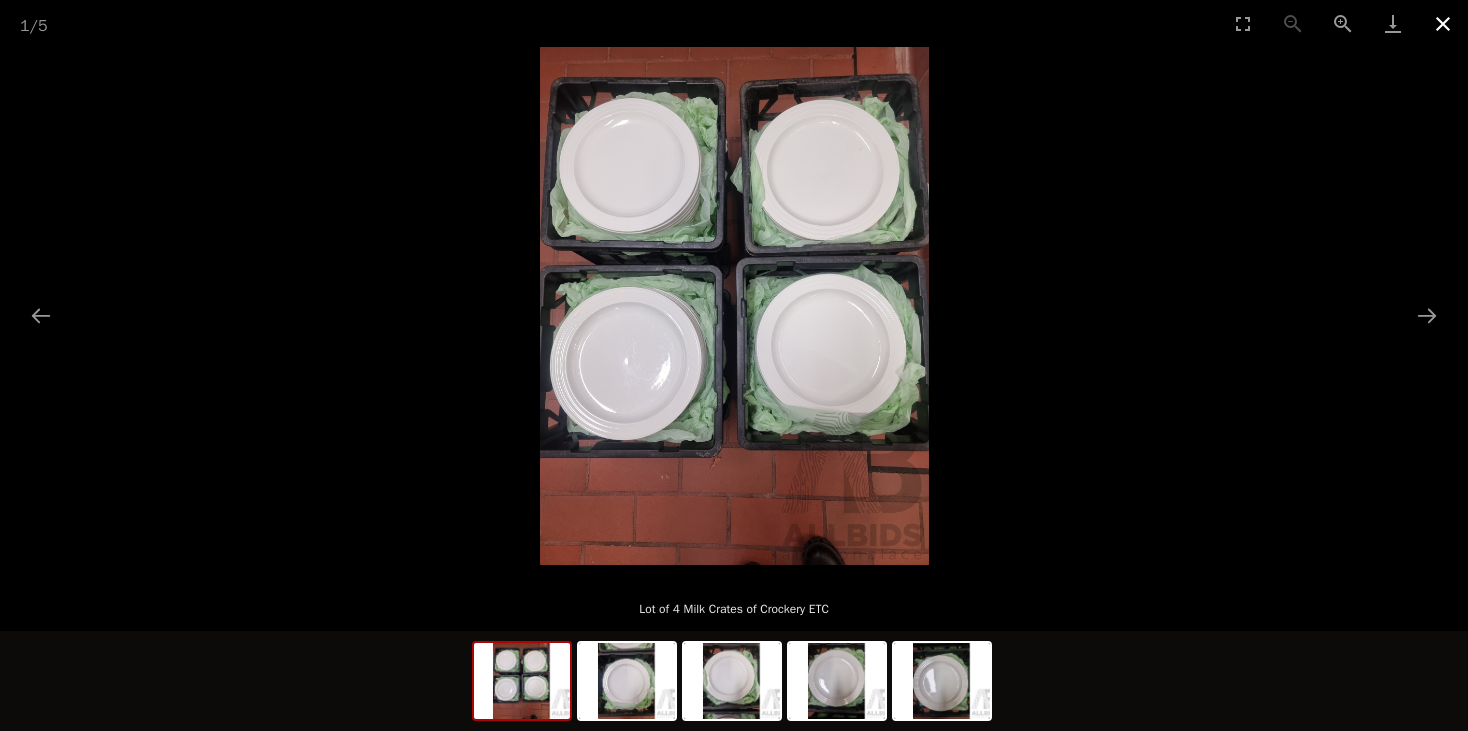 click at bounding box center [1443, 23] 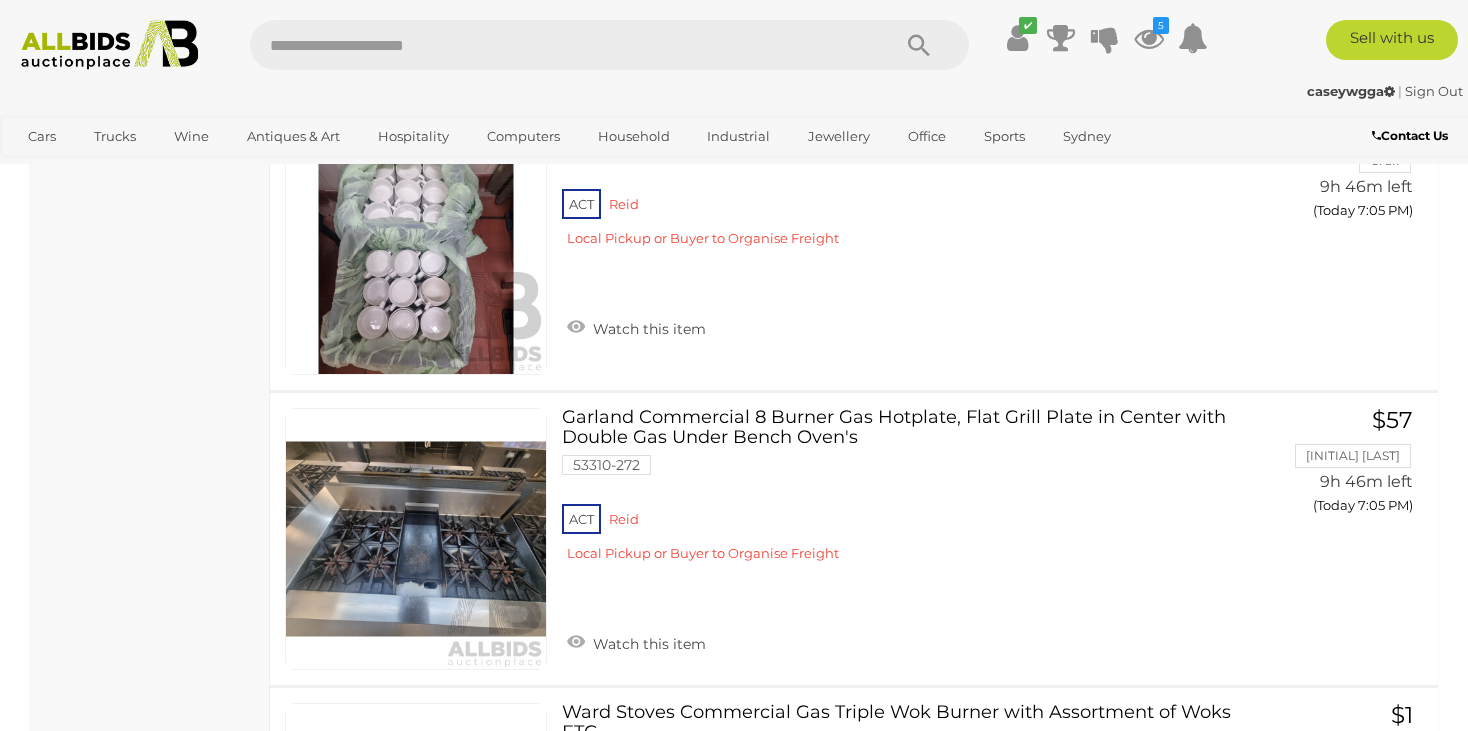 scroll, scrollTop: 10830, scrollLeft: 0, axis: vertical 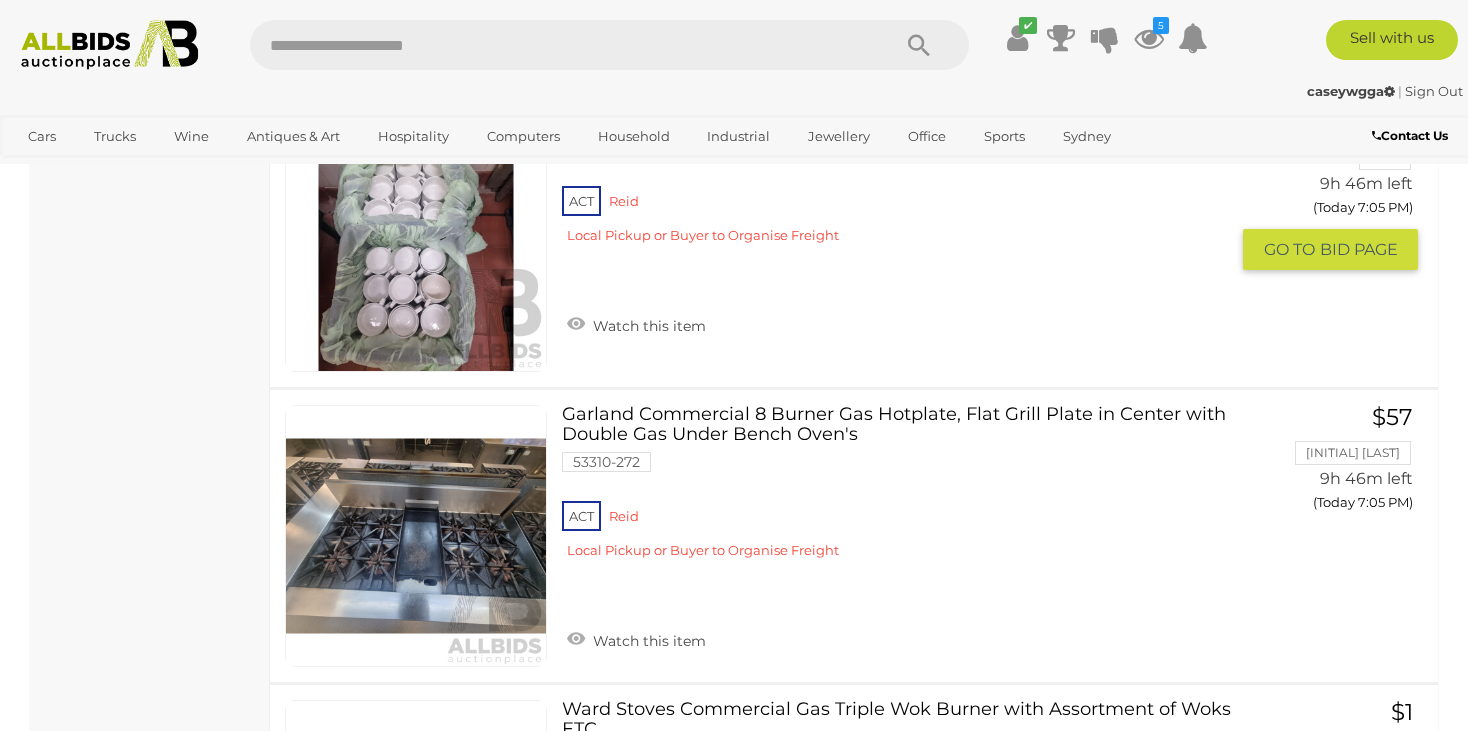 click on "Lot of 6 Milk Crates of Crockery ETC
53310-214
ACT
Reid" at bounding box center [902, 184] 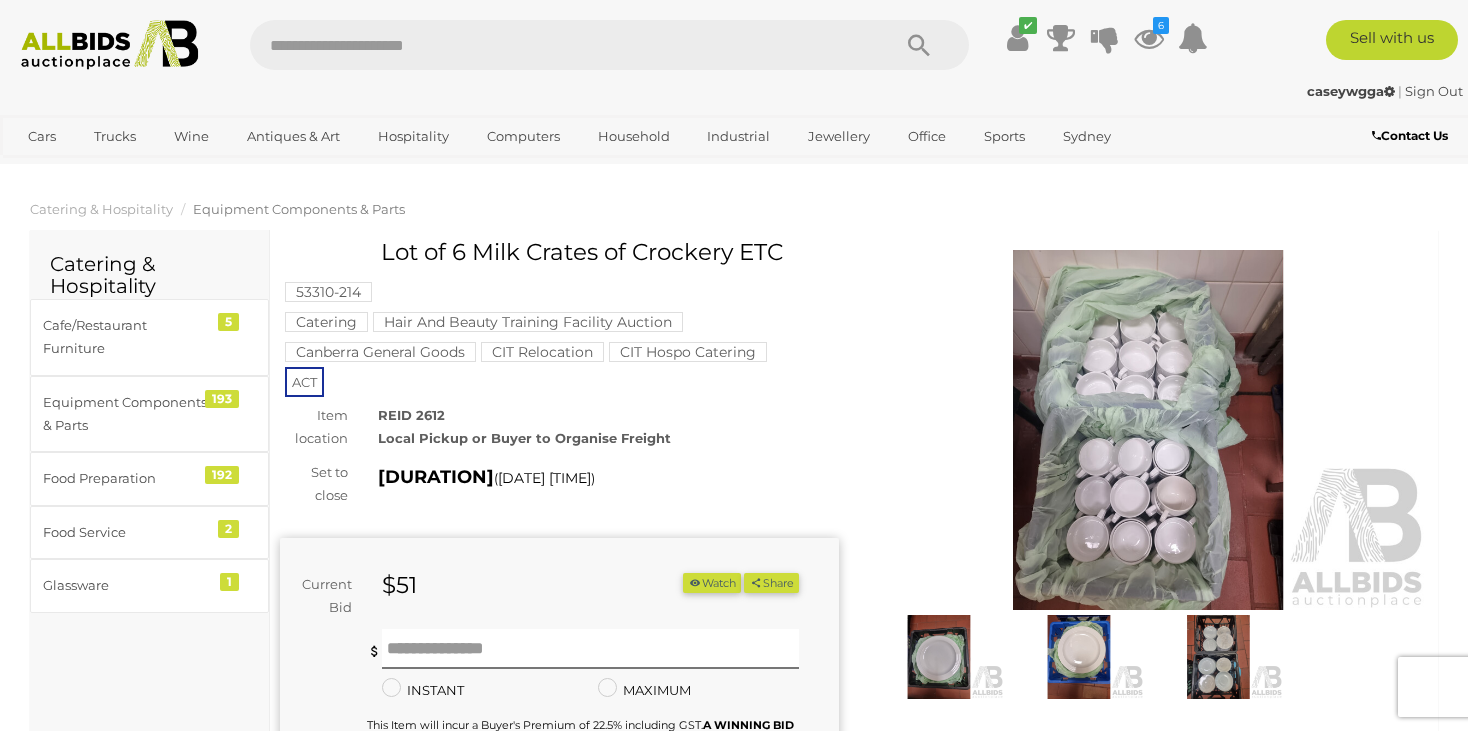 scroll, scrollTop: 0, scrollLeft: 0, axis: both 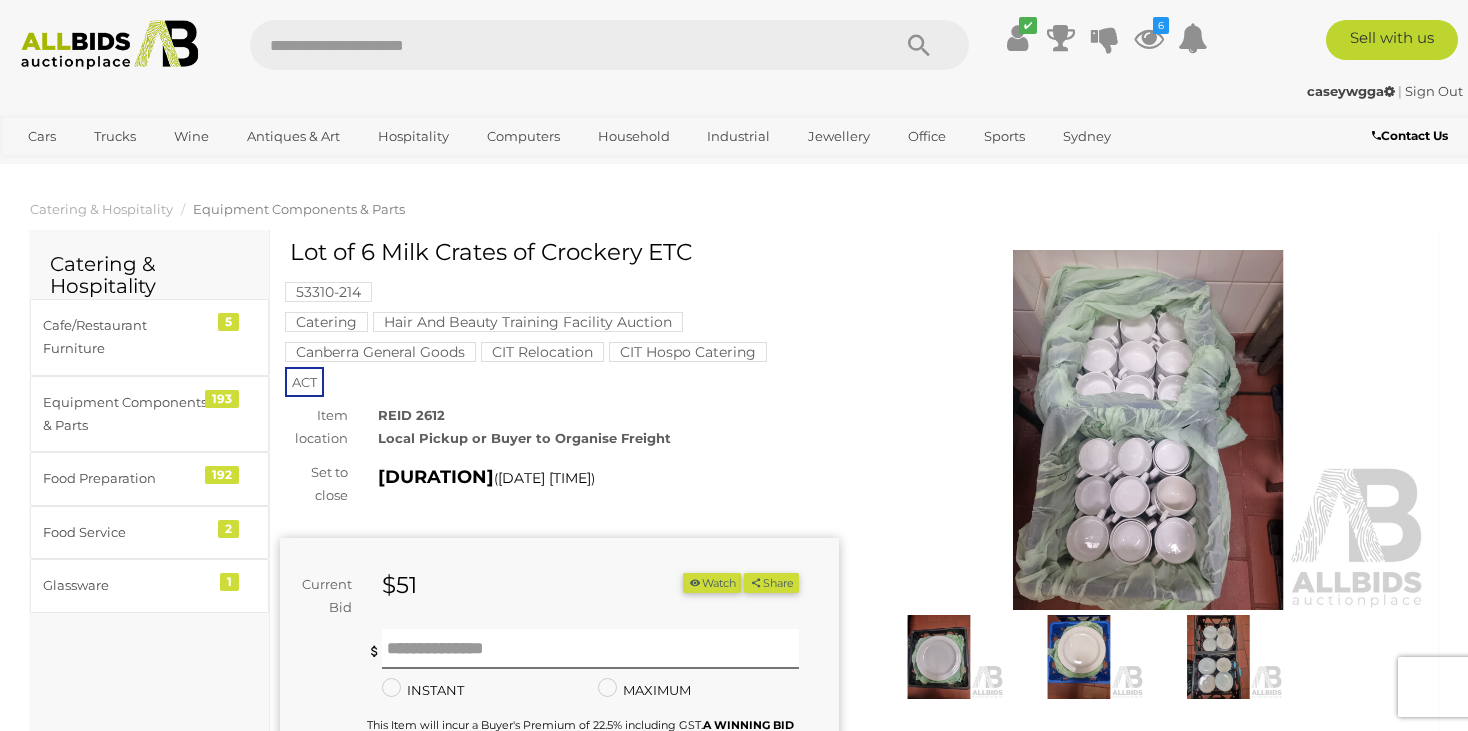 click at bounding box center [1148, 430] 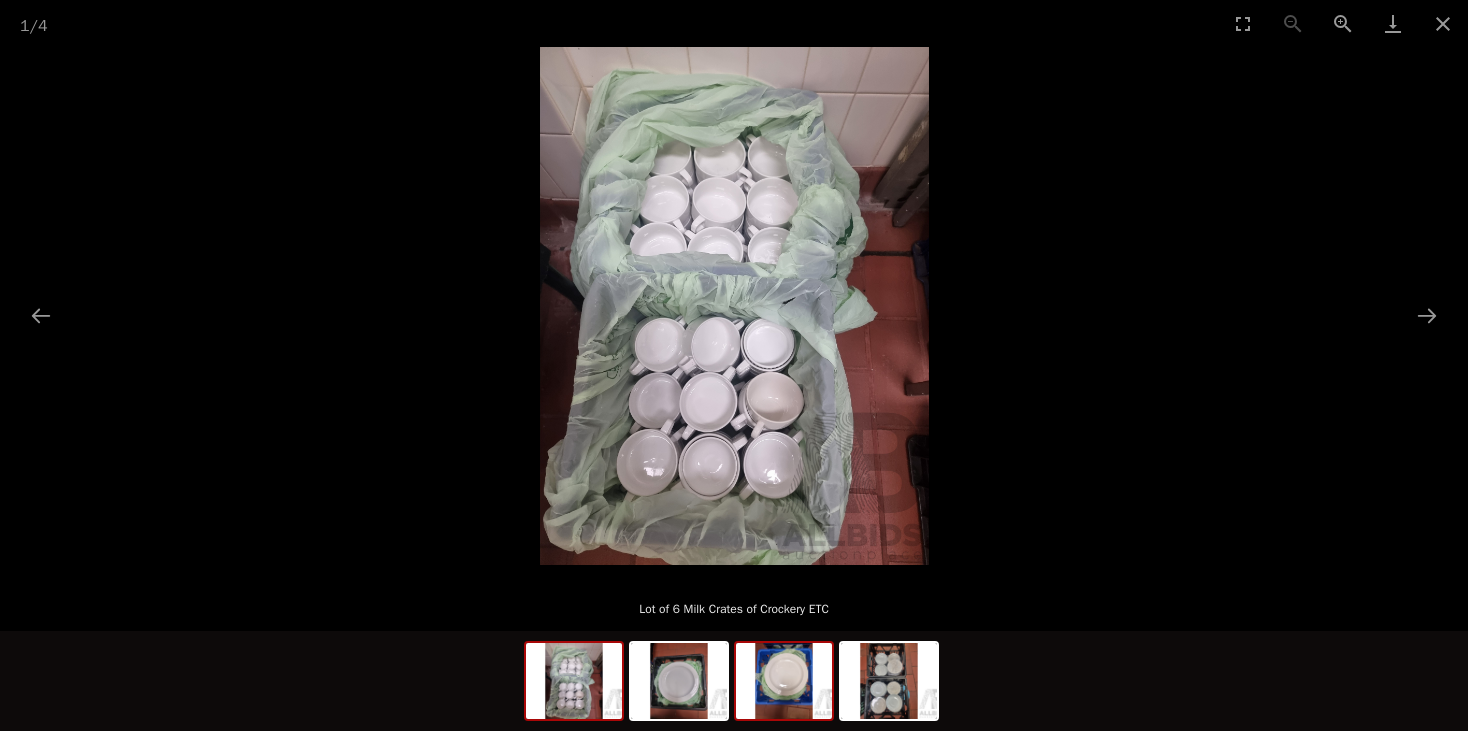 click at bounding box center (574, 681) 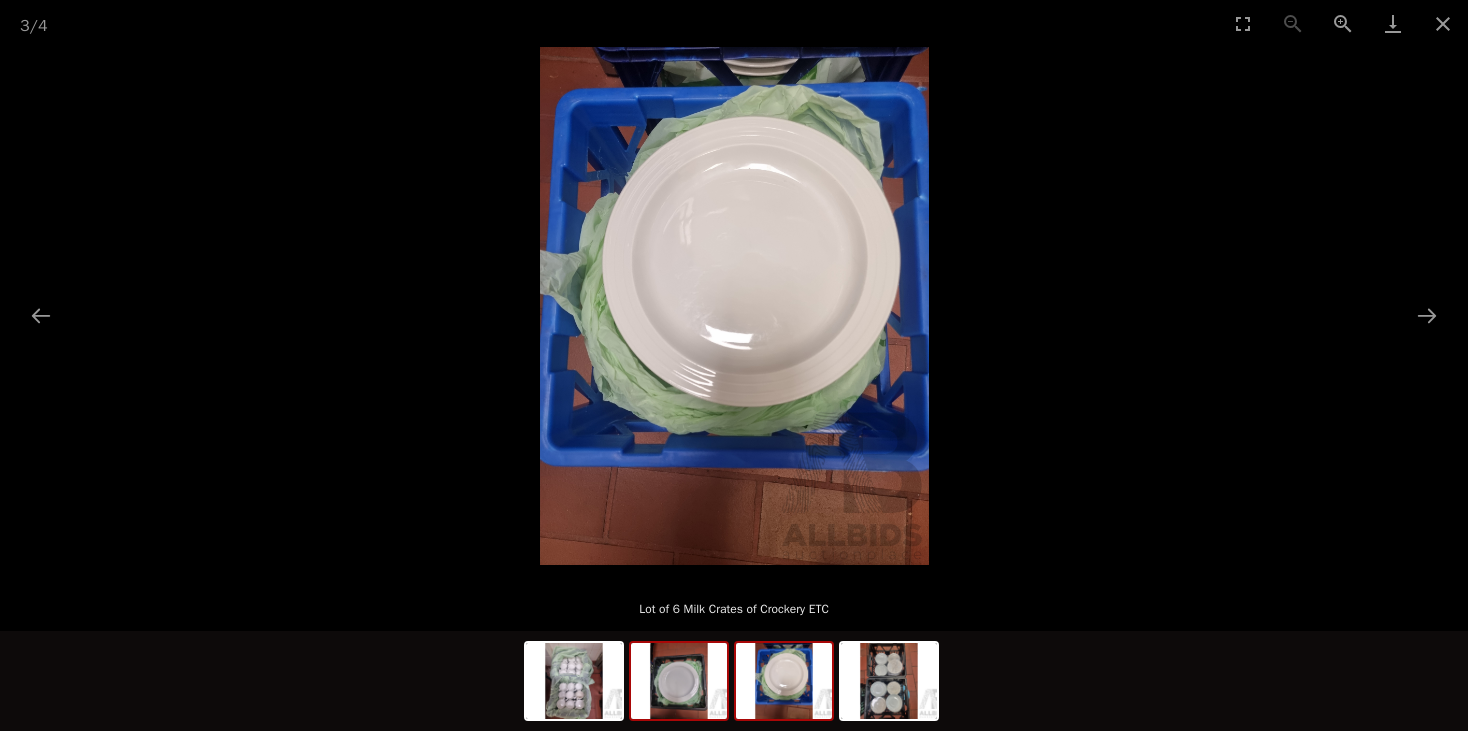 click at bounding box center (574, 681) 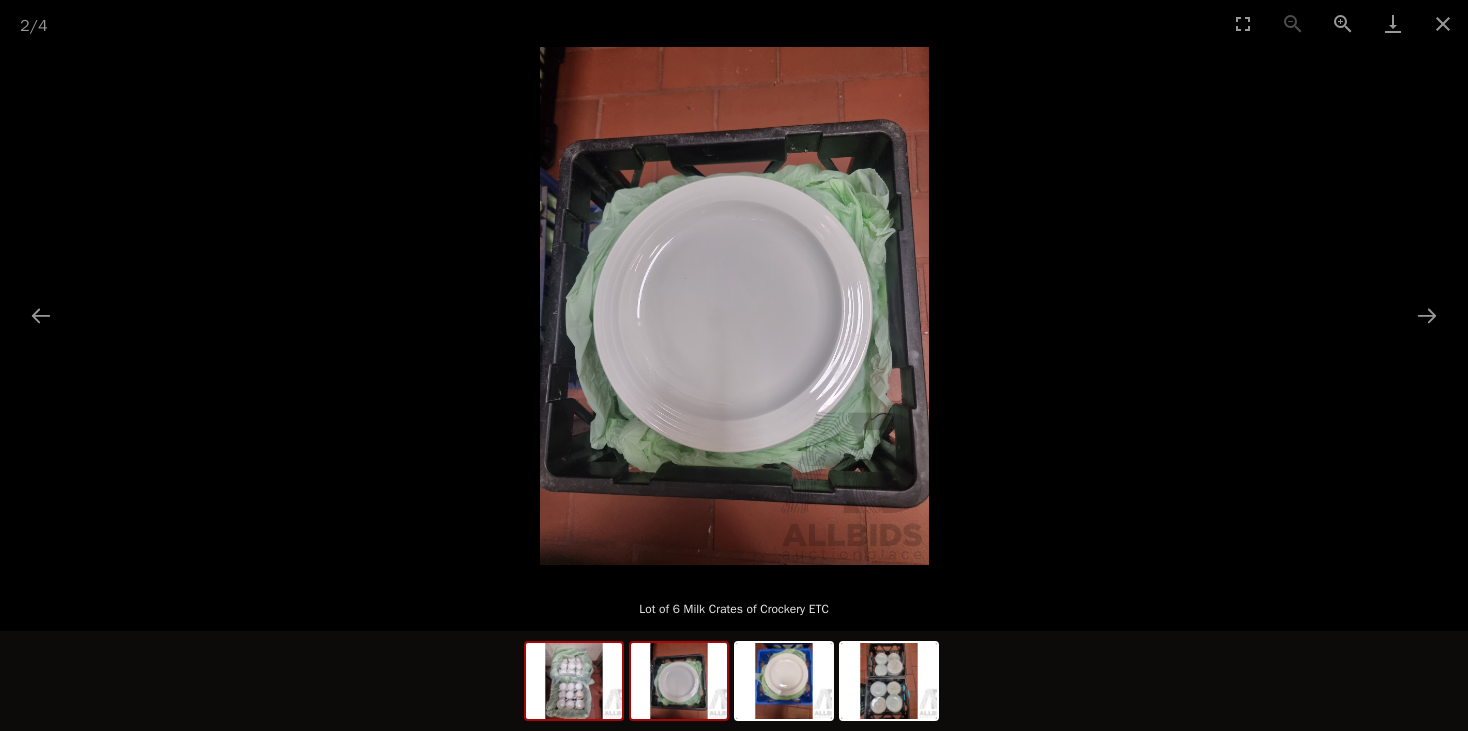 click at bounding box center (574, 681) 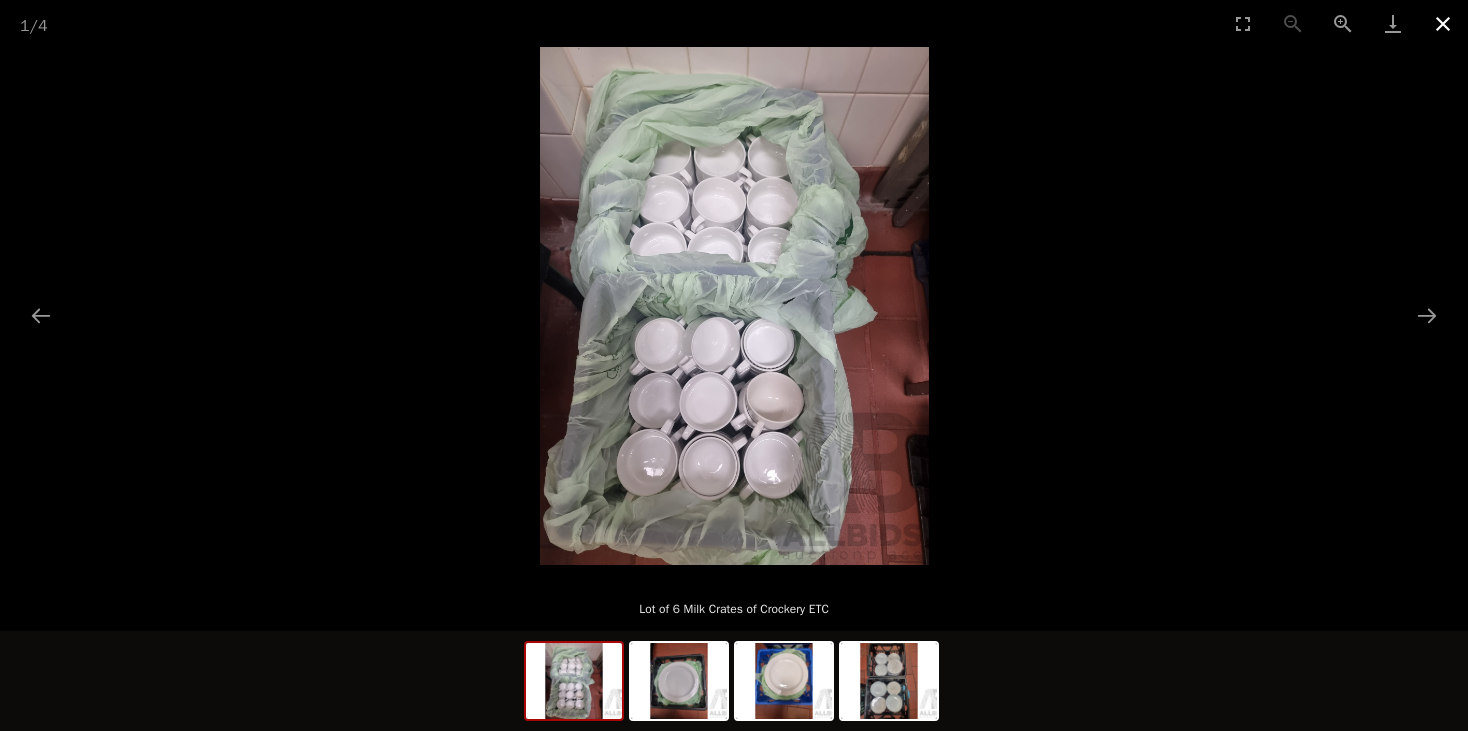 click at bounding box center (1443, 23) 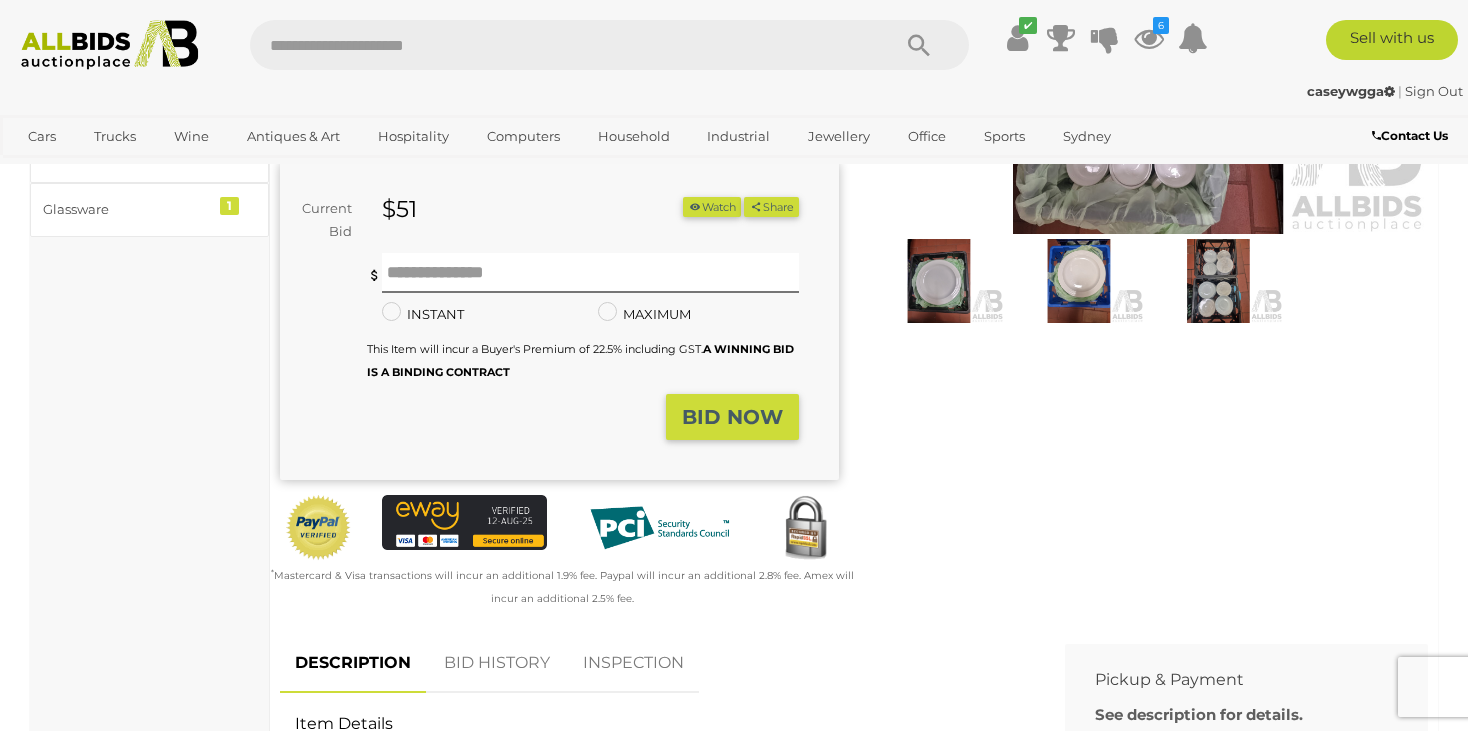 scroll, scrollTop: 0, scrollLeft: 0, axis: both 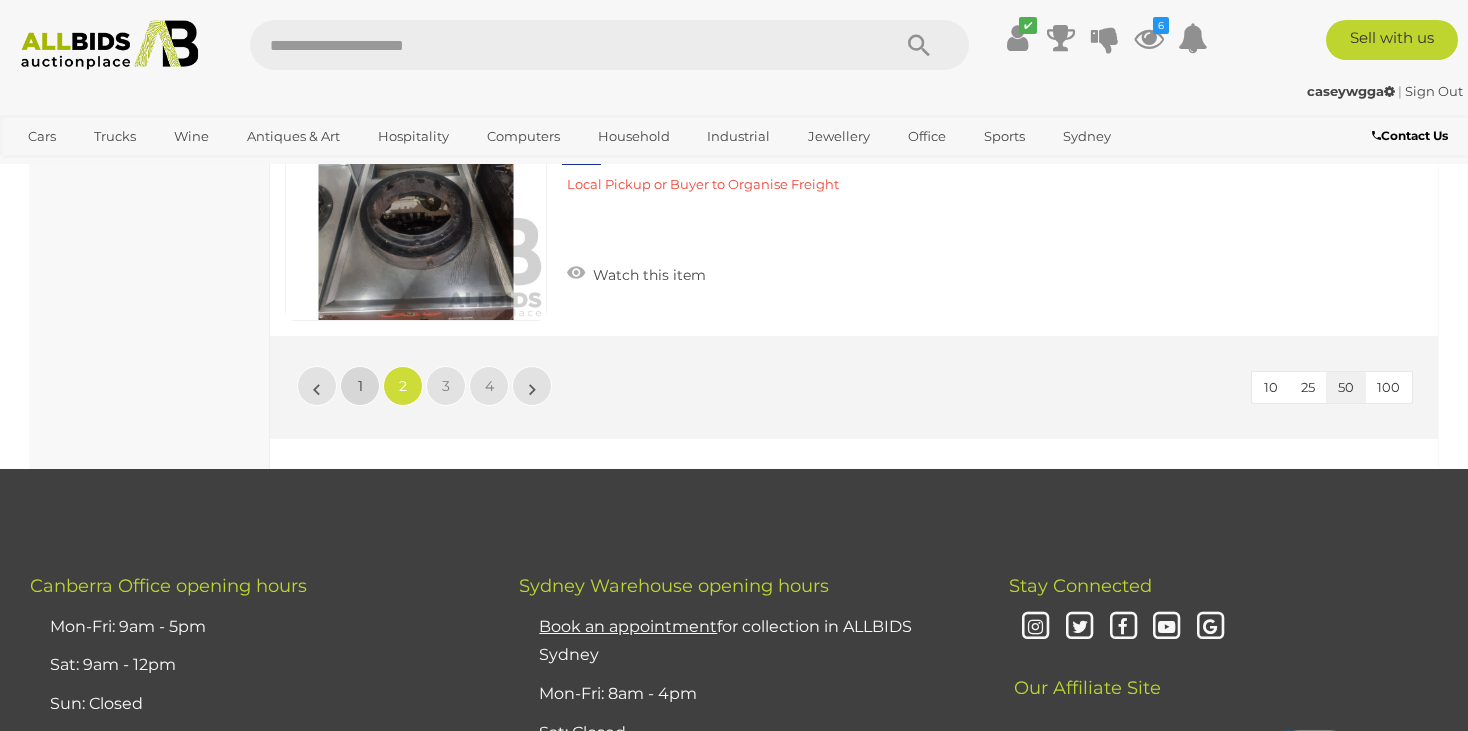 click on "1" at bounding box center [317, 386] 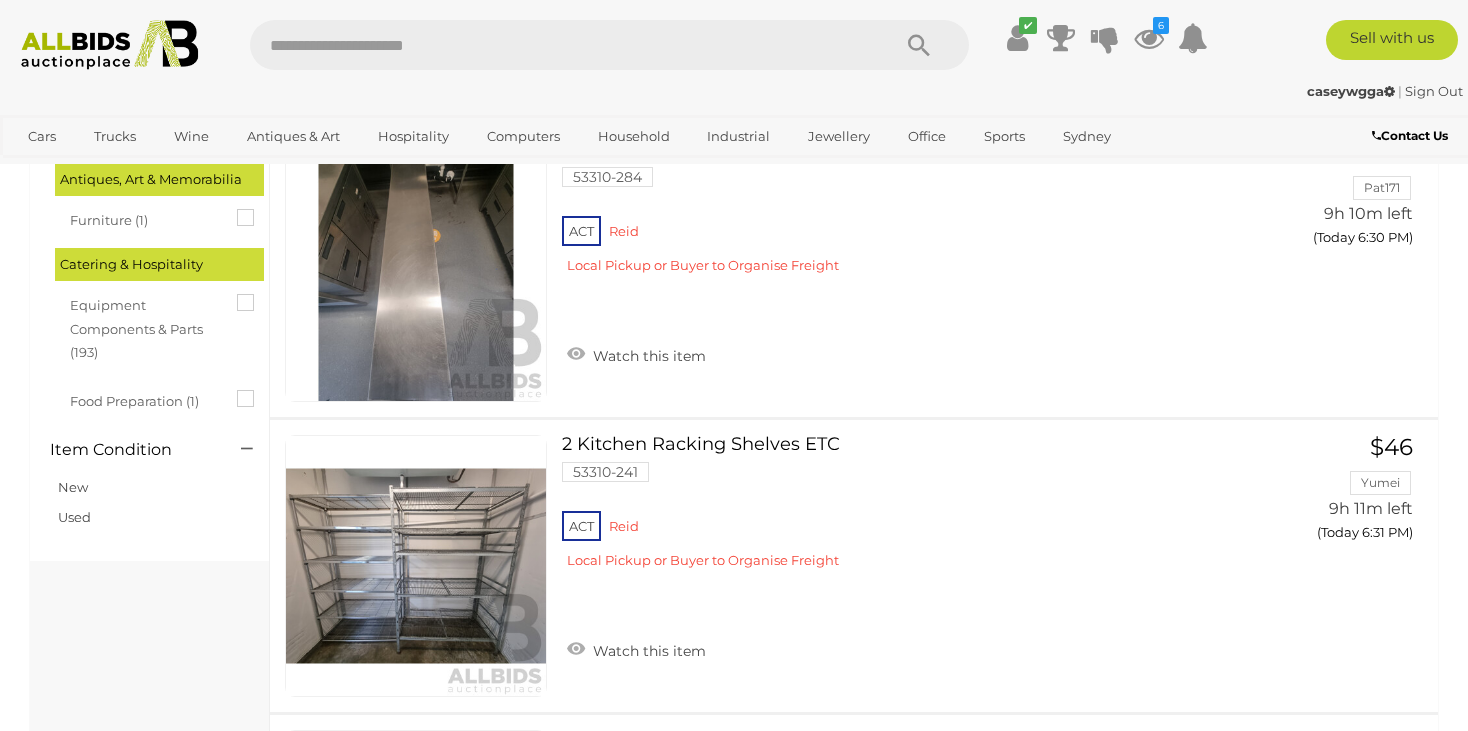 scroll, scrollTop: 0, scrollLeft: 0, axis: both 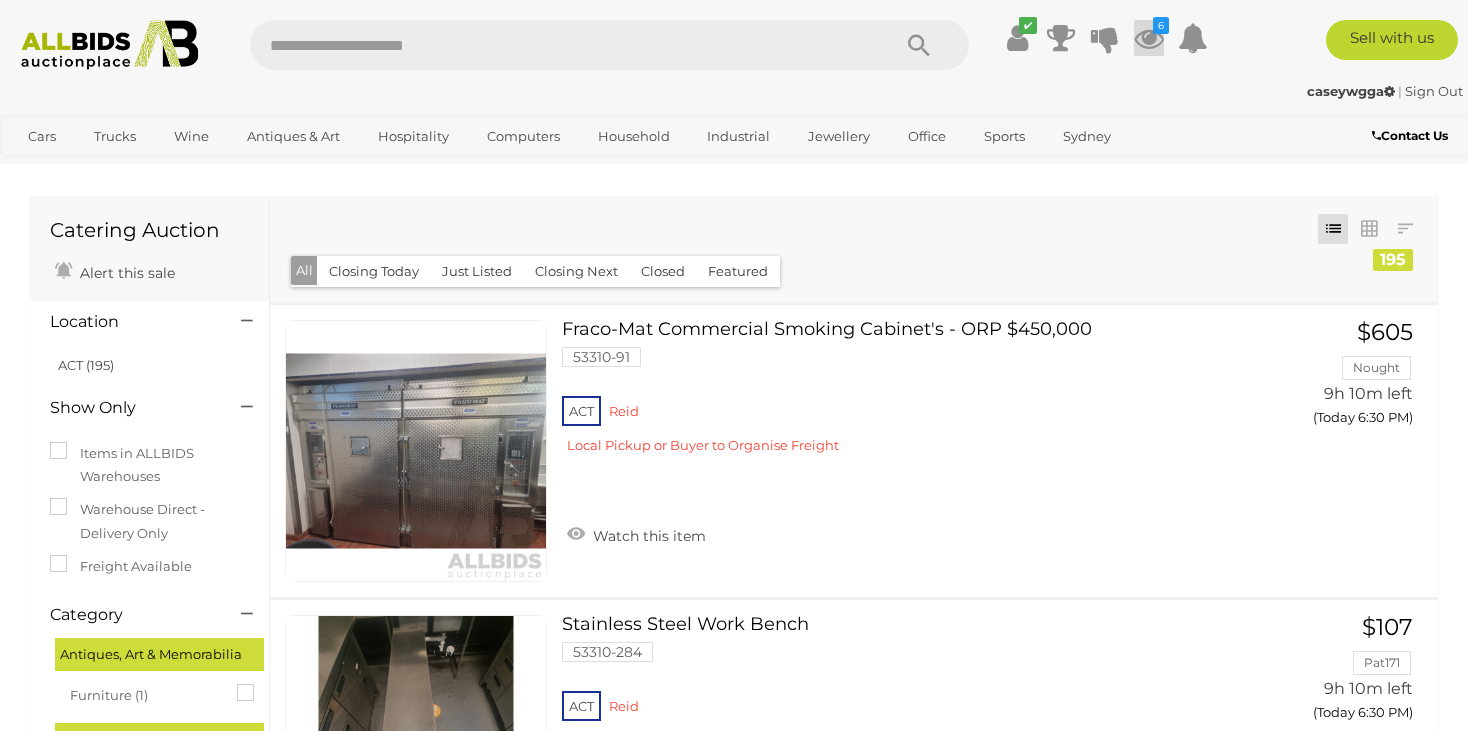 click on "6" at bounding box center [1161, 25] 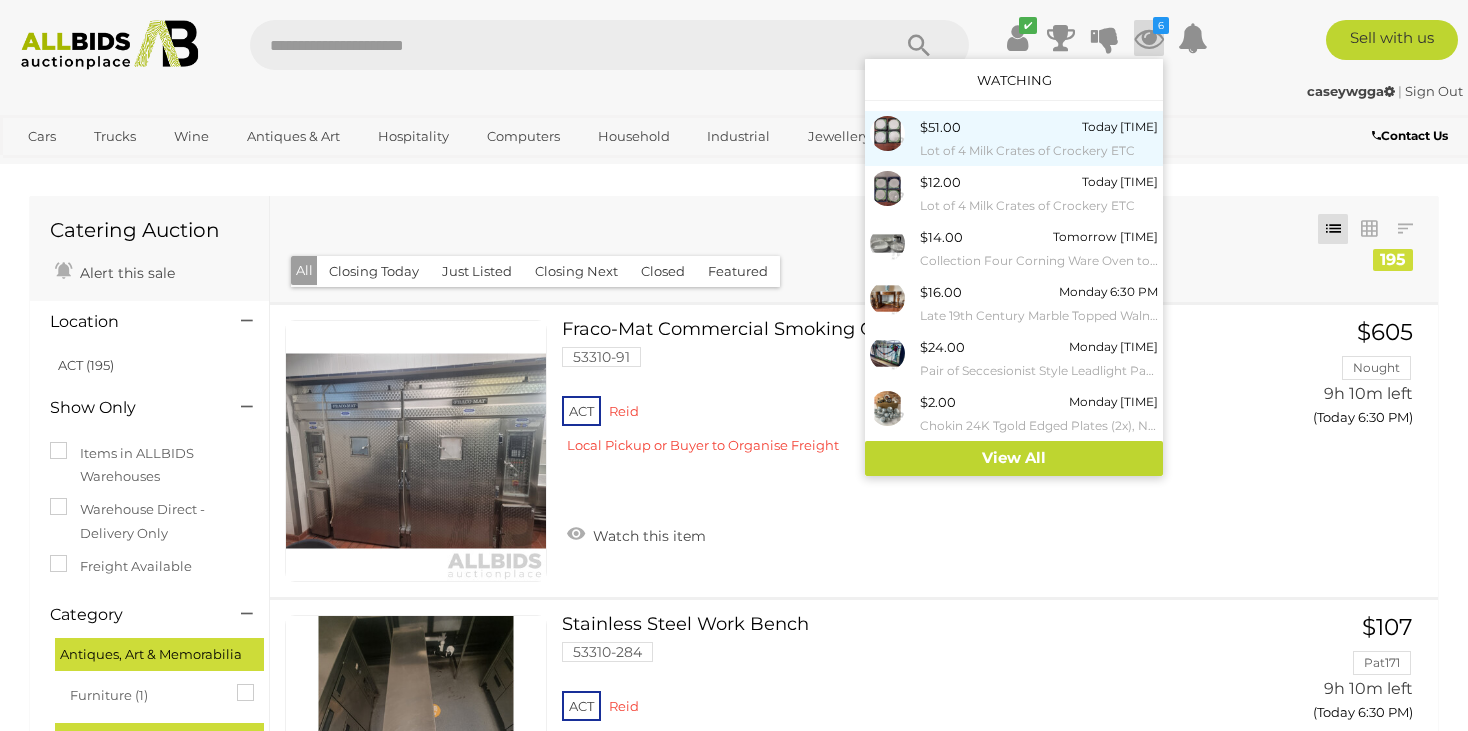 click on "$51.00" at bounding box center (940, 127) 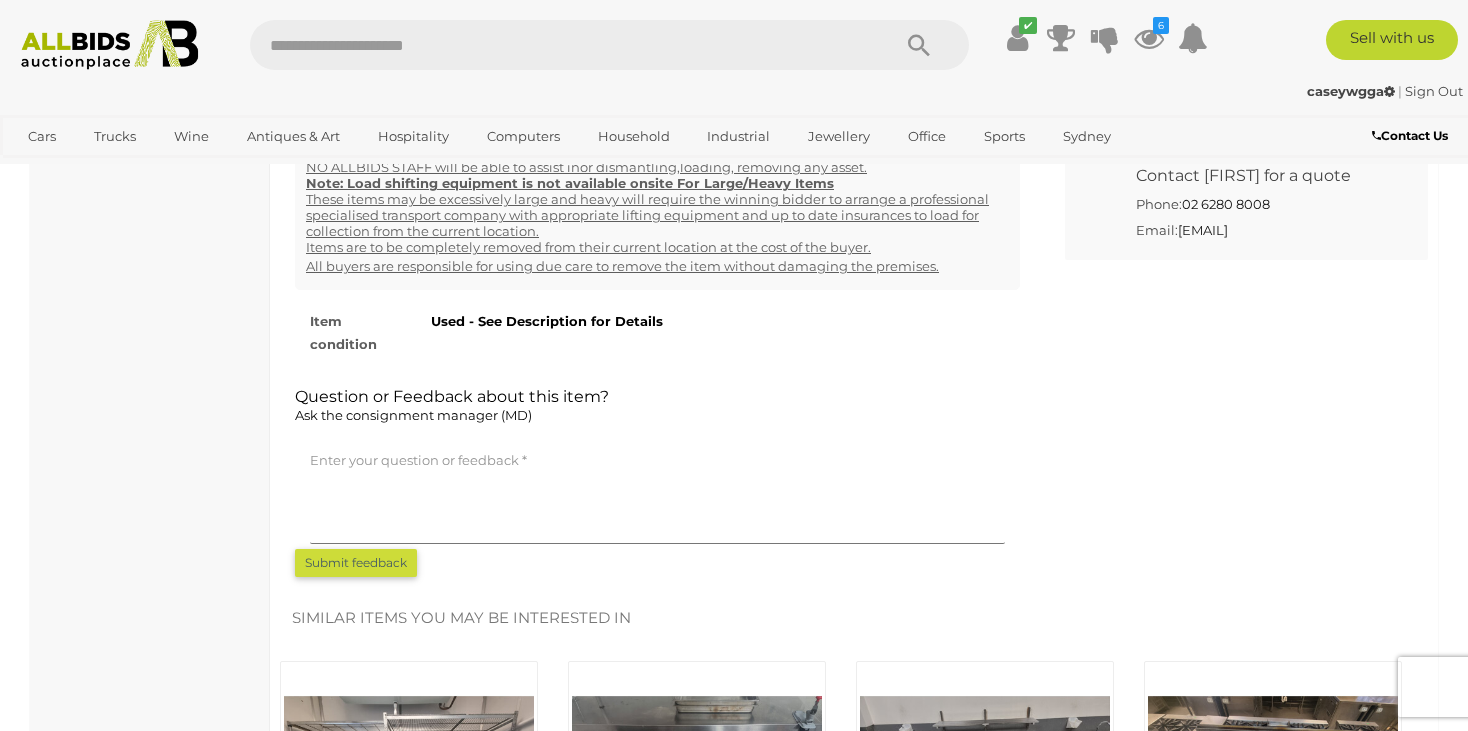 scroll, scrollTop: 1586, scrollLeft: 0, axis: vertical 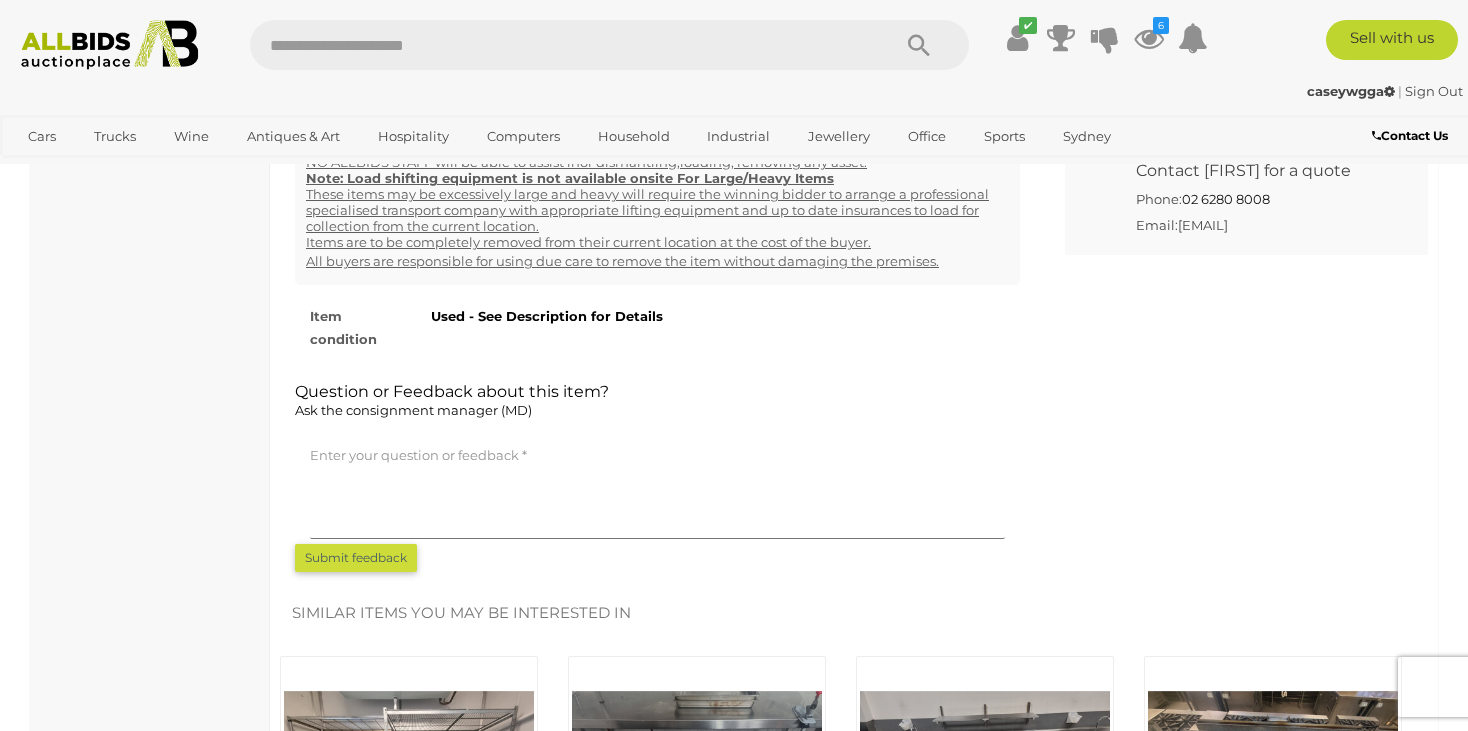 click on "[EMAIL]" at bounding box center [1203, 225] 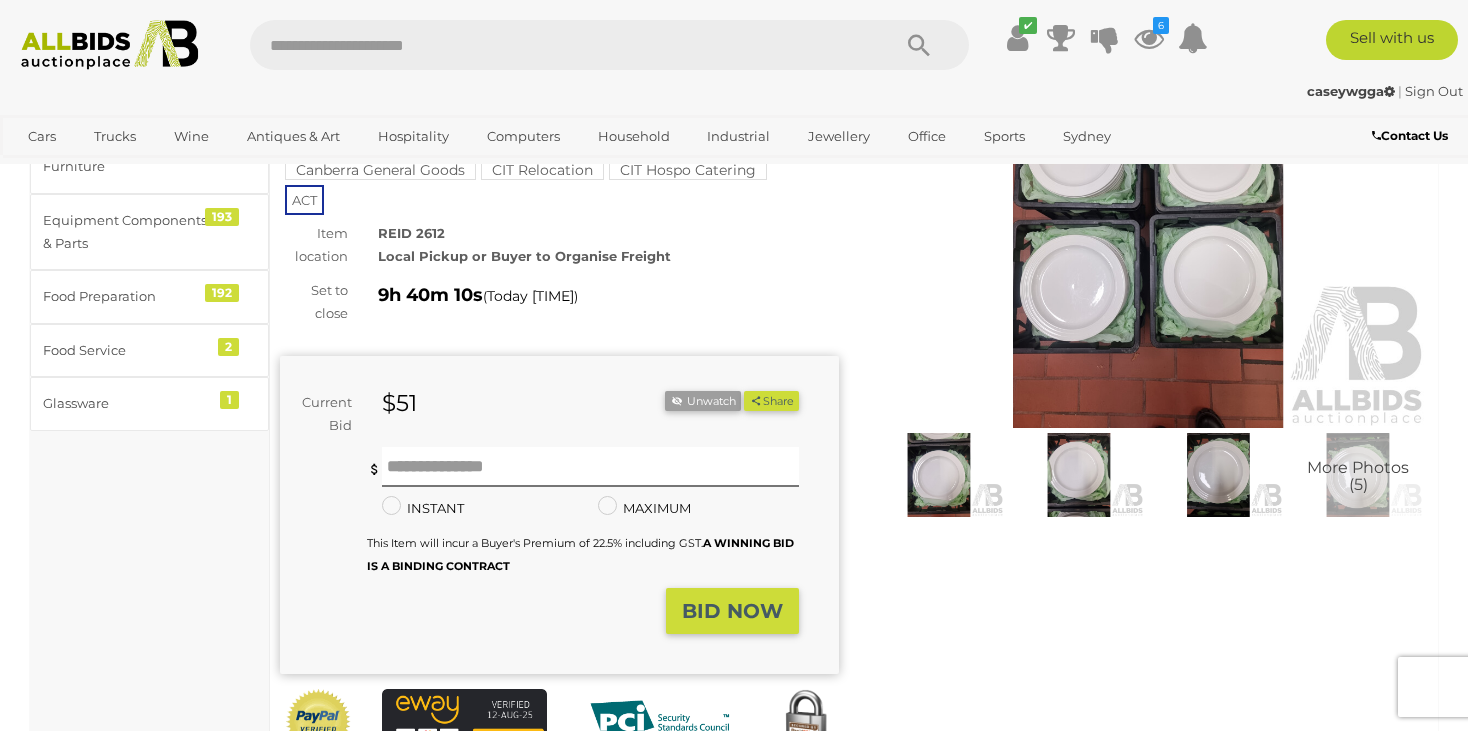 scroll, scrollTop: 0, scrollLeft: 0, axis: both 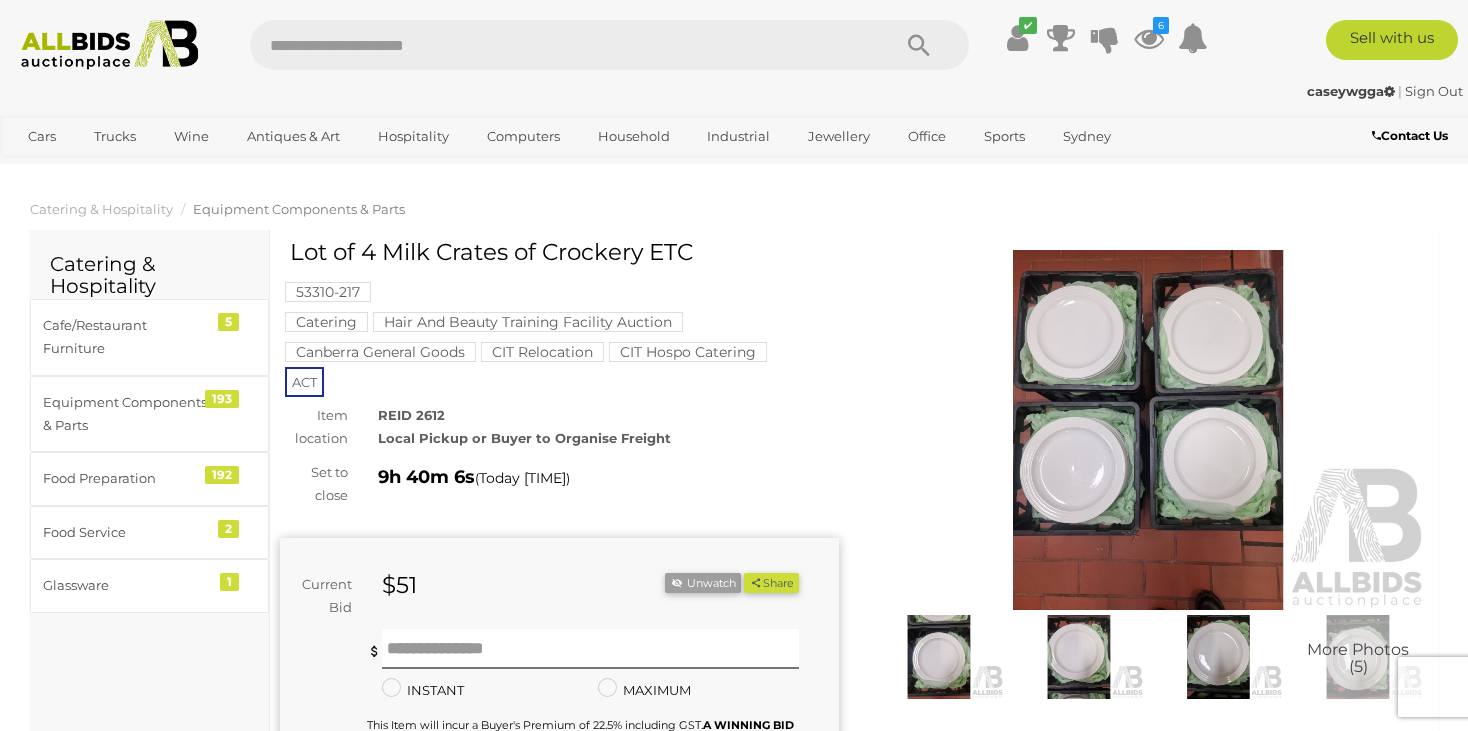 drag, startPoint x: 288, startPoint y: 267, endPoint x: 488, endPoint y: 268, distance: 200.0025 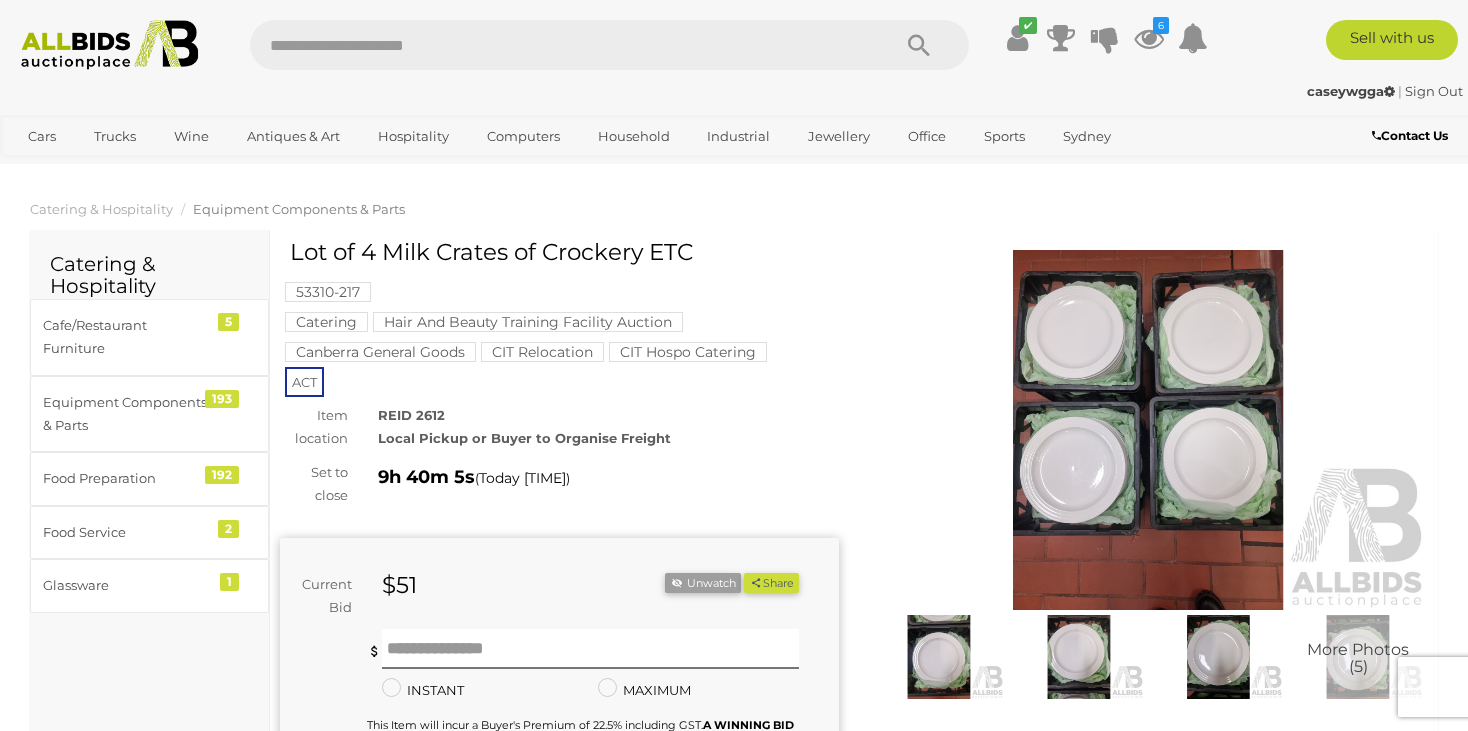 click on "Lot of 4 Milk Crates of Crockery ETC" at bounding box center [562, 252] 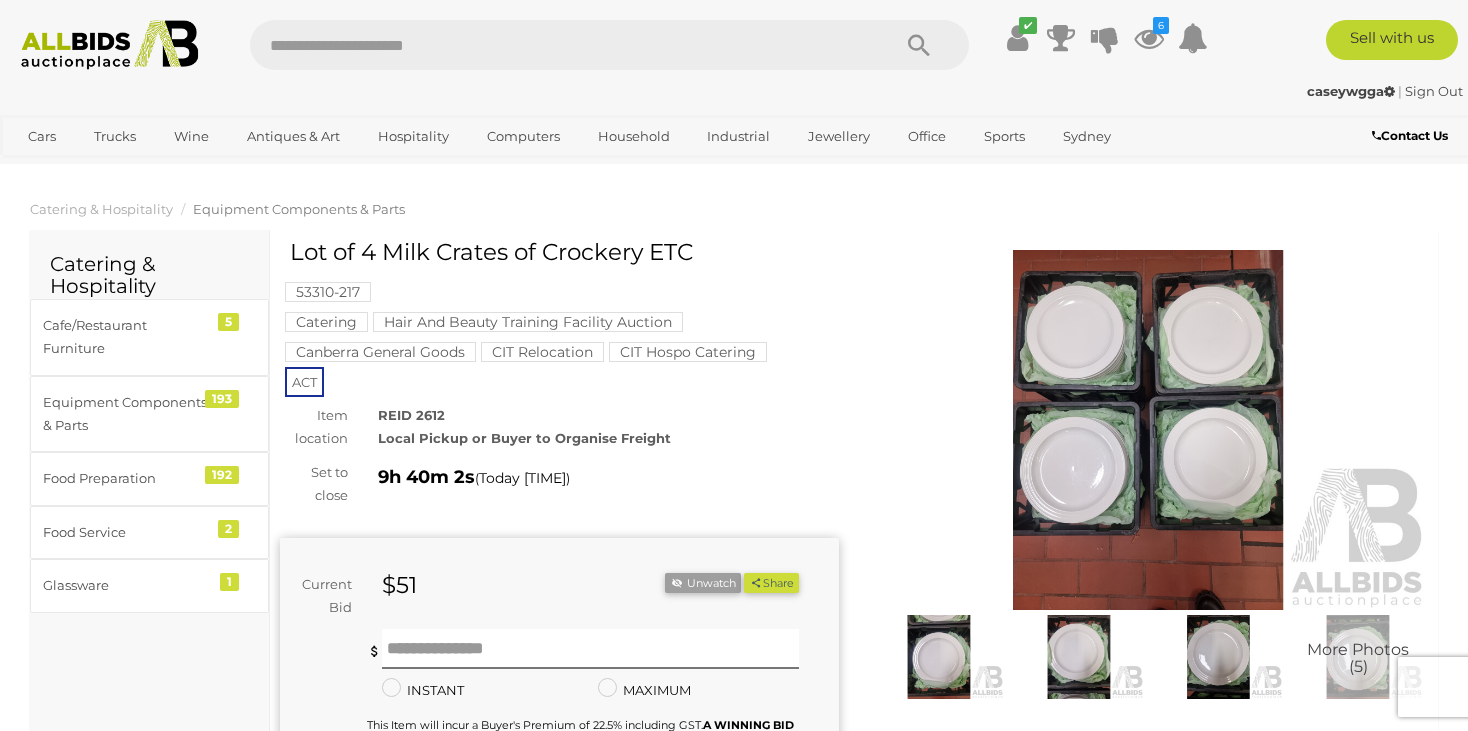drag, startPoint x: 697, startPoint y: 263, endPoint x: 273, endPoint y: 252, distance: 424.14267 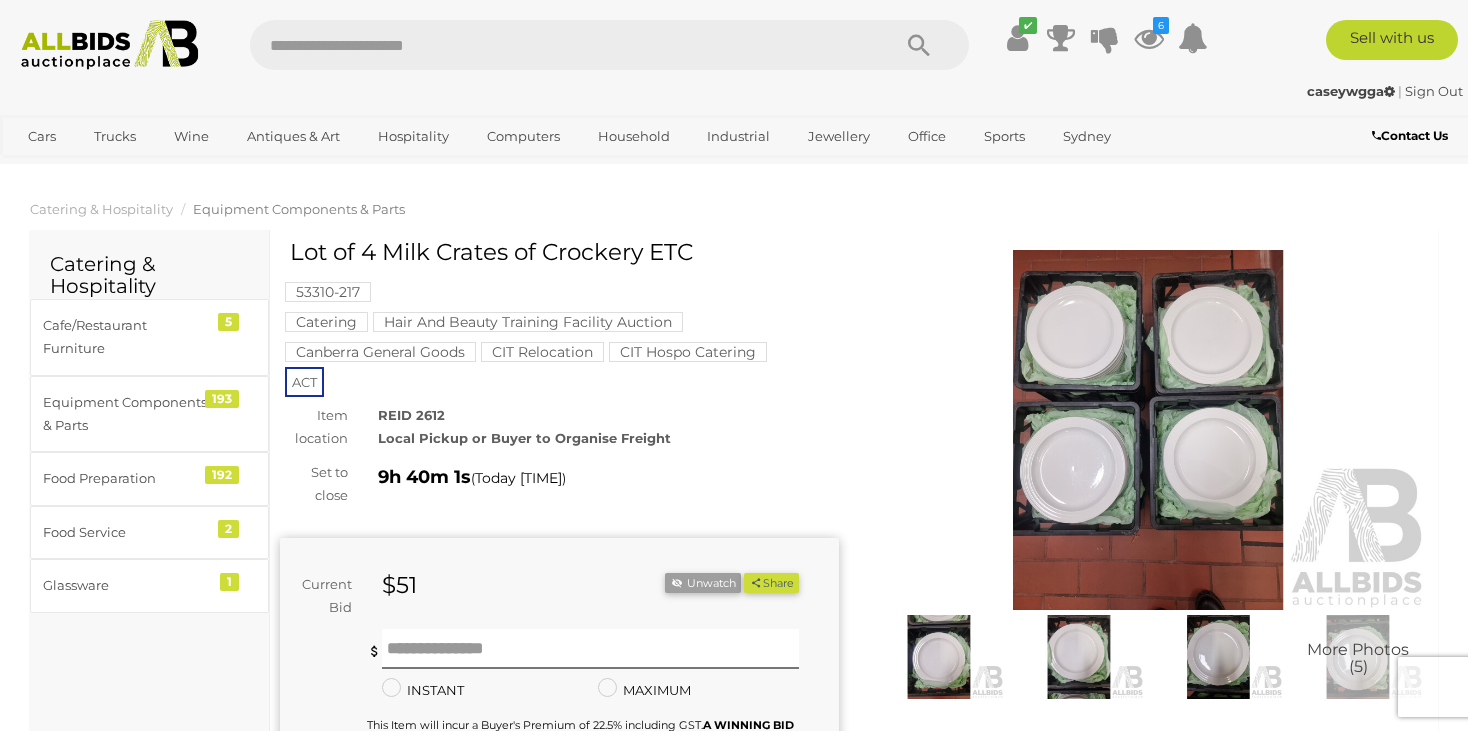 copy on "Lot of 4 Milk Crates of Crockery ETC" 